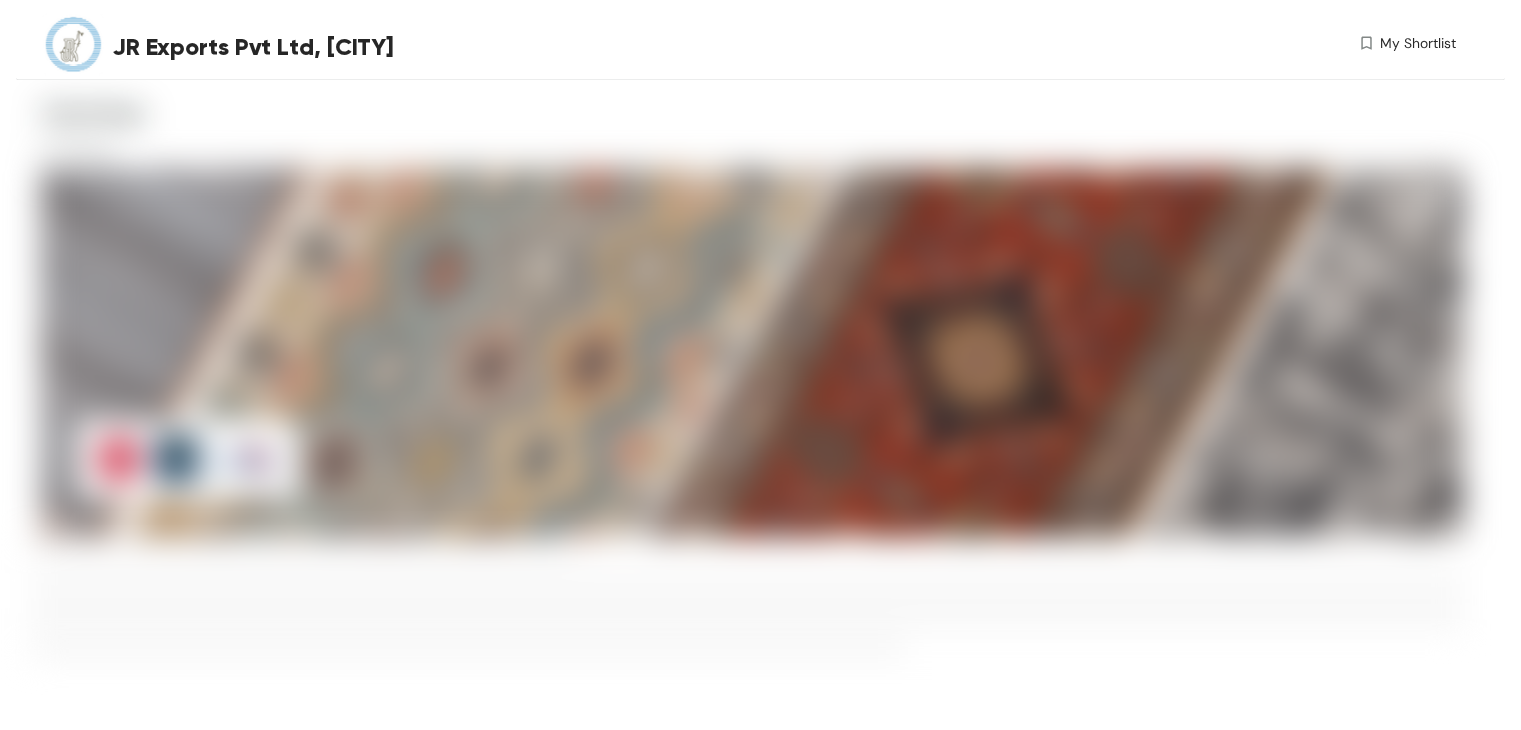 scroll, scrollTop: 0, scrollLeft: 0, axis: both 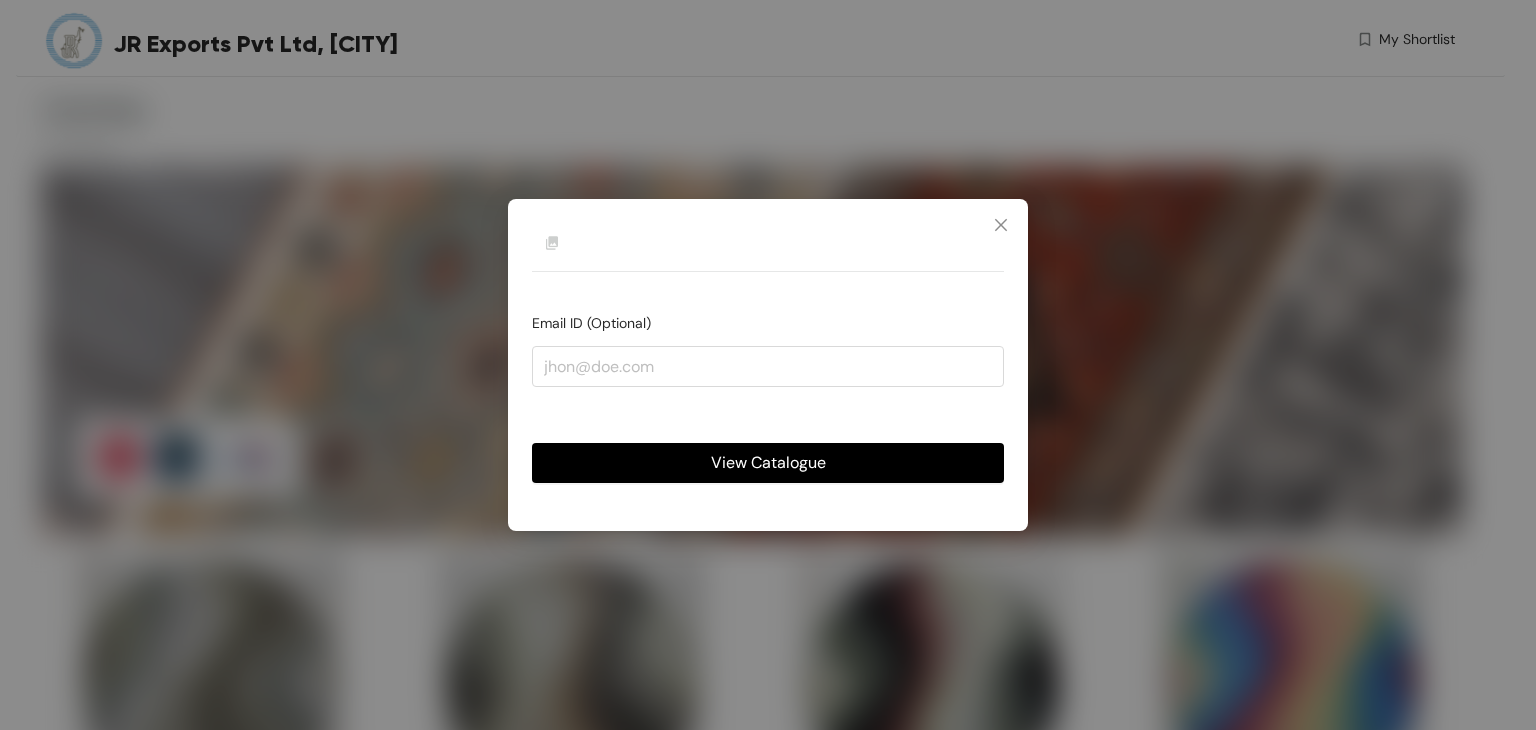 click on "View Catalogue" at bounding box center [768, 462] 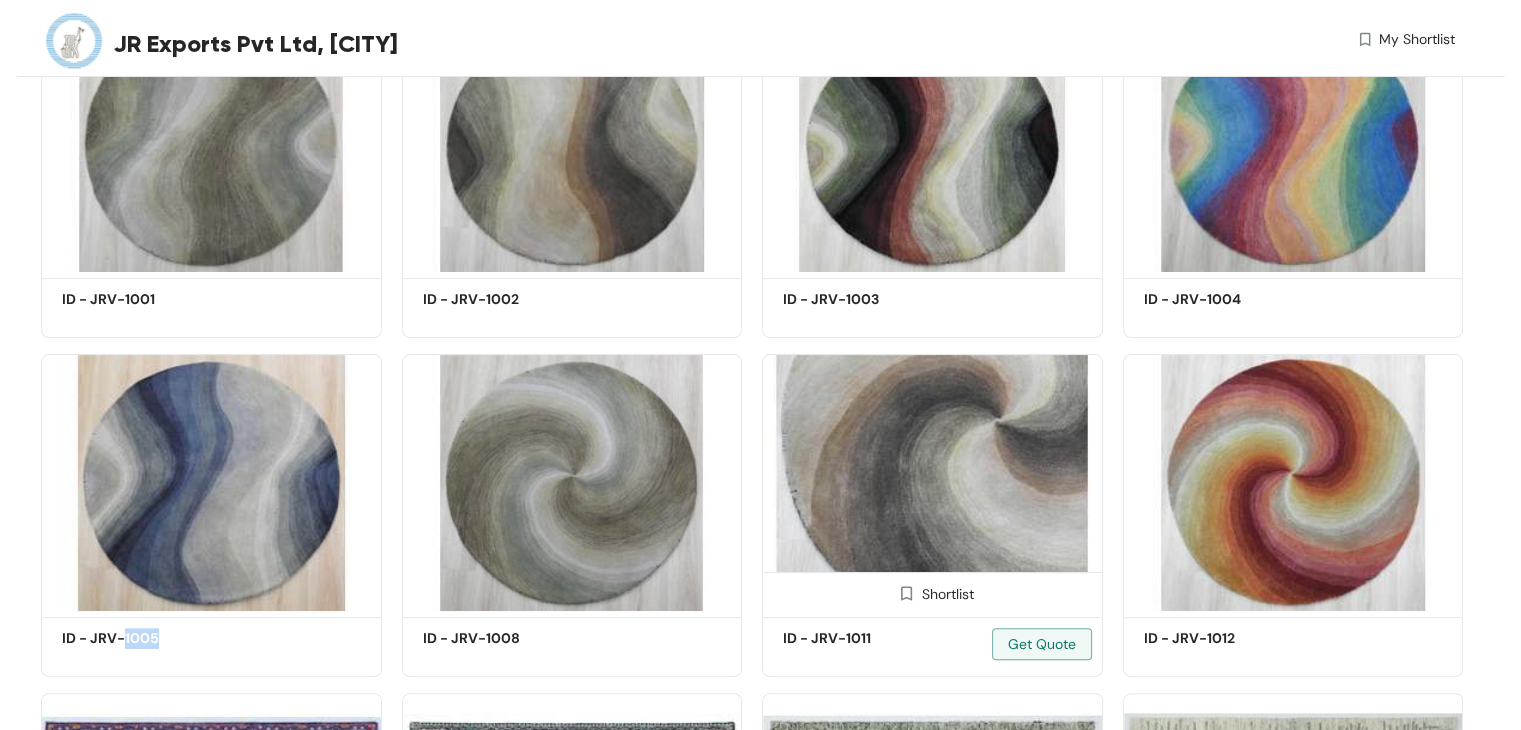 scroll, scrollTop: 536, scrollLeft: 0, axis: vertical 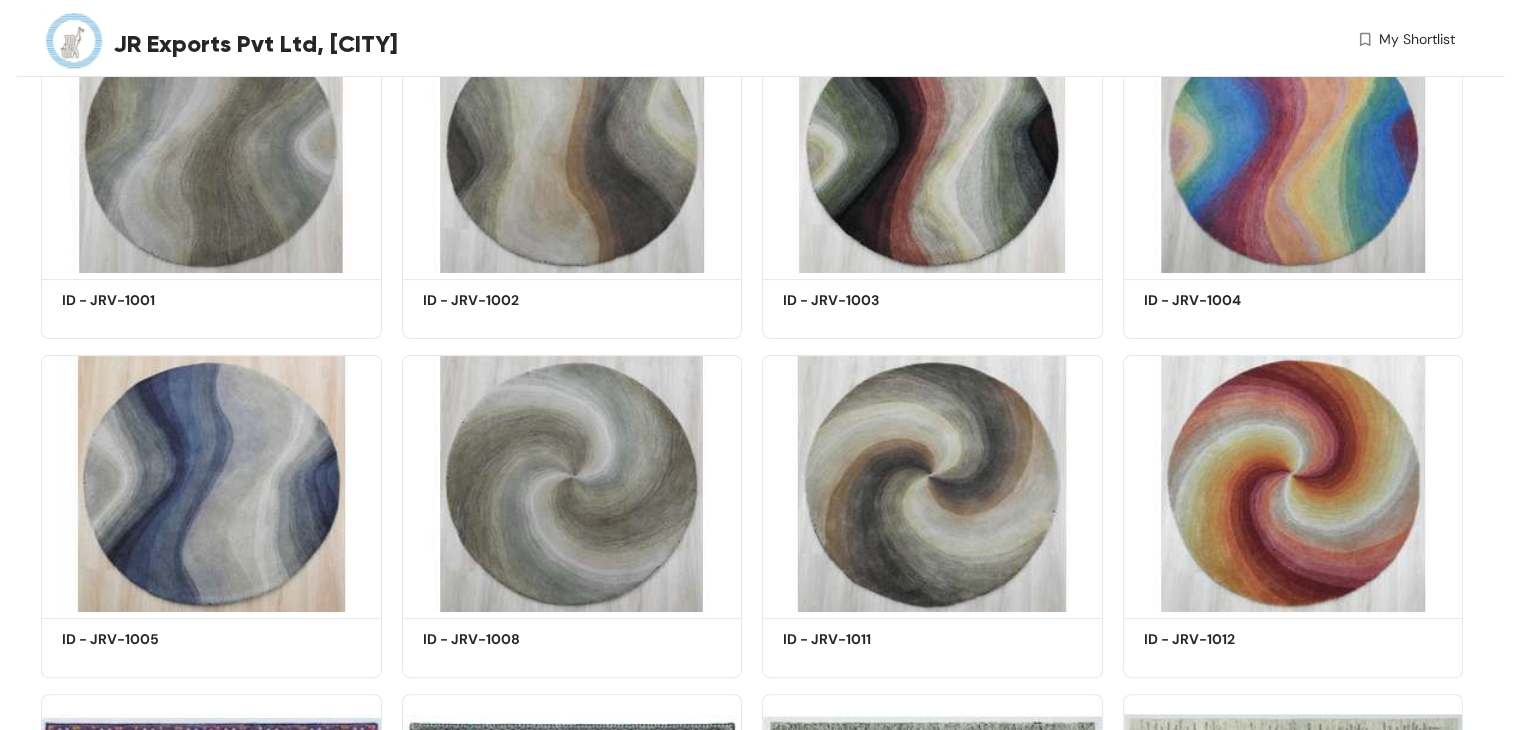 click on "Tufted Rugs 61    Products Shortlist ID - JRV-1001 Get Quote Shortlist ID - JRV-1002 Get Quote Shortlist ID - JRV-1003 Get Quote Shortlist ID - JRV-1004 Get Quote Shortlist ID - JRV-1005 Get Quote Shortlist ID - JRV-1008 Get Quote Shortlist ID - JRV-1011 Get Quote Shortlist ID - JRV-1012 Get Quote Shortlist ID - JULES RUG MAGENTA Get Quote Shortlist ID - GITA RUG Get Quote Shortlist ID - JRV-29005 Get Quote Shortlist ID - JRV-29006 Get Quote Shortlist ID - JRV-29007 Get Quote Shortlist ID - JRV-29008 Get Quote Shortlist ID - JRV-29009 Get Quote Shortlist ID - JRV-29010 Get Quote Shortlist ID - JRV-29012 Get Quote Shortlist ID - JRV-29074-A Get Quote Shortlist ID - JRV-29074-F Get Quote Shortlist ID - JRV-29070 Get Quote Shortlist ID - JRV-29149 Get Quote Shortlist ID - JRV-29150 Get Quote Shortlist ID - JRV-29151 Get Quote Shortlist ID - JRV-29152 Get Quote Shortlist ID - JRV-29153 Get Quote Shortlist ID - JRV-29192 Get Quote Shortlist ID - JRV-29011 Get Quote Shortlist ID - JRV-29074-B Get Quote Shortlist" at bounding box center [760, 2524] 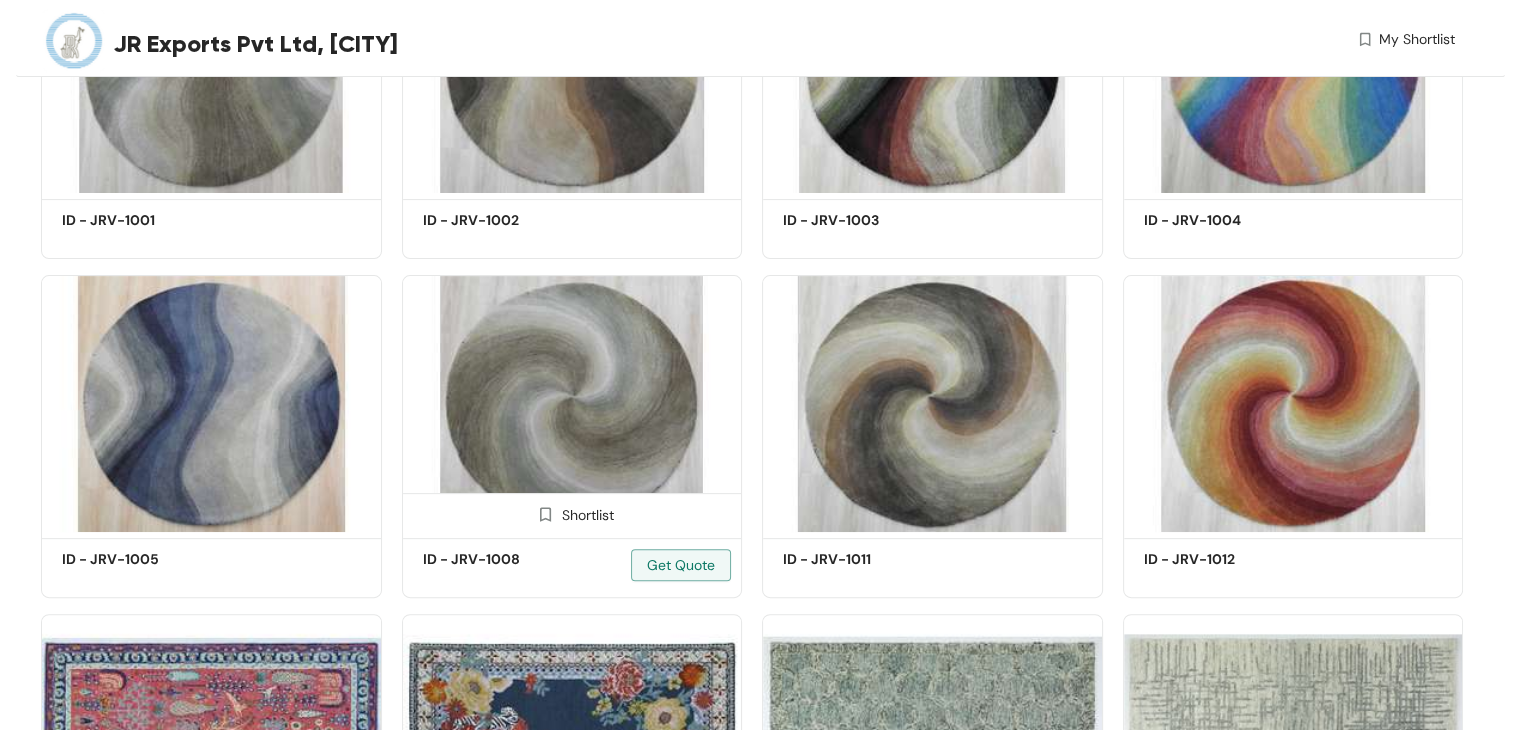 scroll, scrollTop: 618, scrollLeft: 0, axis: vertical 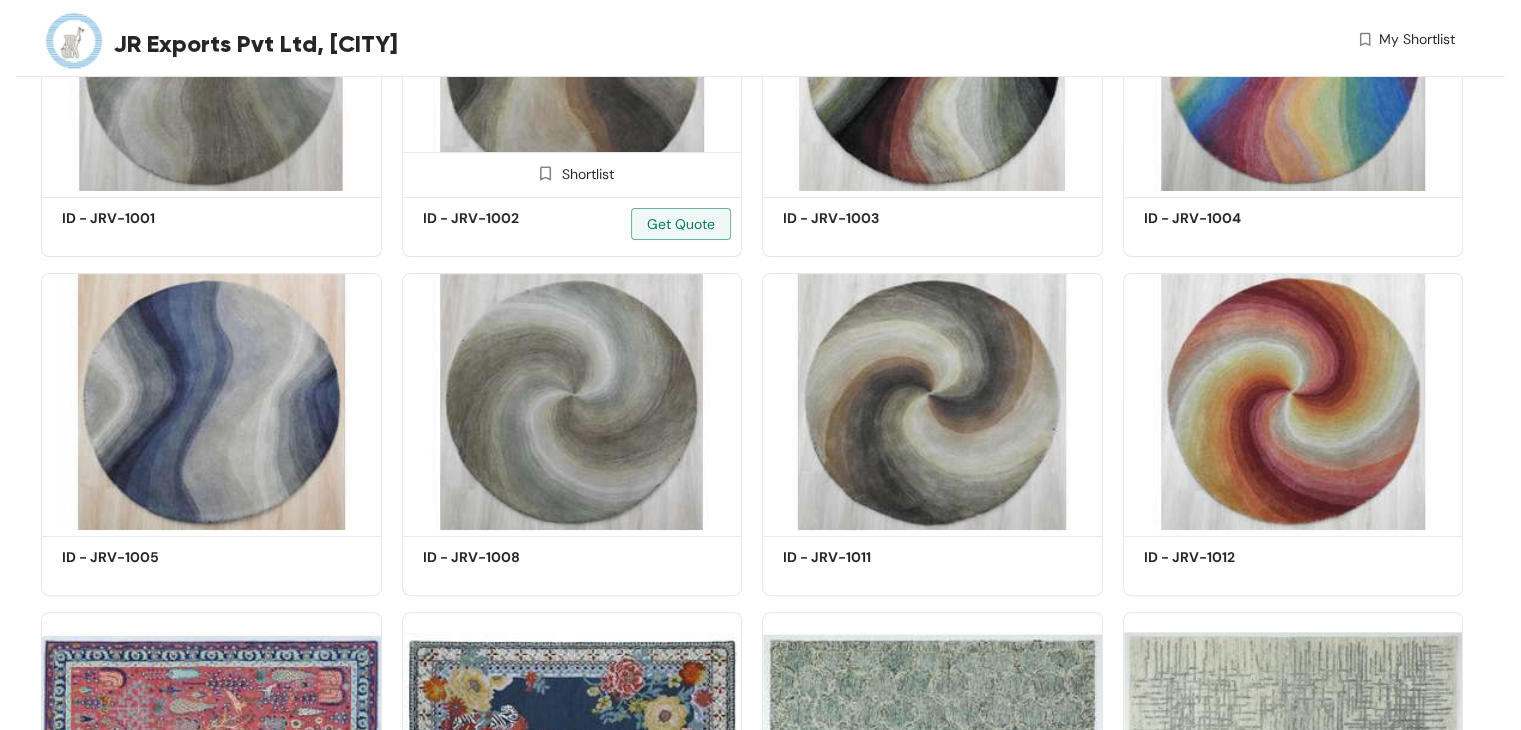 drag, startPoint x: 485, startPoint y: 59, endPoint x: 586, endPoint y: 189, distance: 164.62381 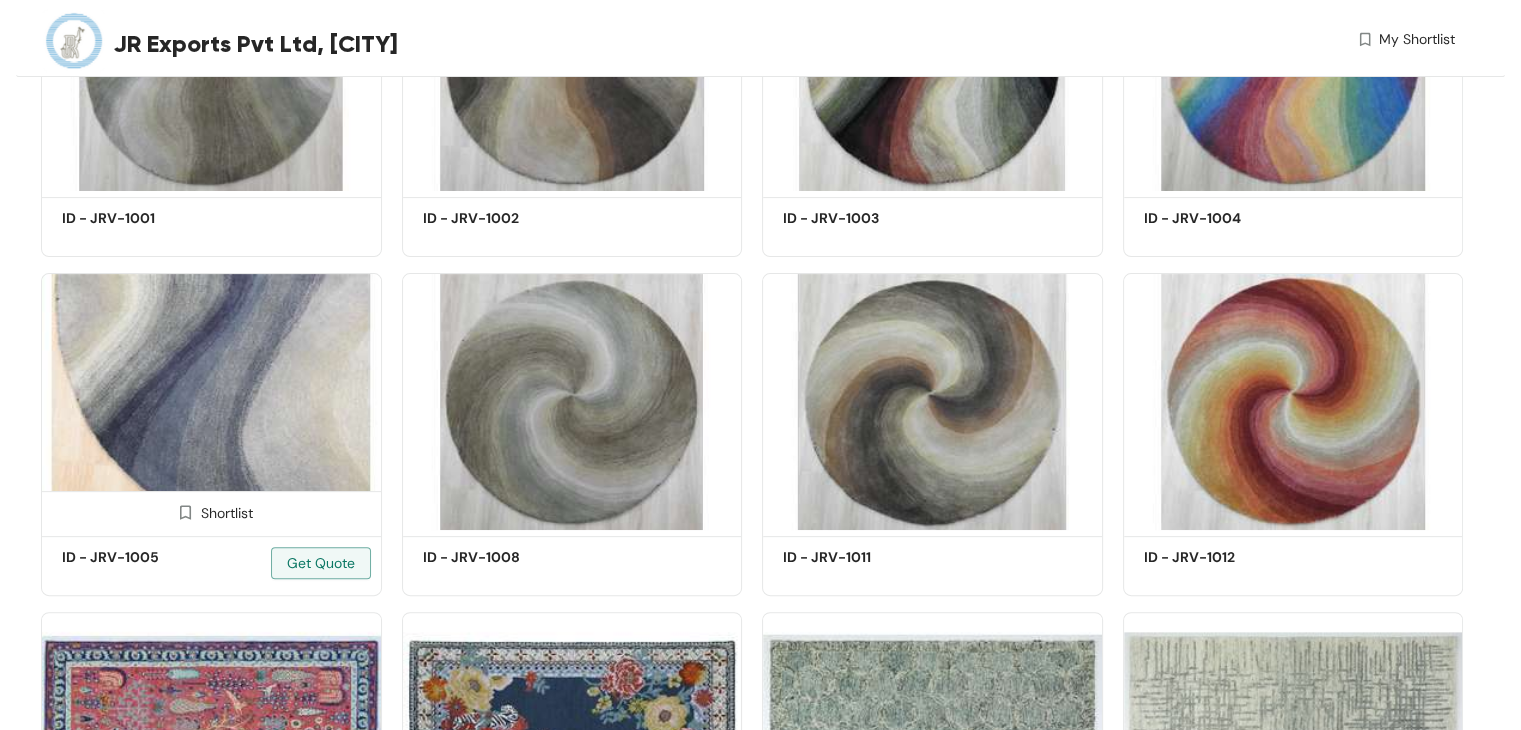 click at bounding box center [211, 401] 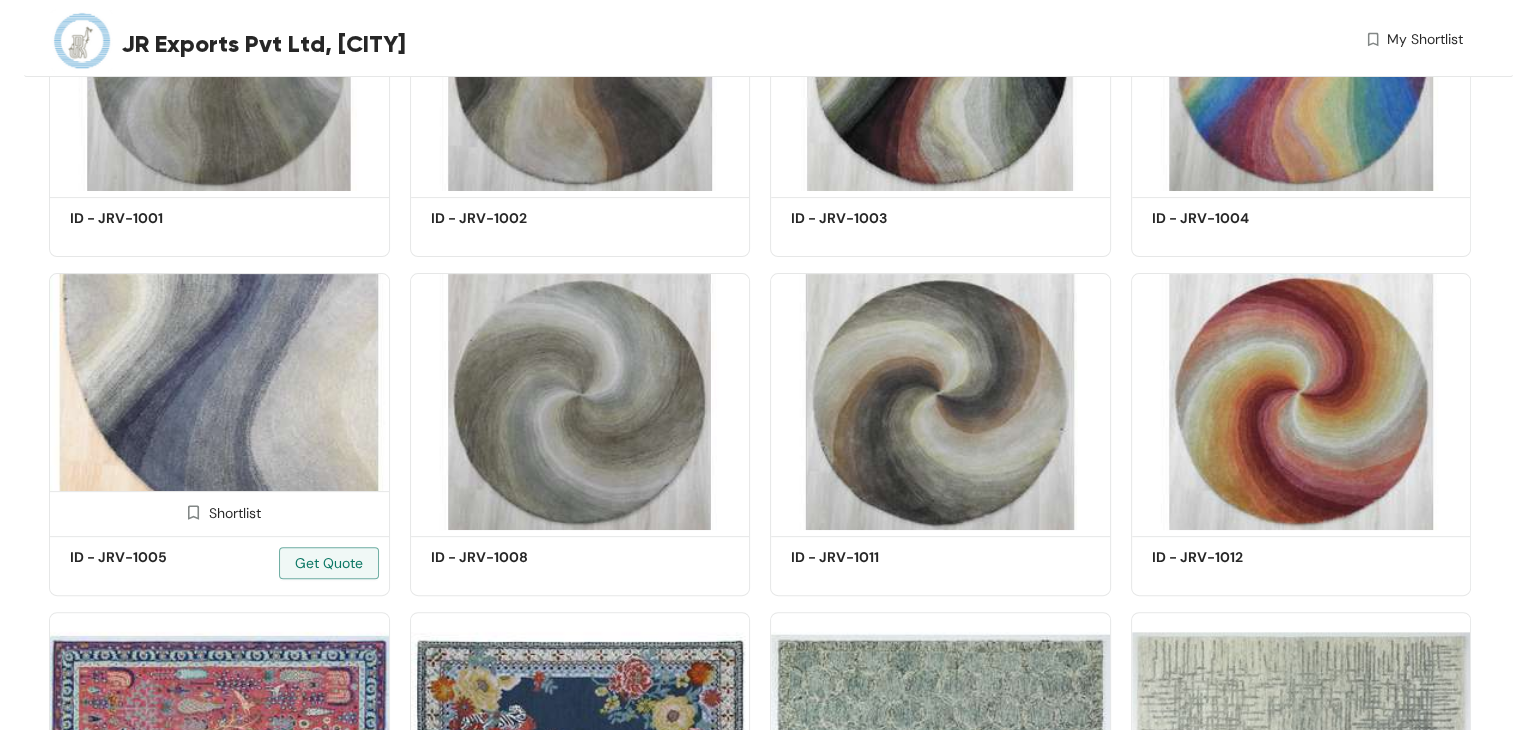 scroll, scrollTop: 0, scrollLeft: 0, axis: both 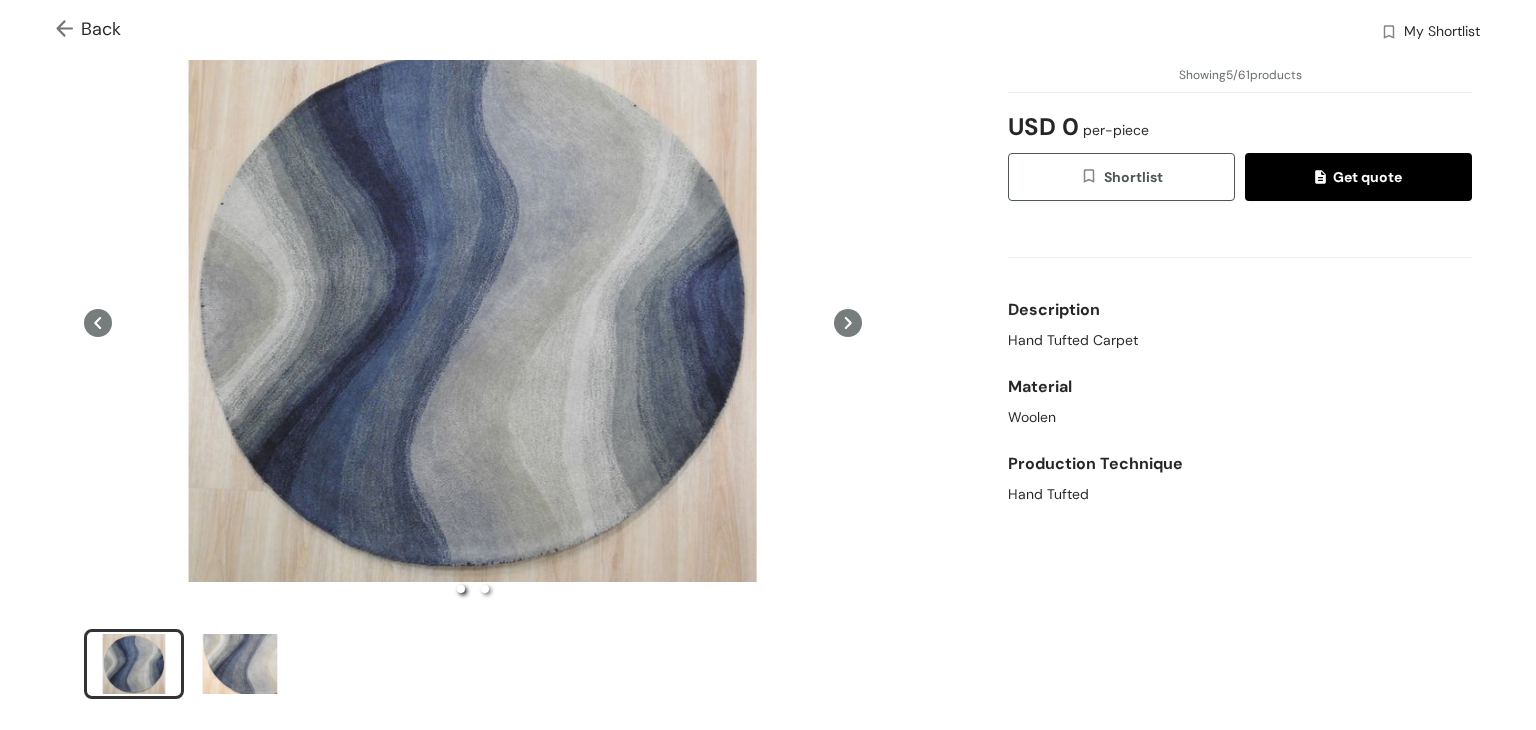 click at bounding box center [68, 30] 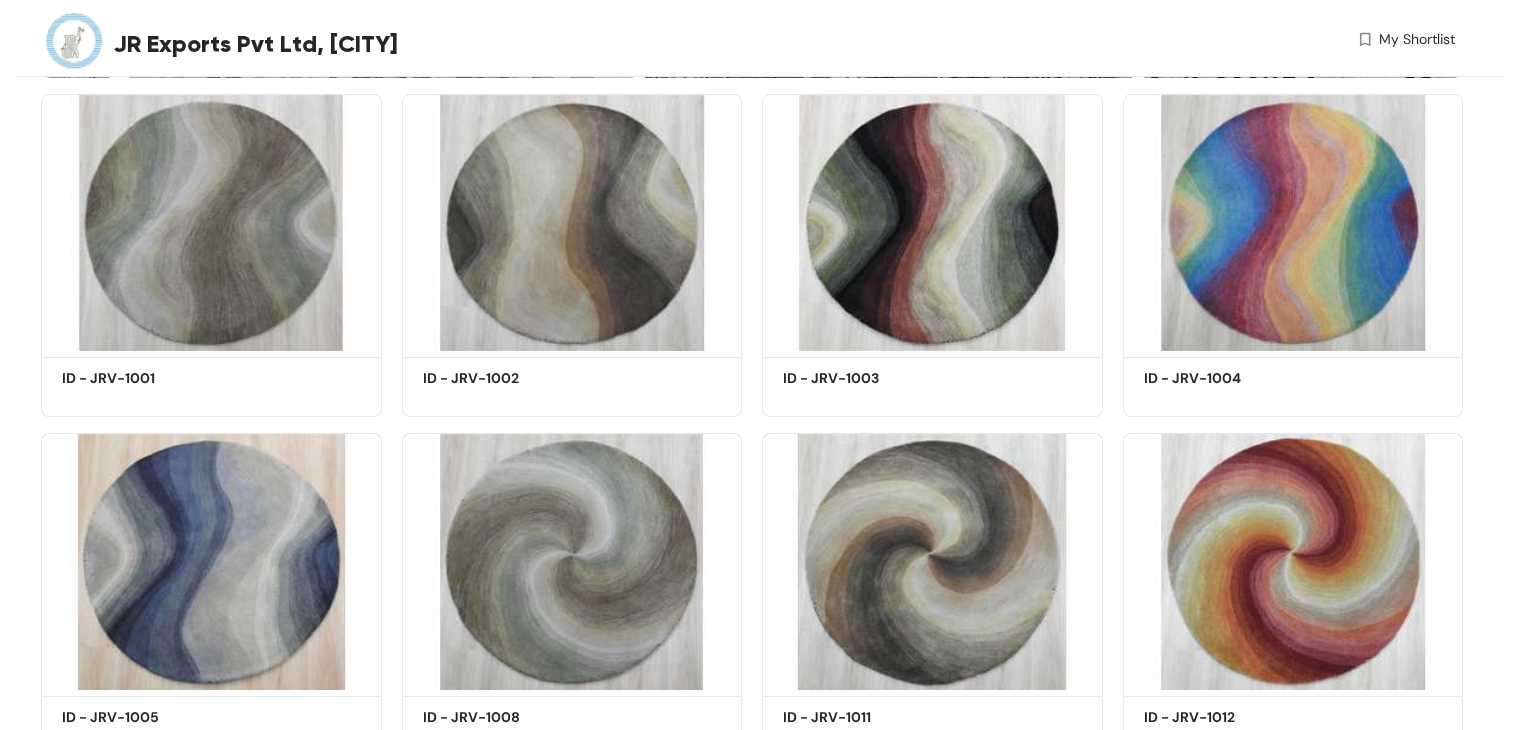 scroll, scrollTop: 618, scrollLeft: 0, axis: vertical 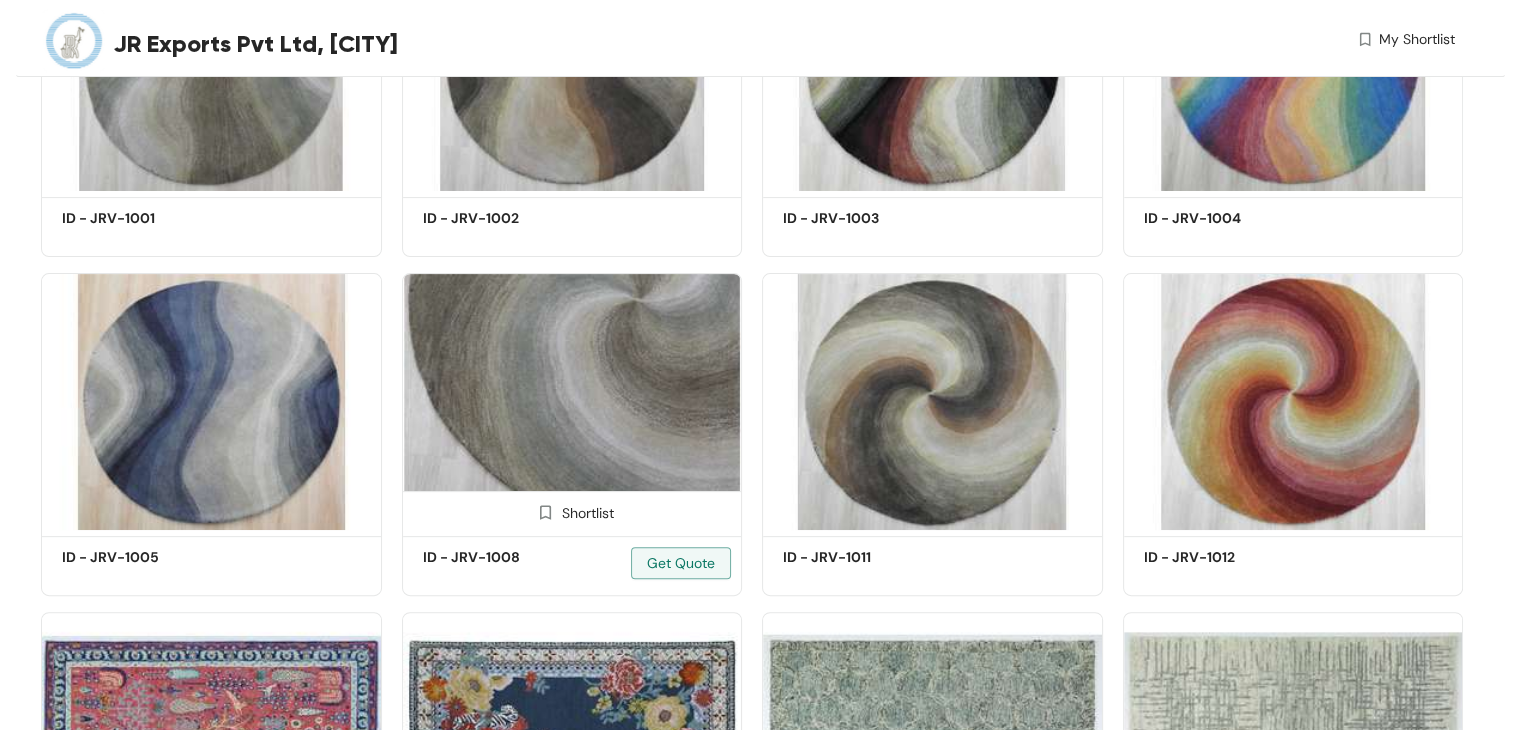 click at bounding box center [572, 401] 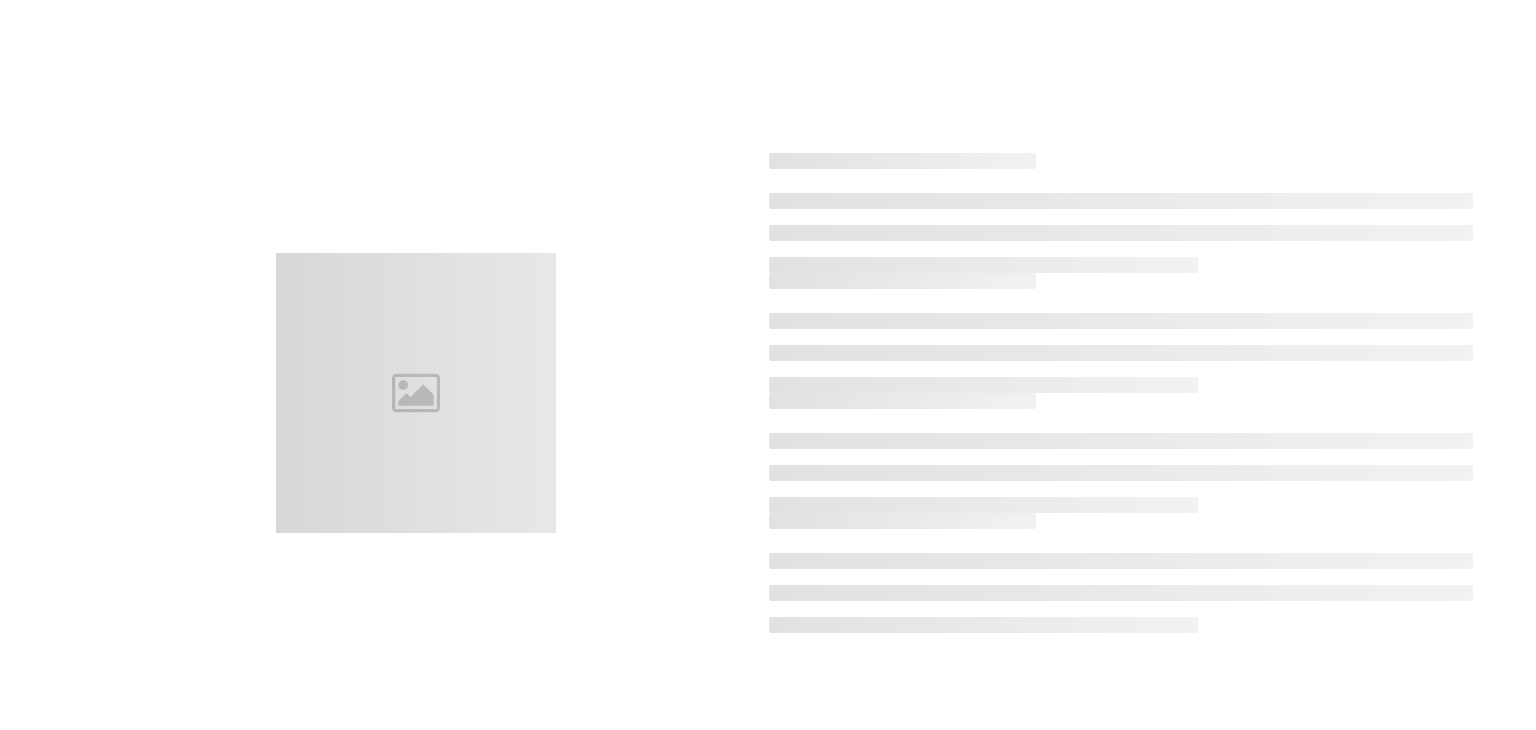 scroll, scrollTop: 0, scrollLeft: 0, axis: both 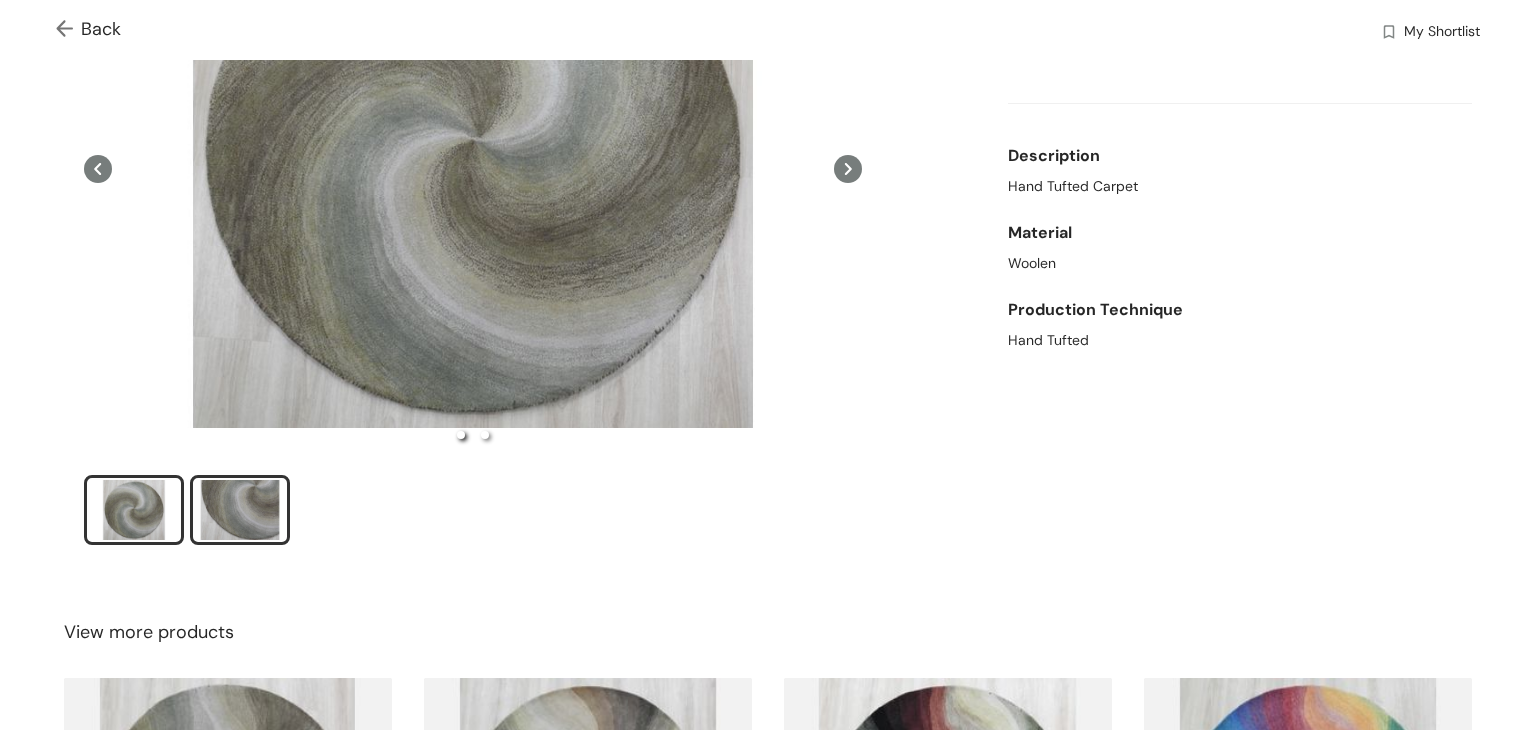 click at bounding box center [240, 510] 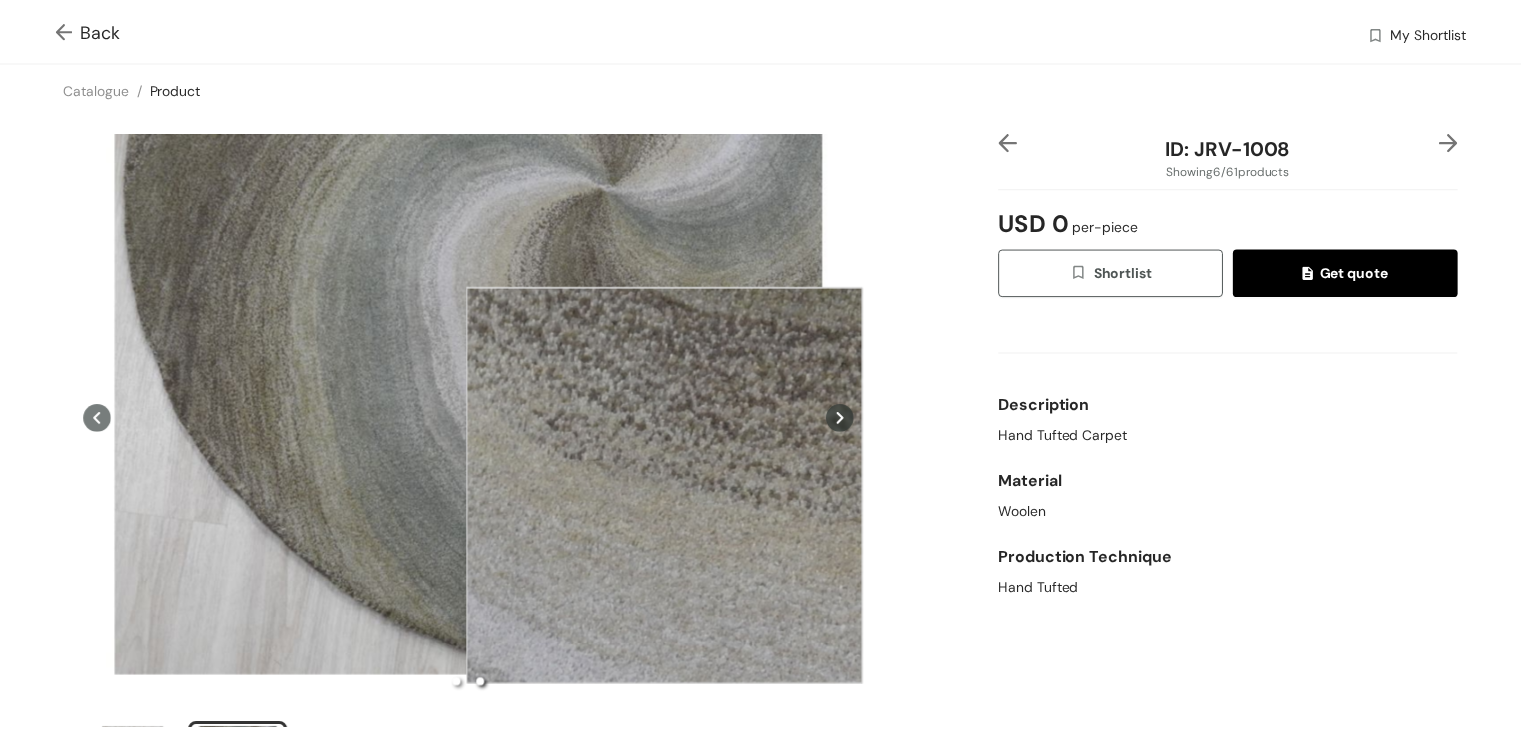 scroll, scrollTop: 2, scrollLeft: 0, axis: vertical 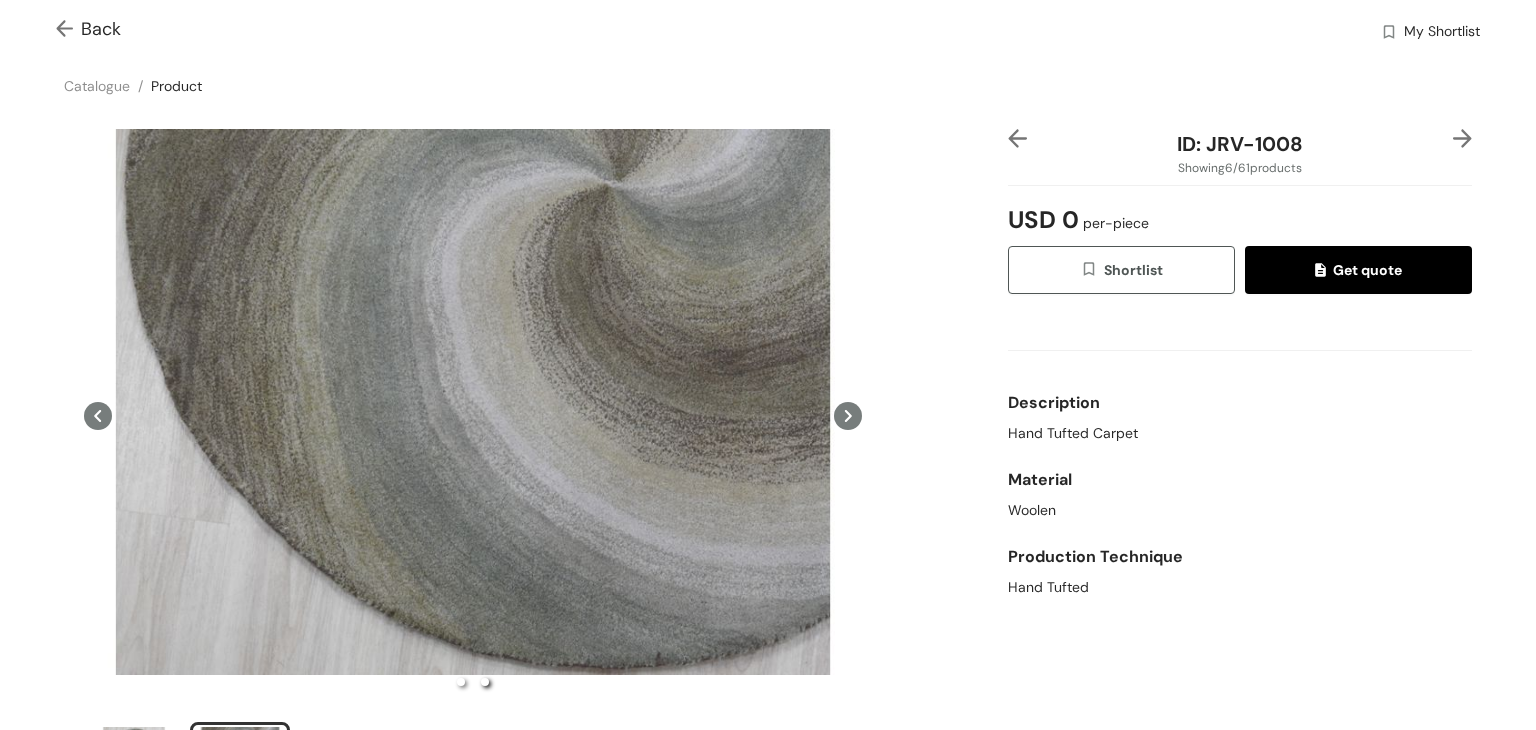 type 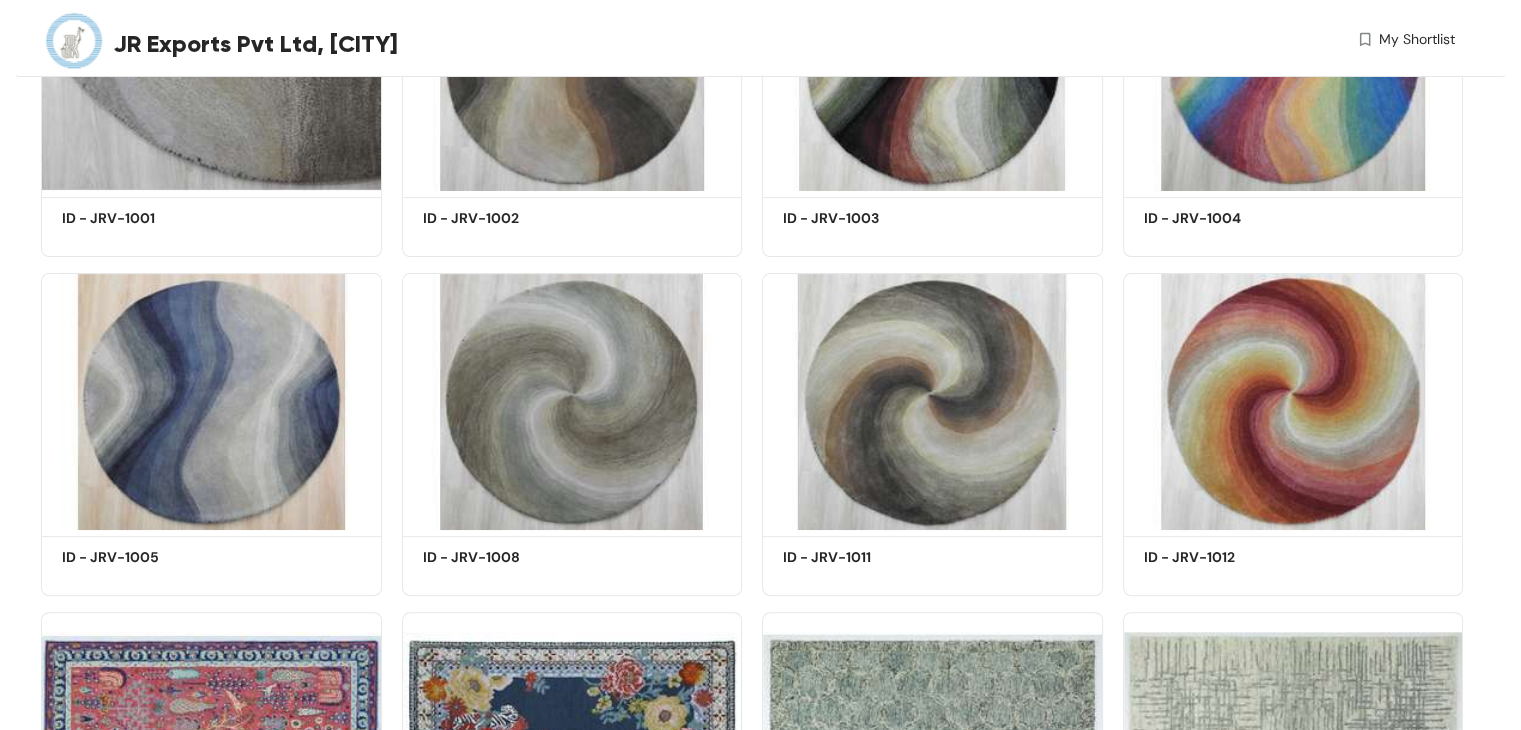 scroll, scrollTop: 1151, scrollLeft: 0, axis: vertical 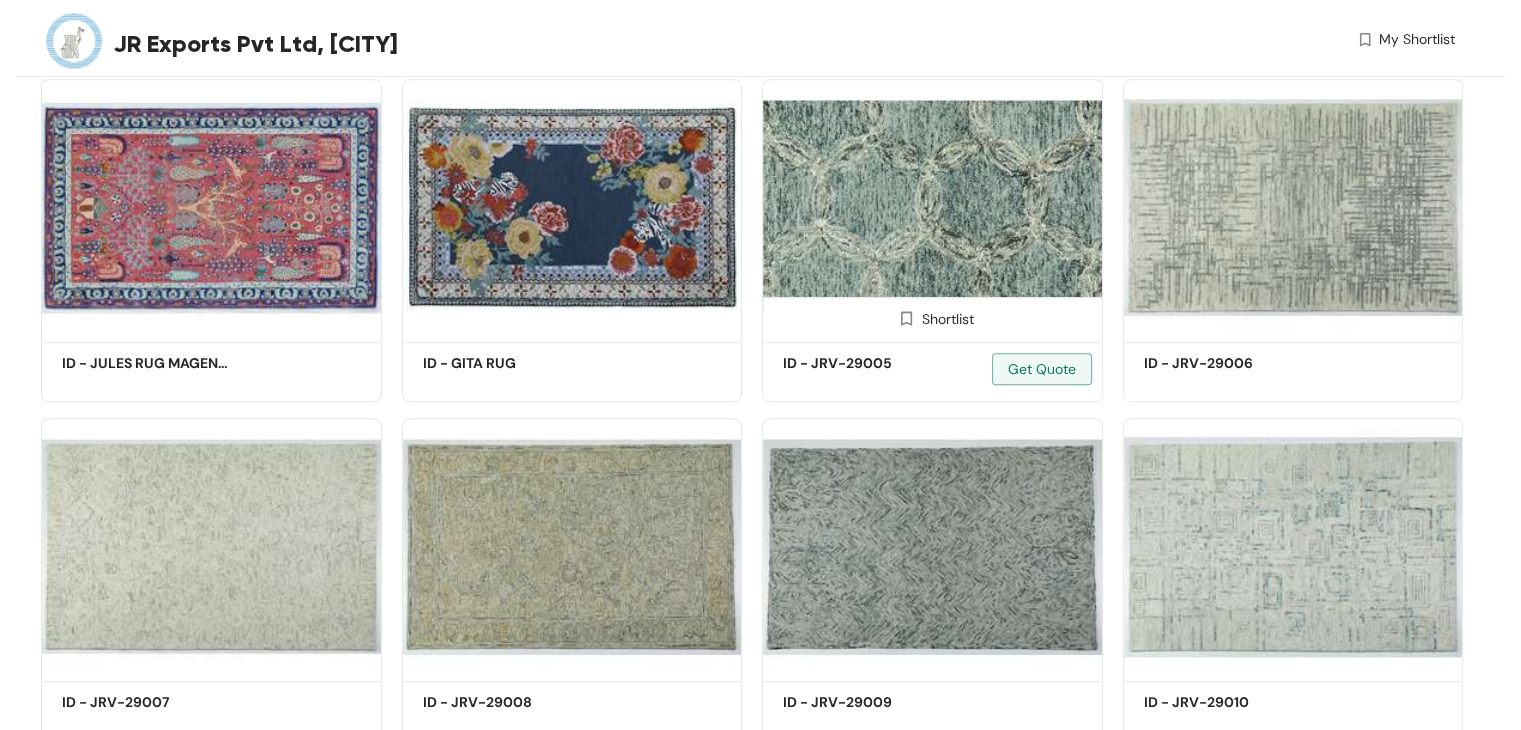 click at bounding box center (932, 207) 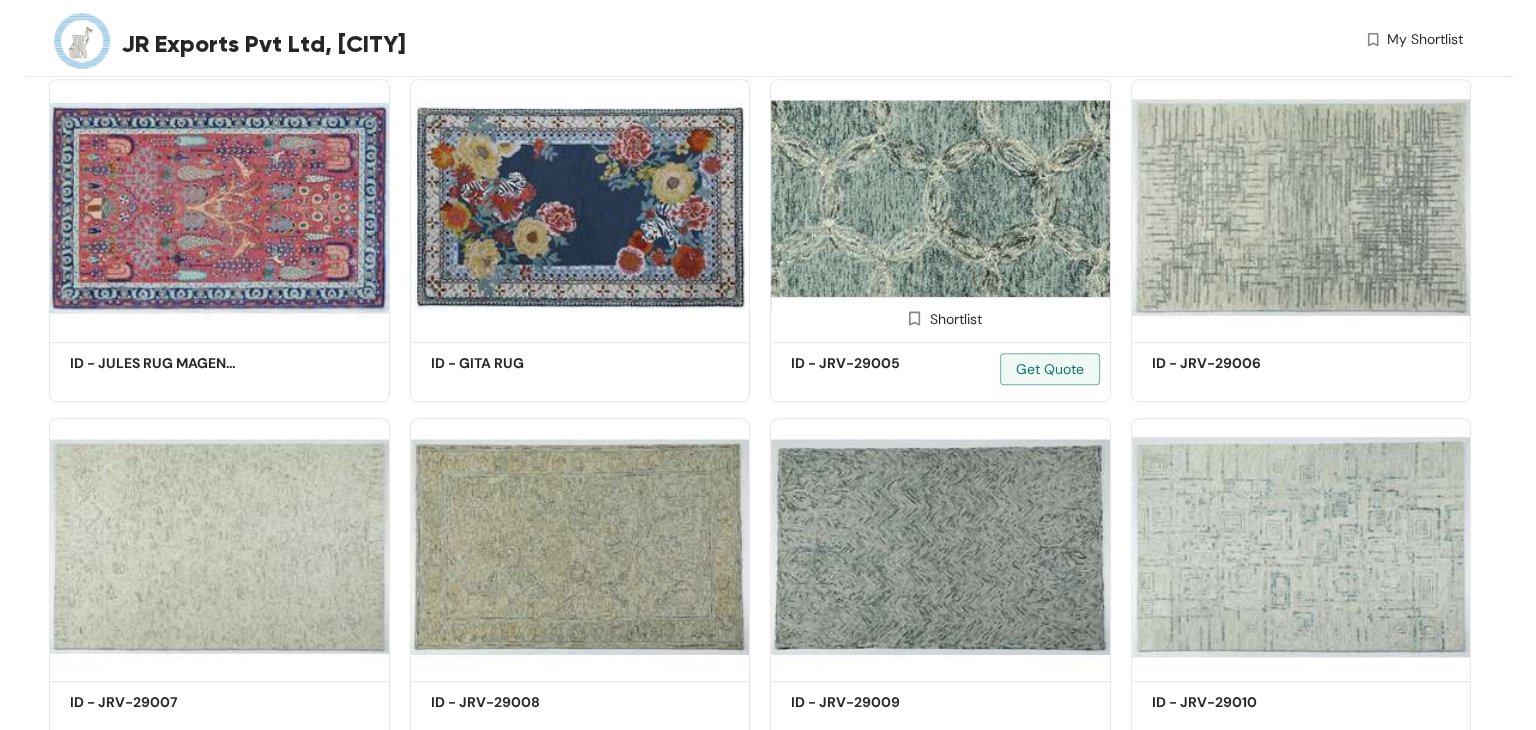 scroll, scrollTop: 0, scrollLeft: 0, axis: both 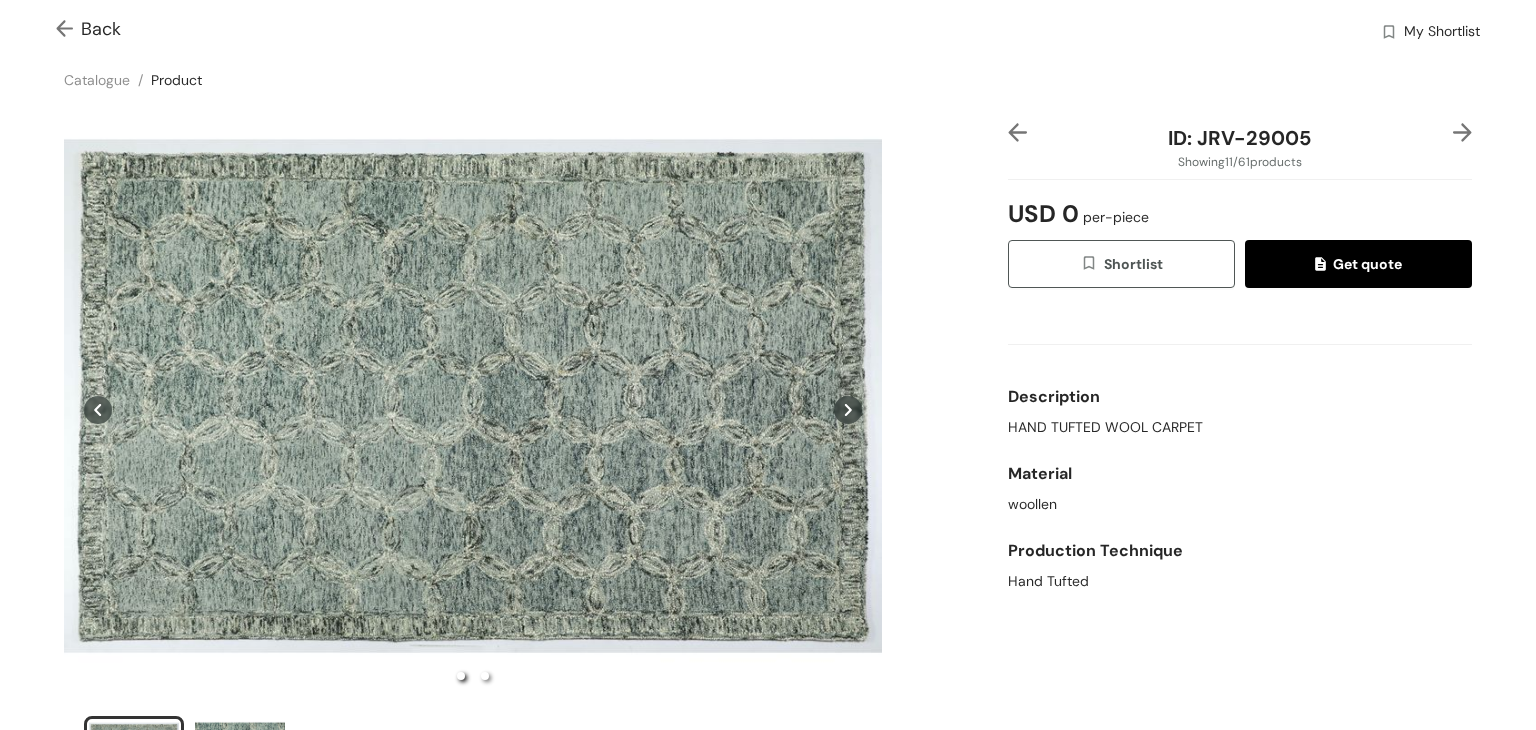 click at bounding box center (68, 30) 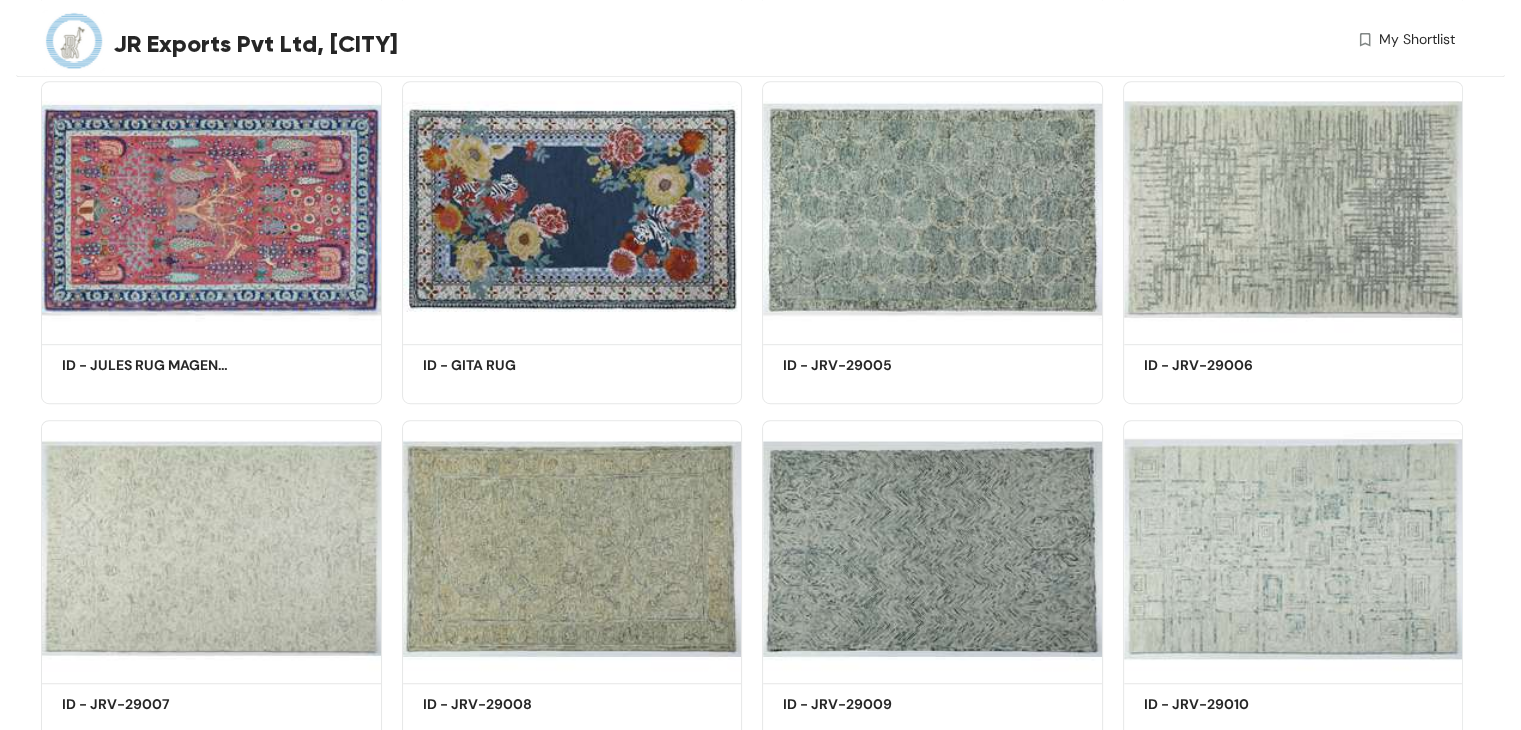 scroll, scrollTop: 1151, scrollLeft: 0, axis: vertical 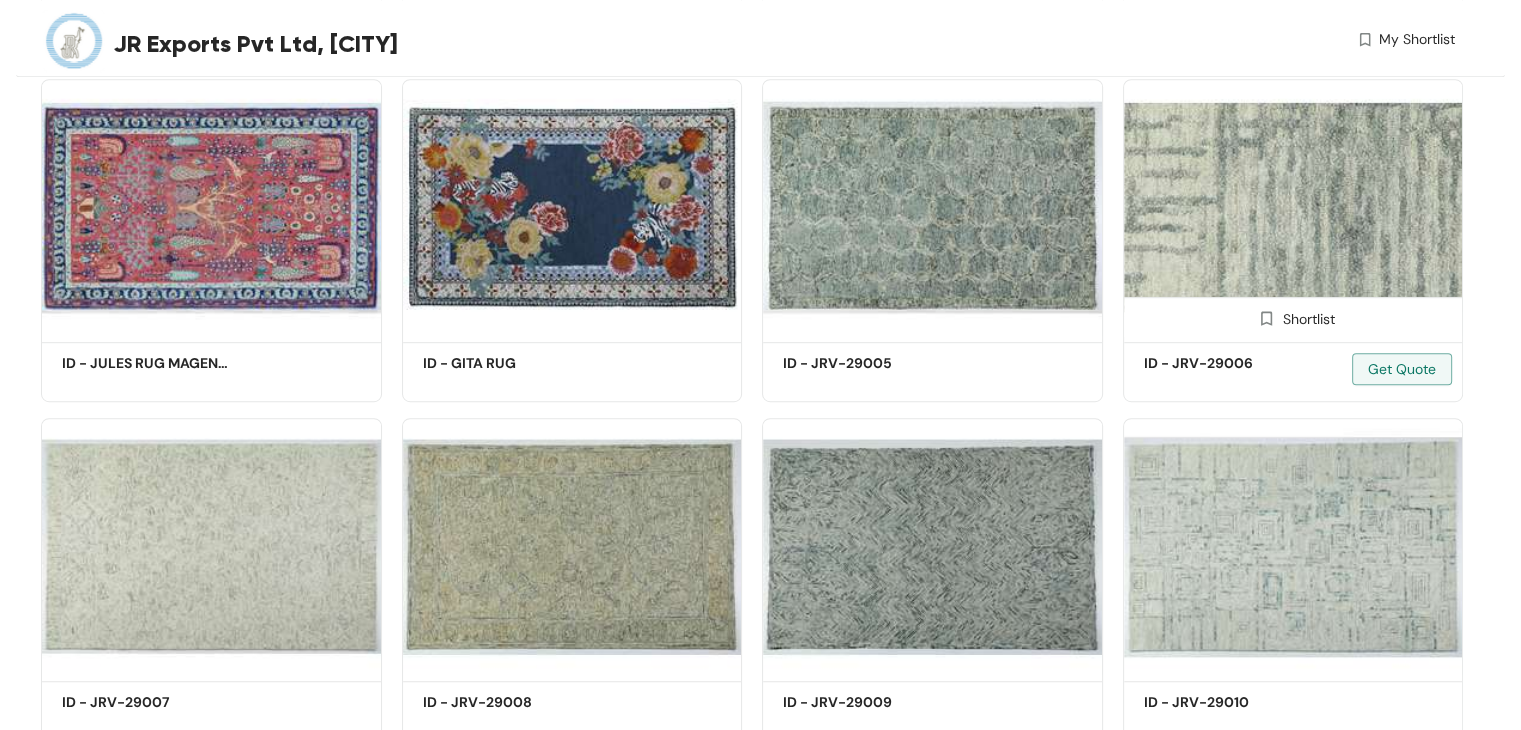 click at bounding box center [1293, 207] 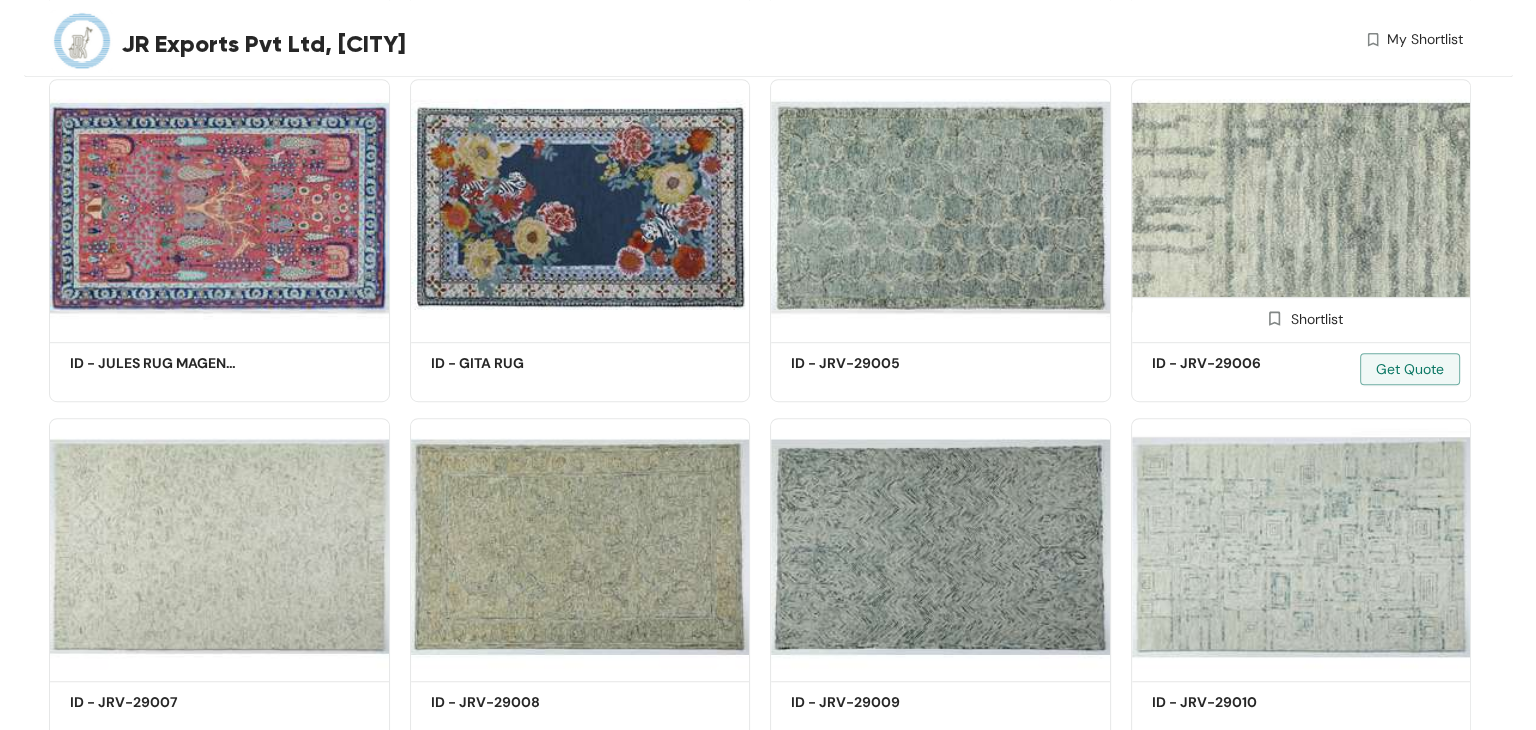 scroll, scrollTop: 0, scrollLeft: 0, axis: both 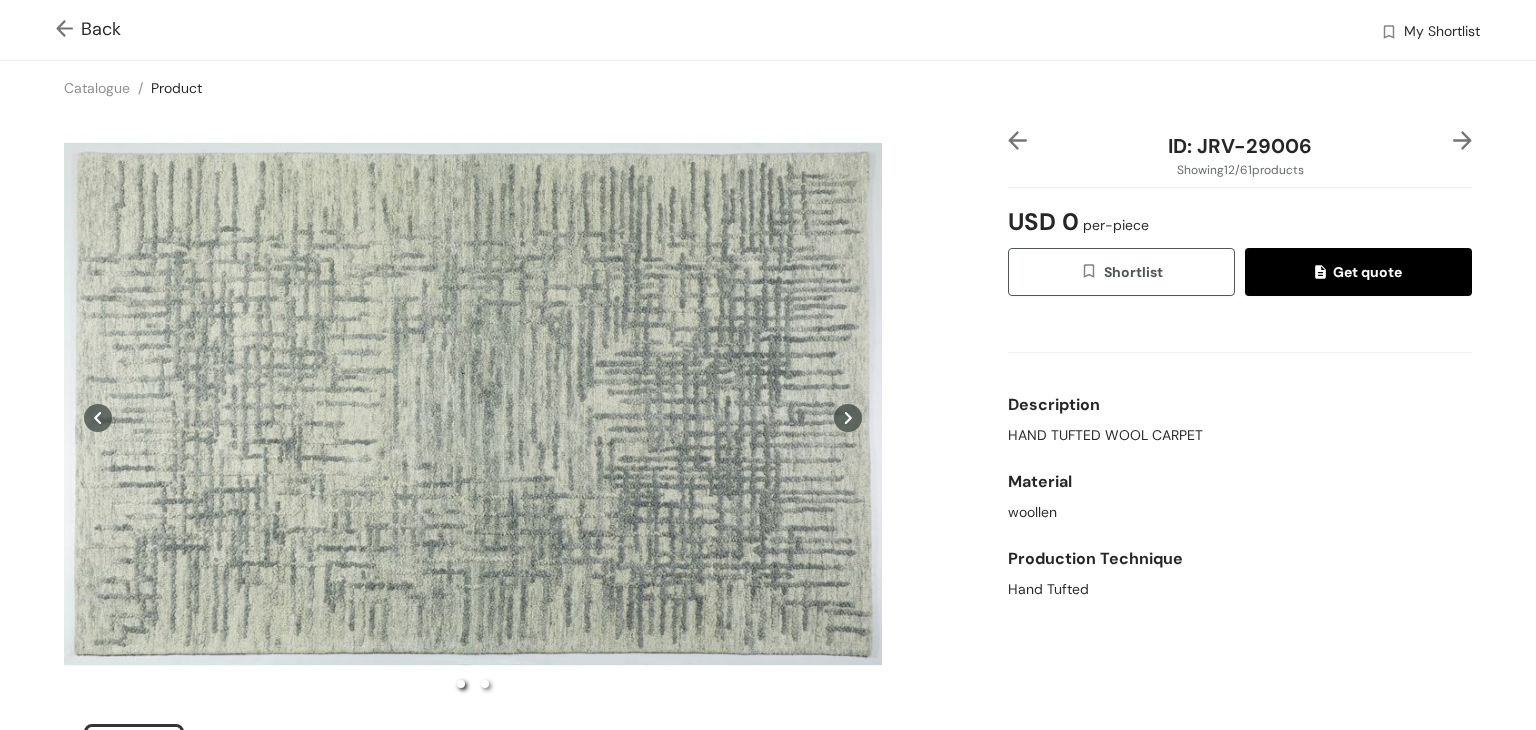click at bounding box center [68, 30] 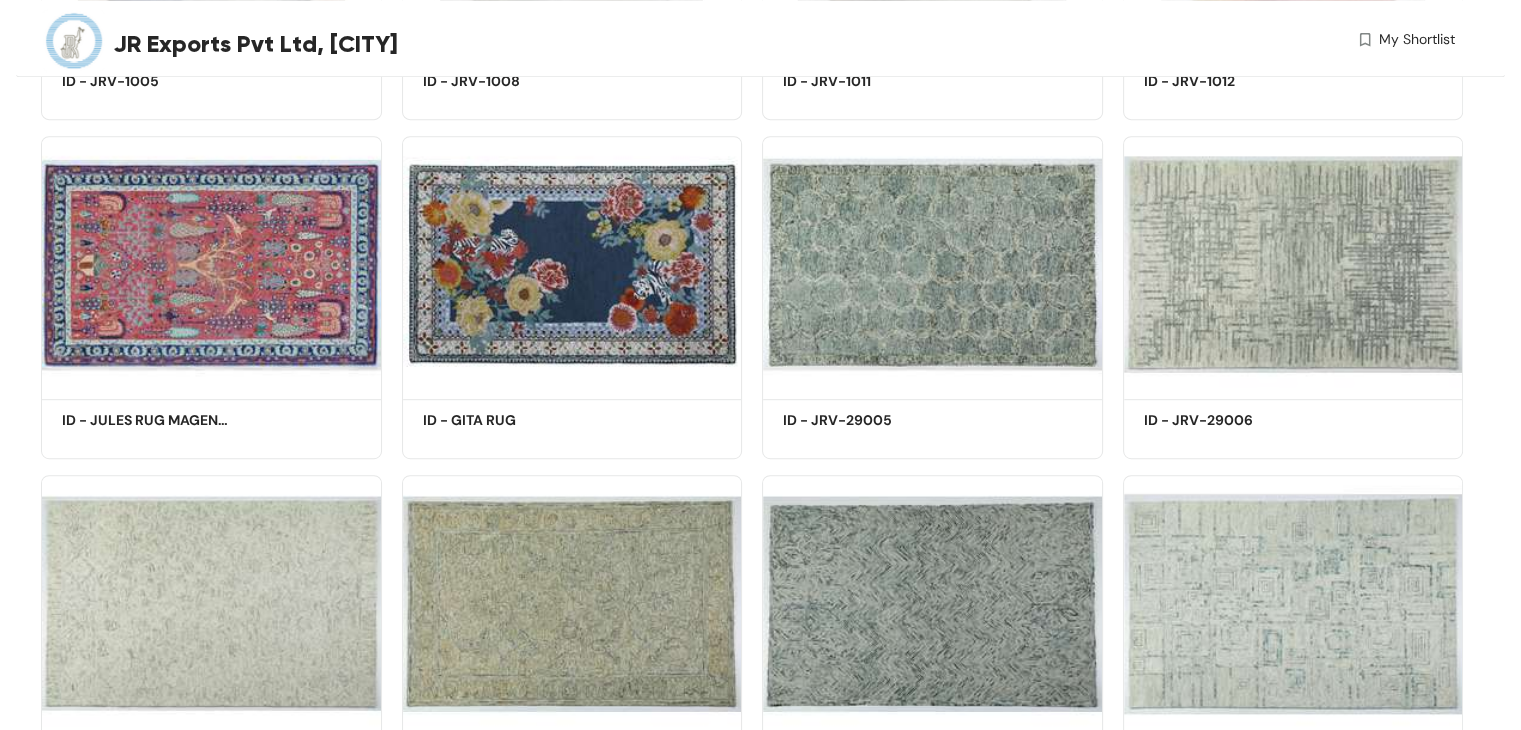 scroll, scrollTop: 1151, scrollLeft: 0, axis: vertical 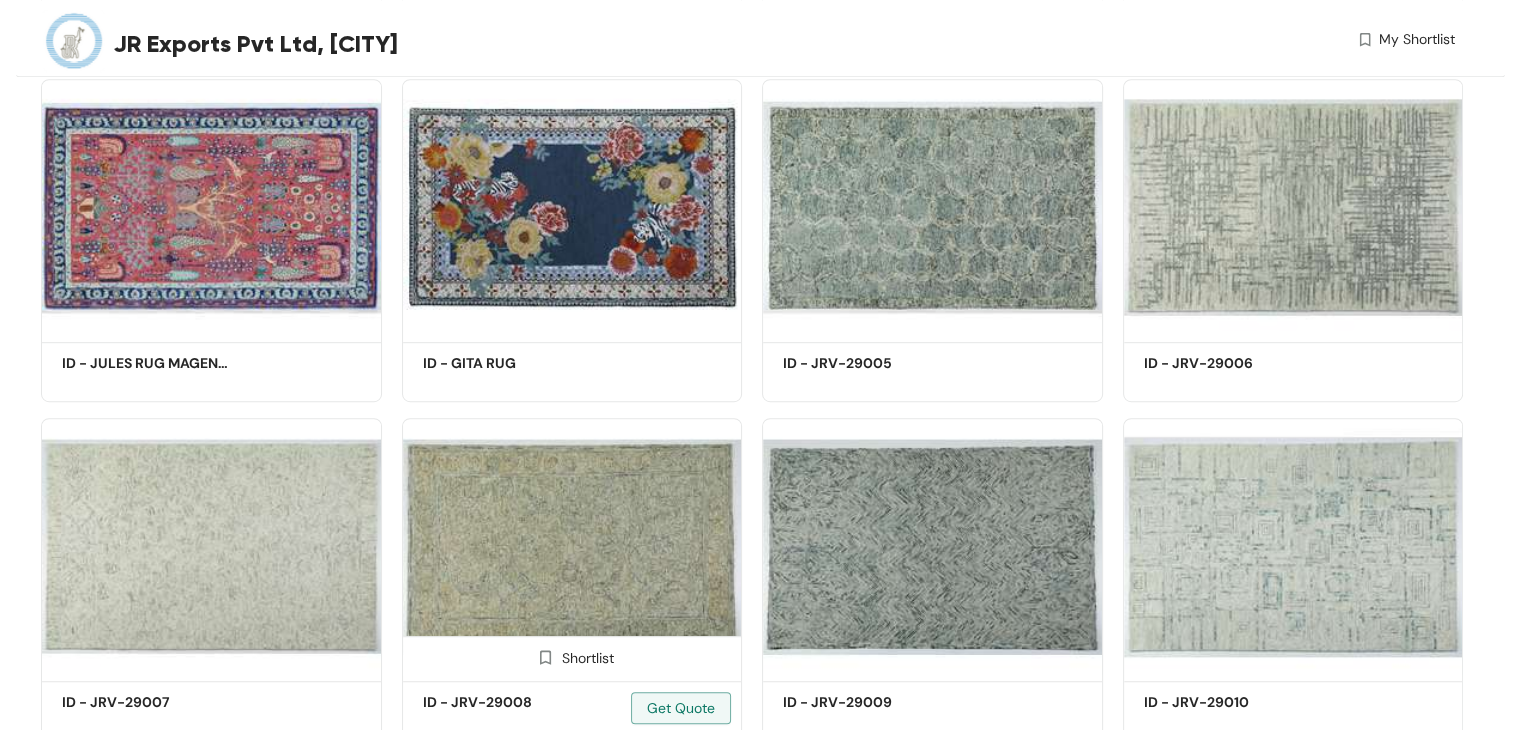 click at bounding box center [572, 546] 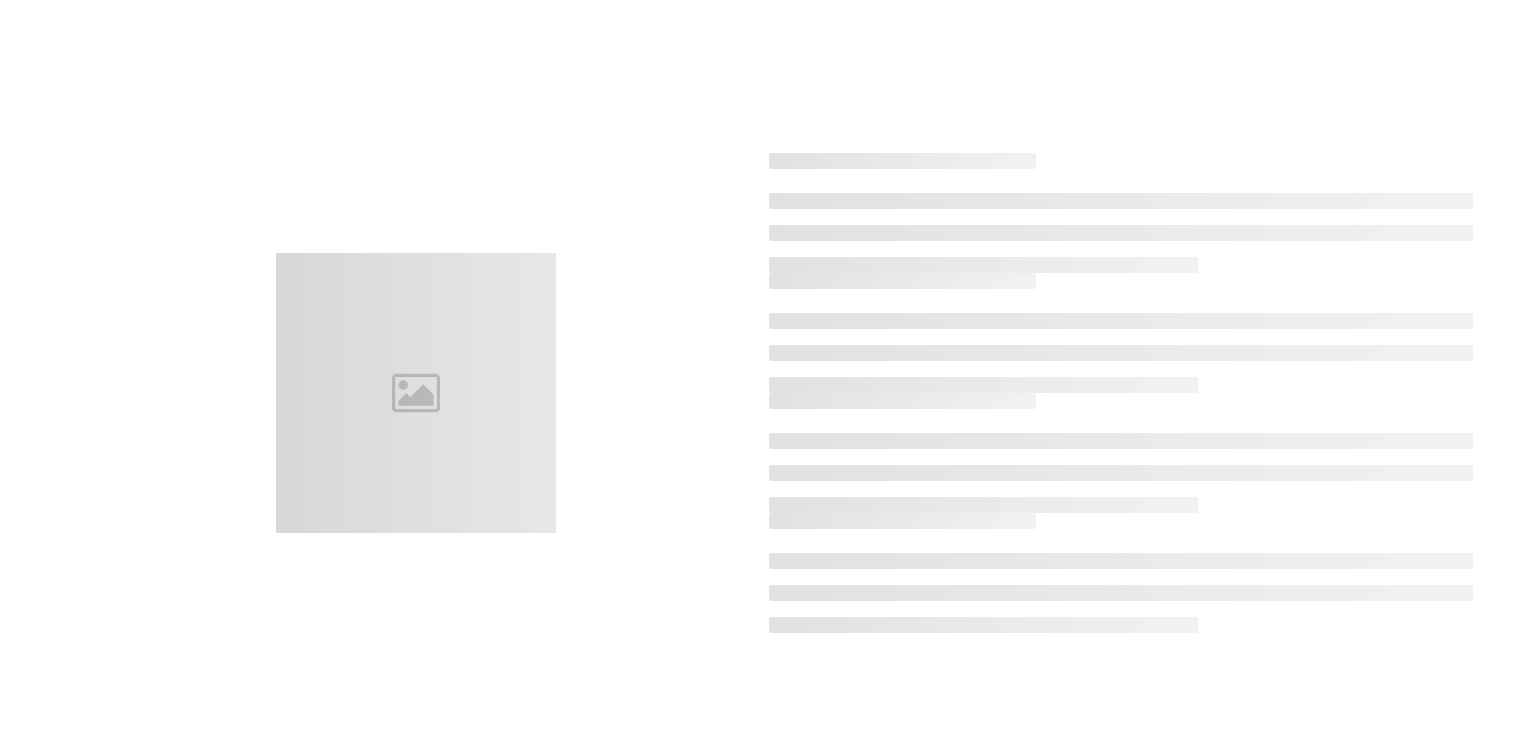 scroll, scrollTop: 0, scrollLeft: 0, axis: both 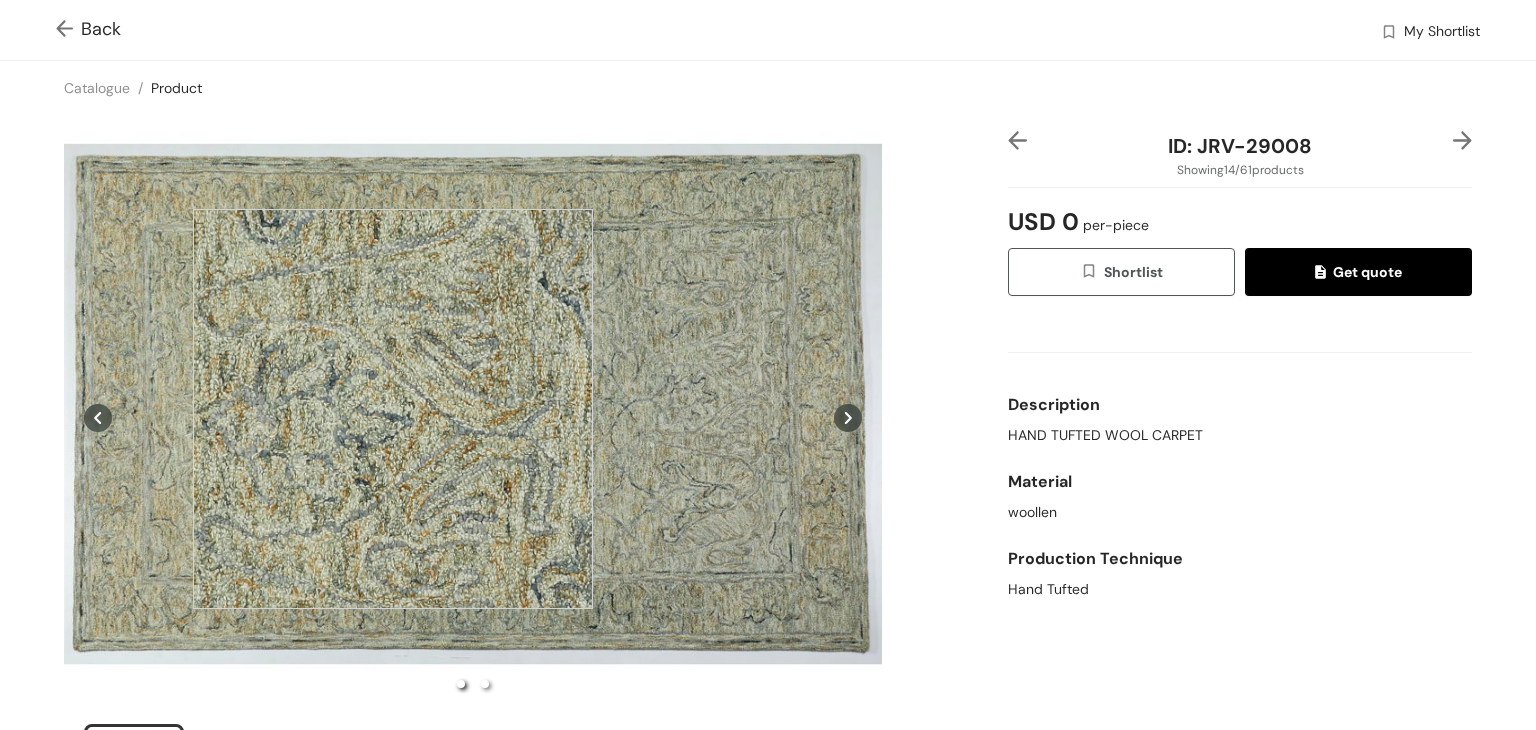 click at bounding box center [393, 409] 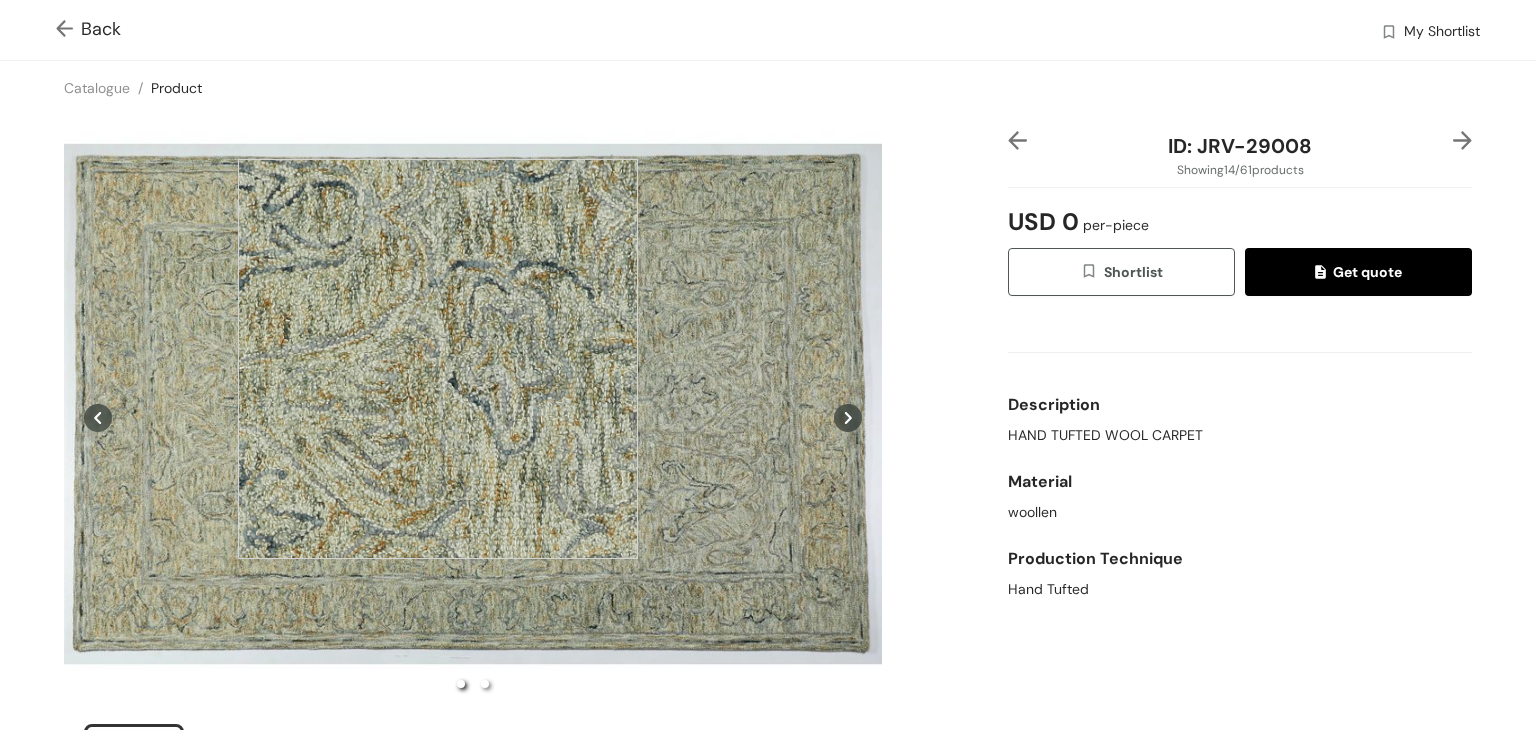 click at bounding box center [438, 359] 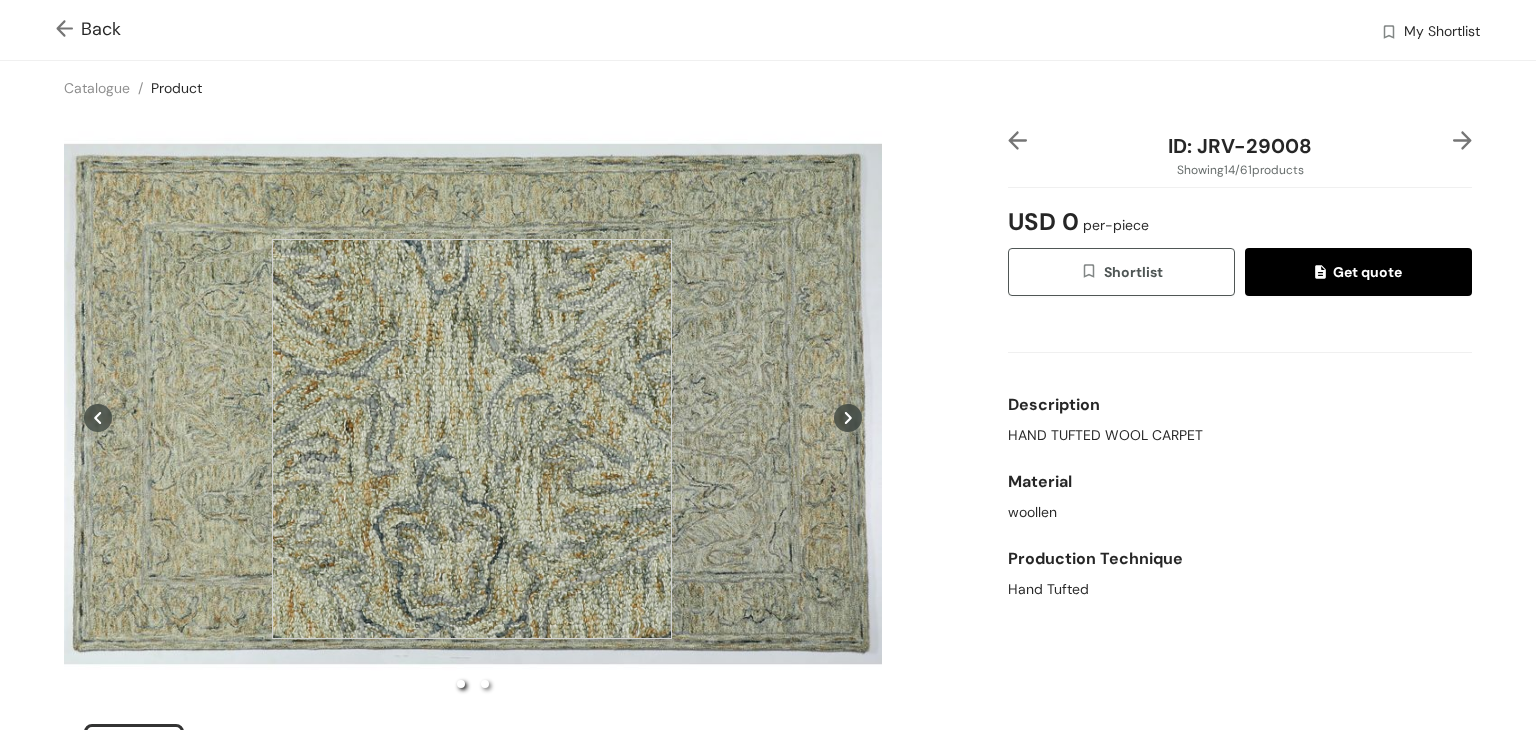 scroll, scrollTop: 3, scrollLeft: 0, axis: vertical 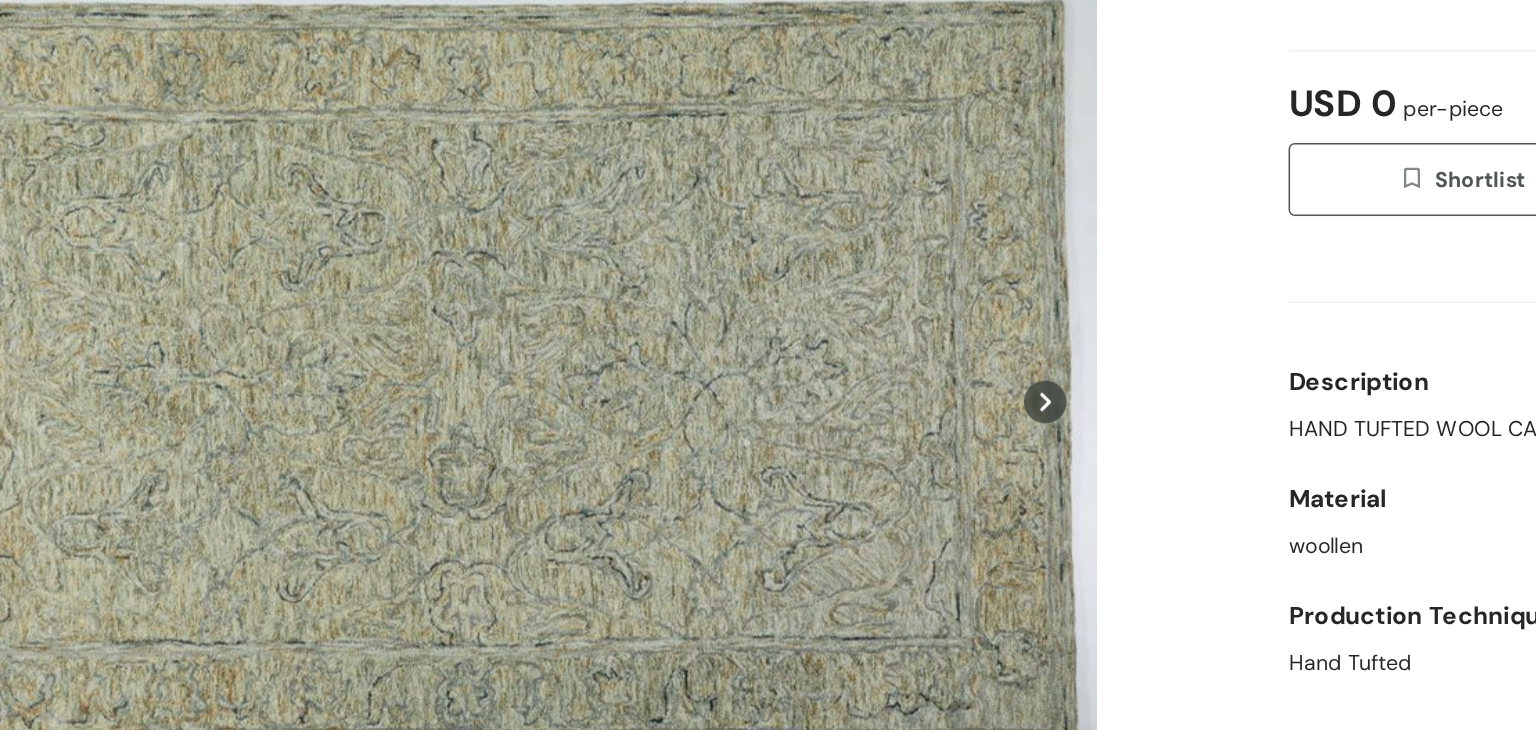 click on "ID: JRV-29008   Showing  14  /  61  products USD   0   per-piece Shortlist Get quote Description HAND TUFTED WOOL CARPET Material woollen Production Technique Hand Tufted" at bounding box center [768, 472] 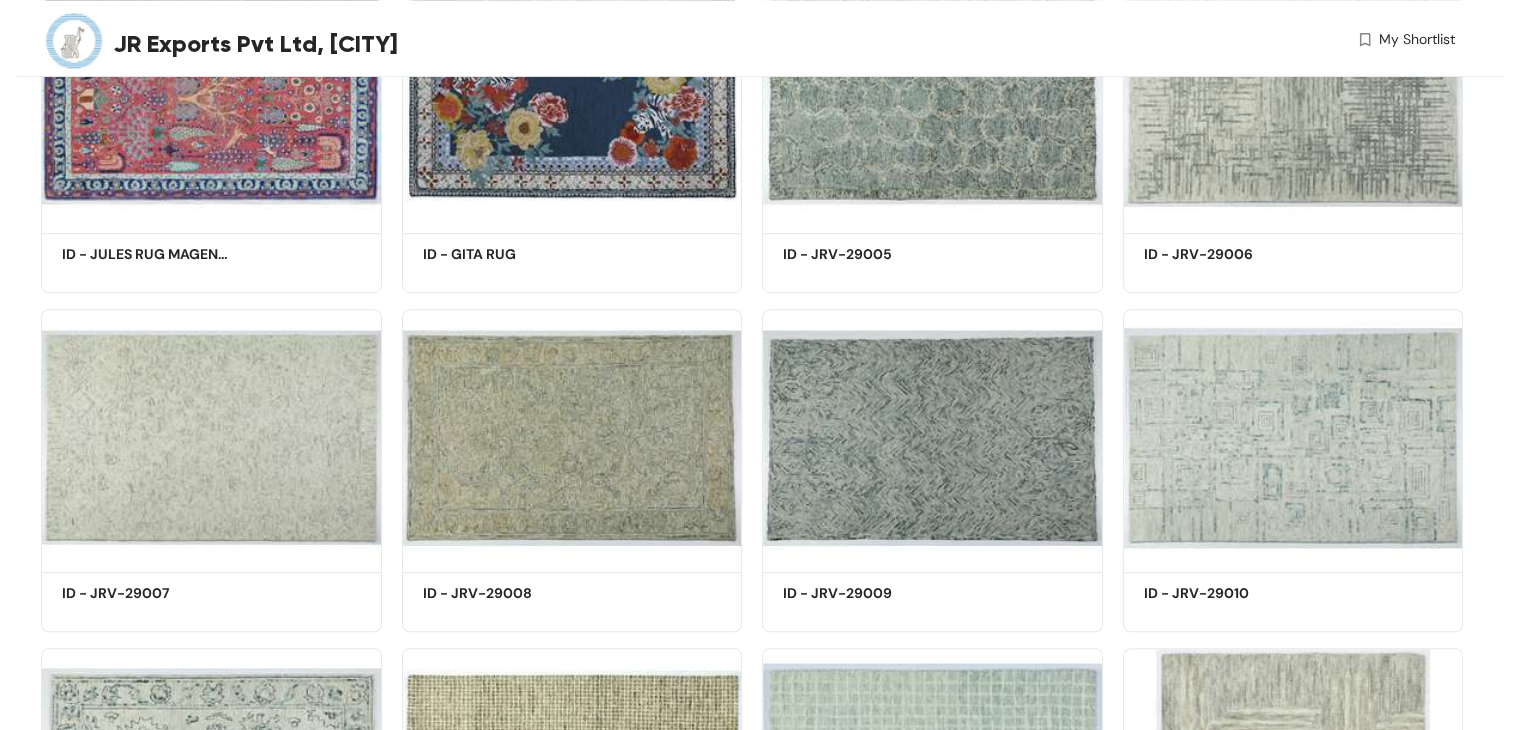 scroll, scrollTop: 1151, scrollLeft: 0, axis: vertical 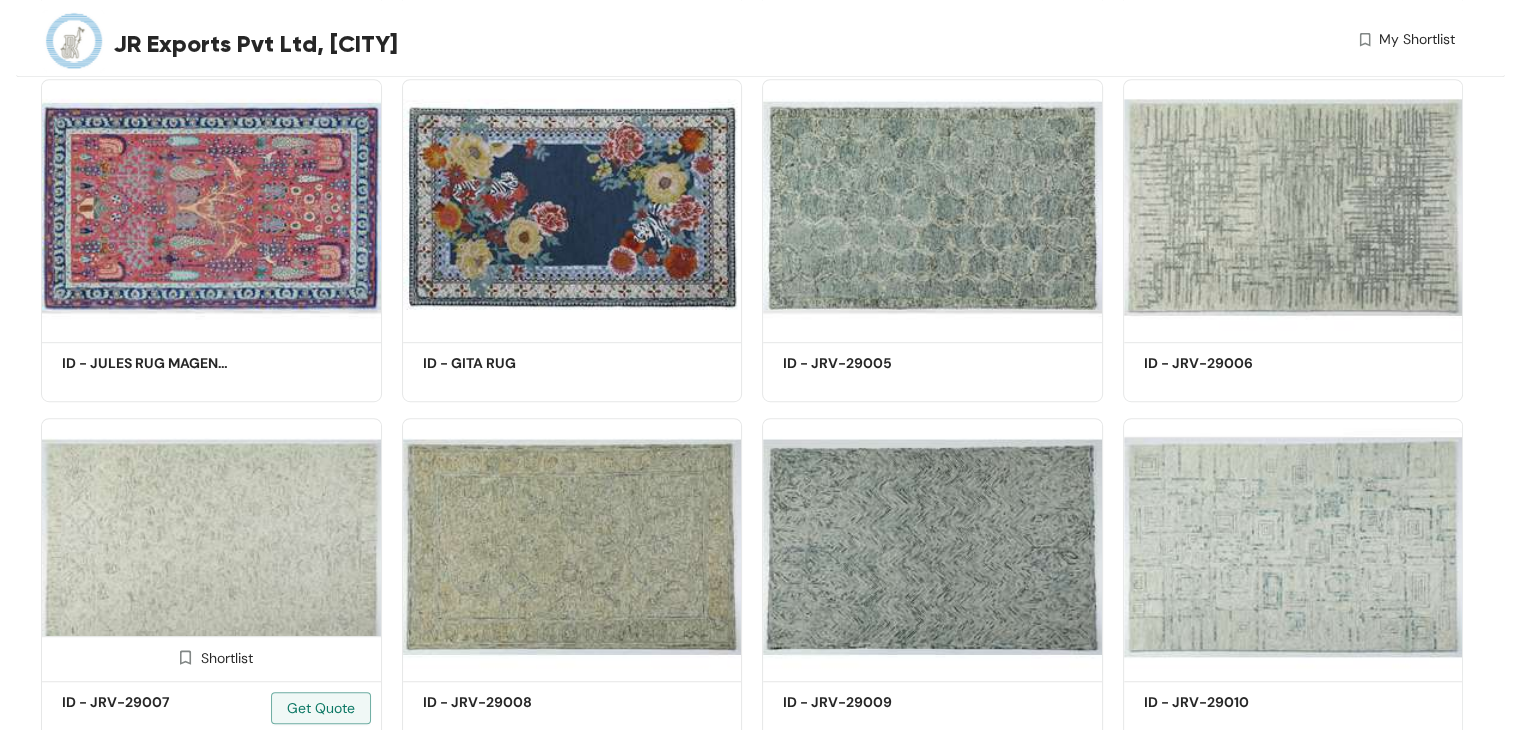 click at bounding box center [211, 546] 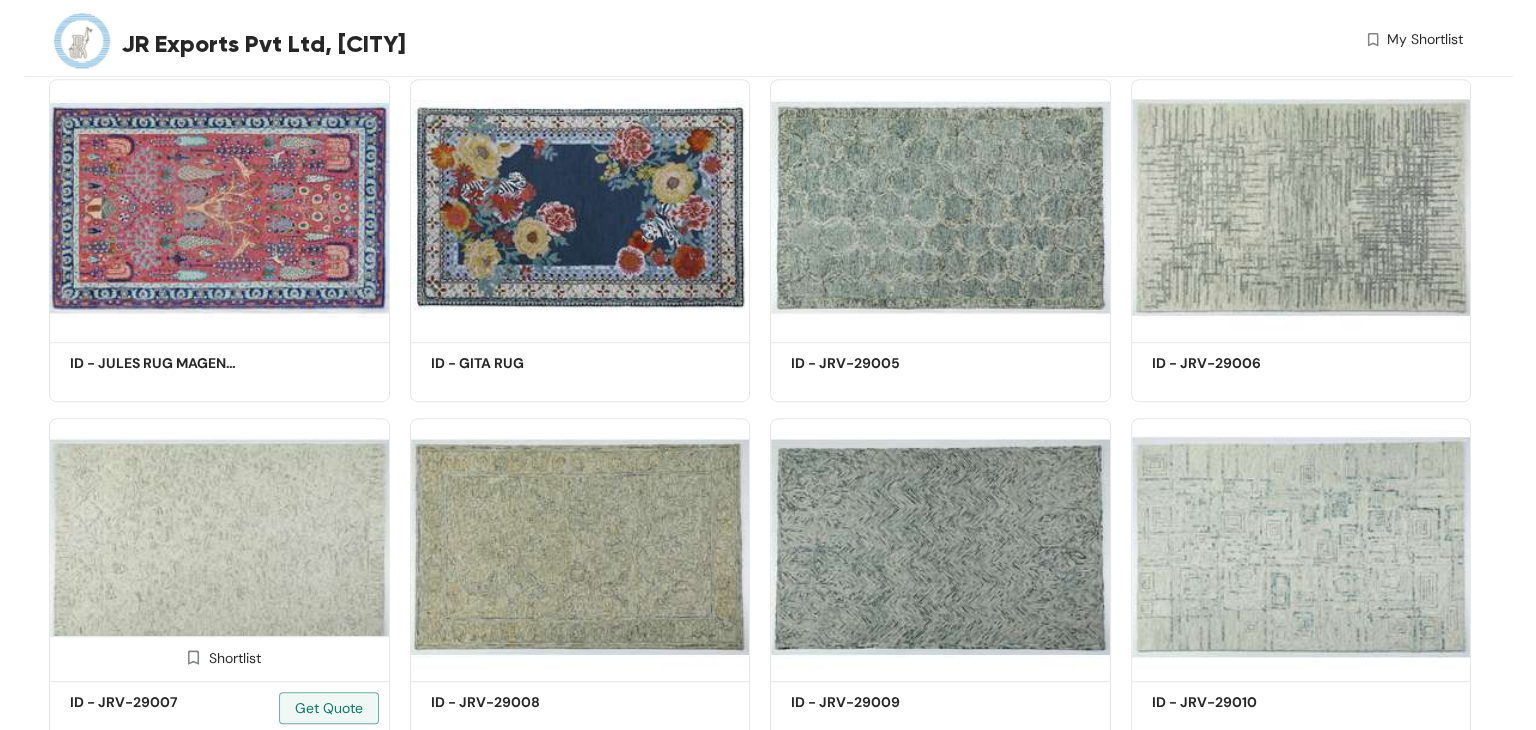 scroll, scrollTop: 0, scrollLeft: 0, axis: both 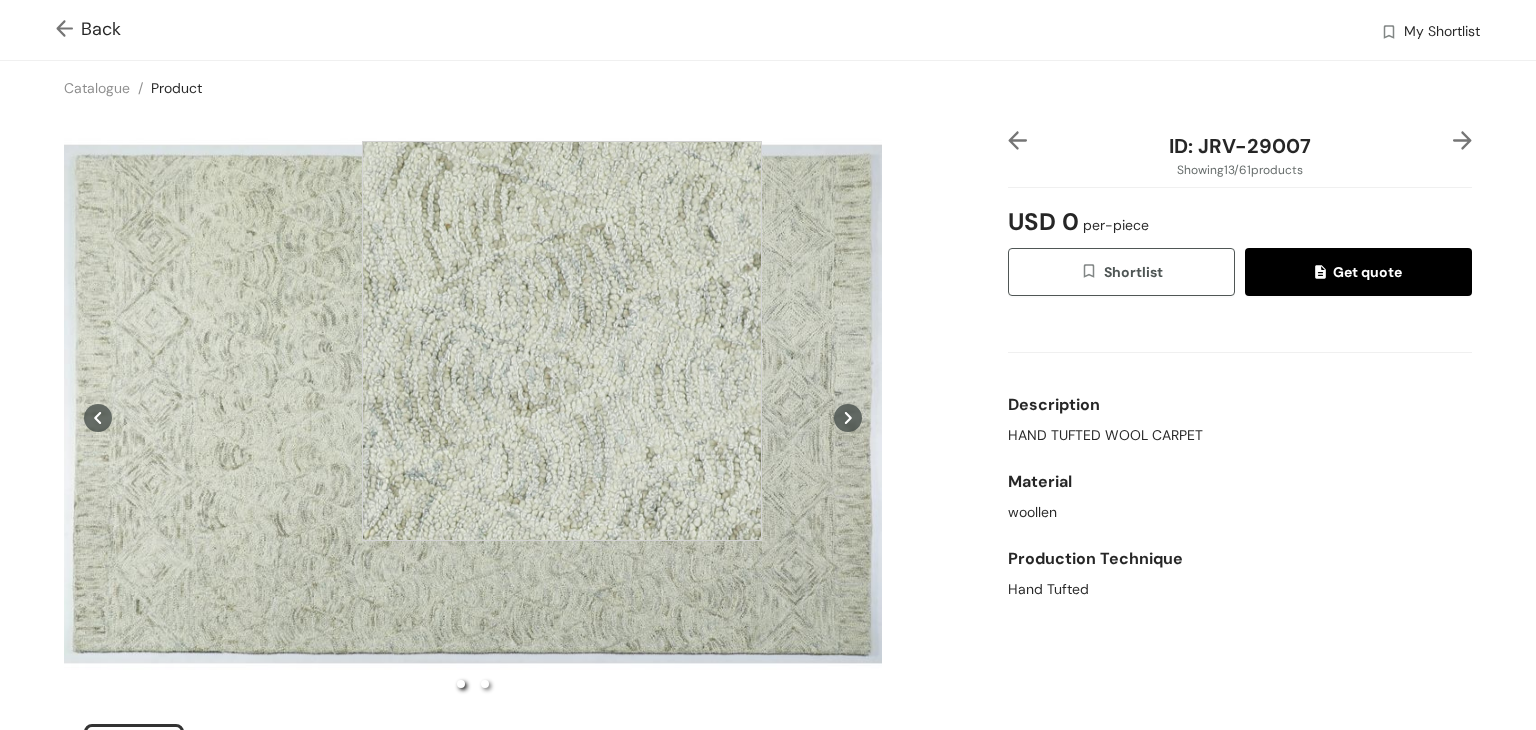 click at bounding box center [562, 341] 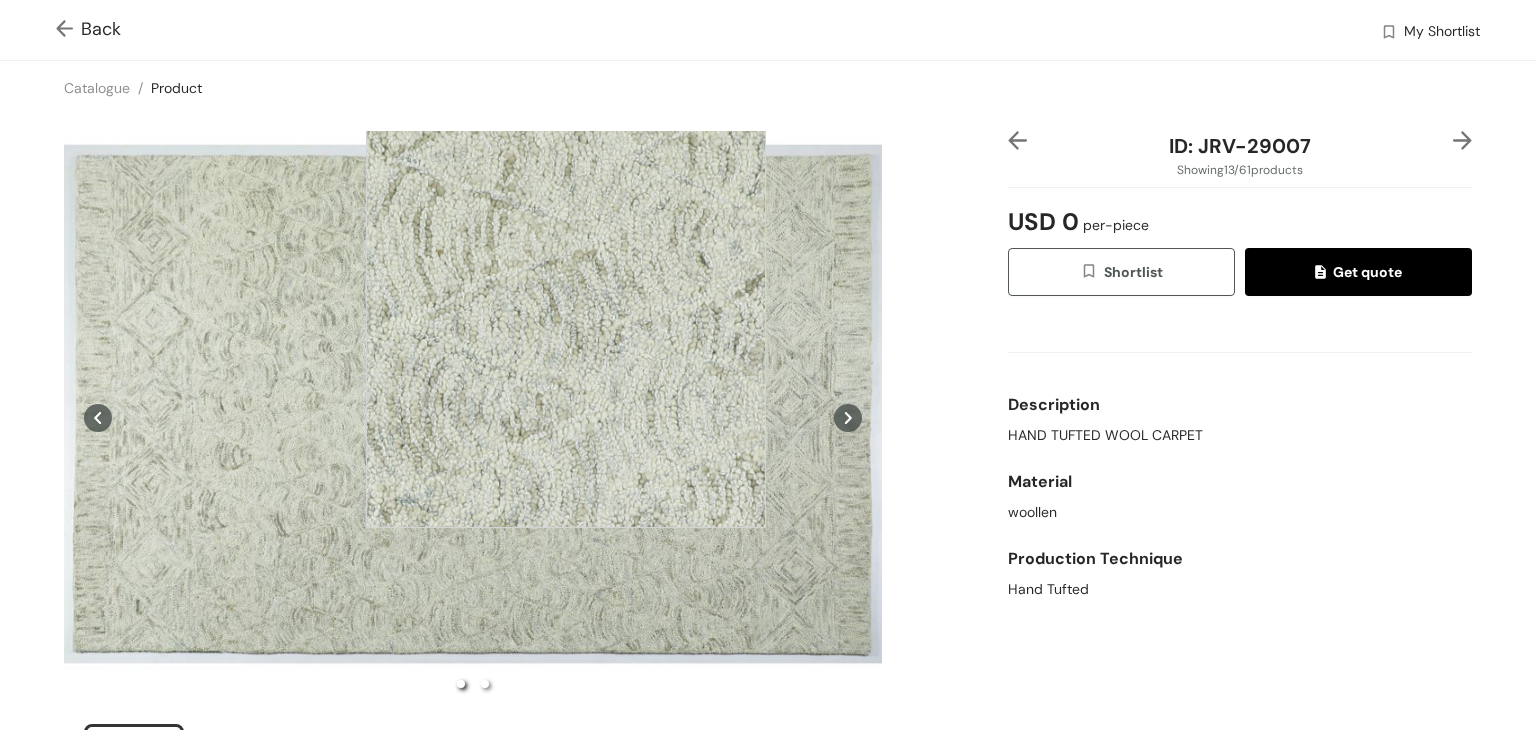 click at bounding box center (566, 328) 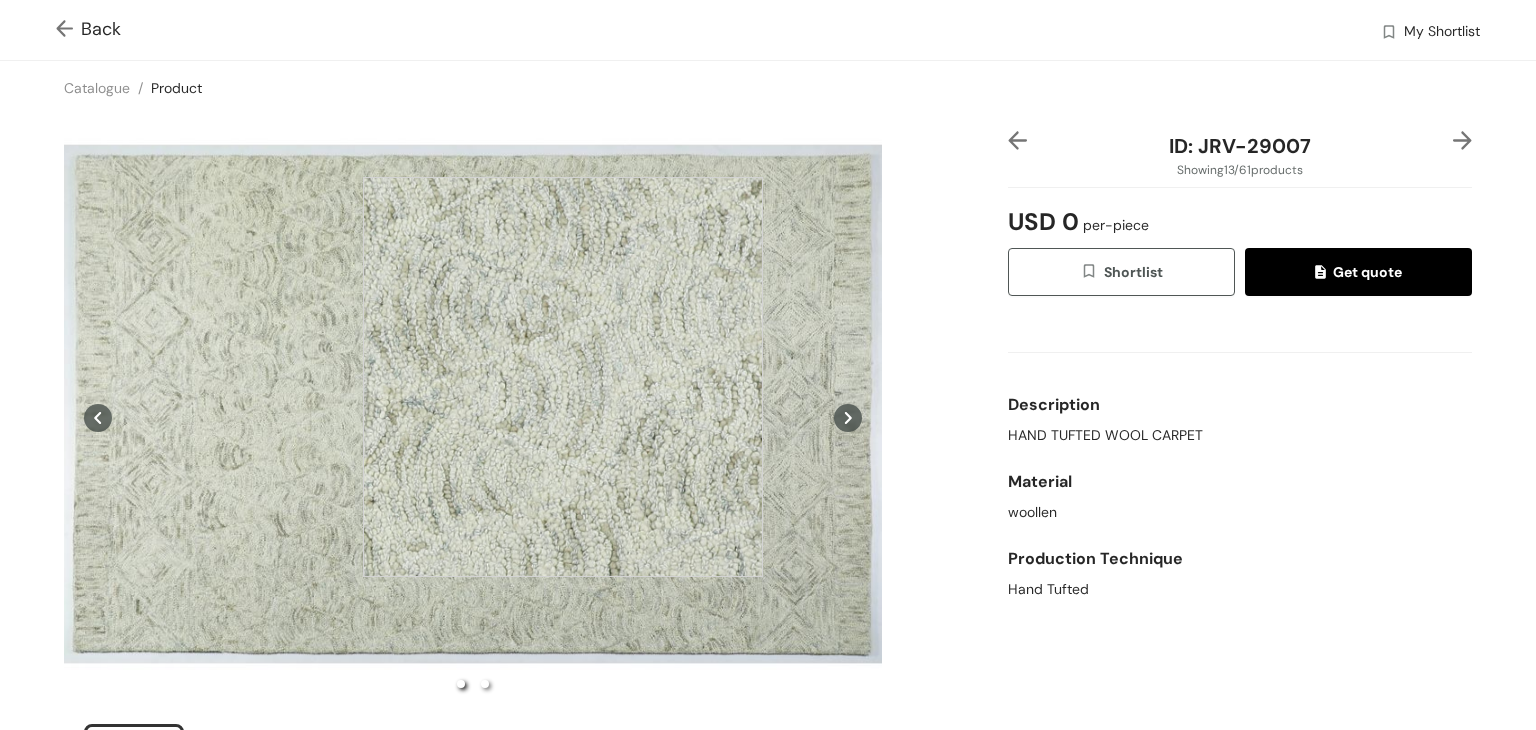 scroll, scrollTop: 2, scrollLeft: 0, axis: vertical 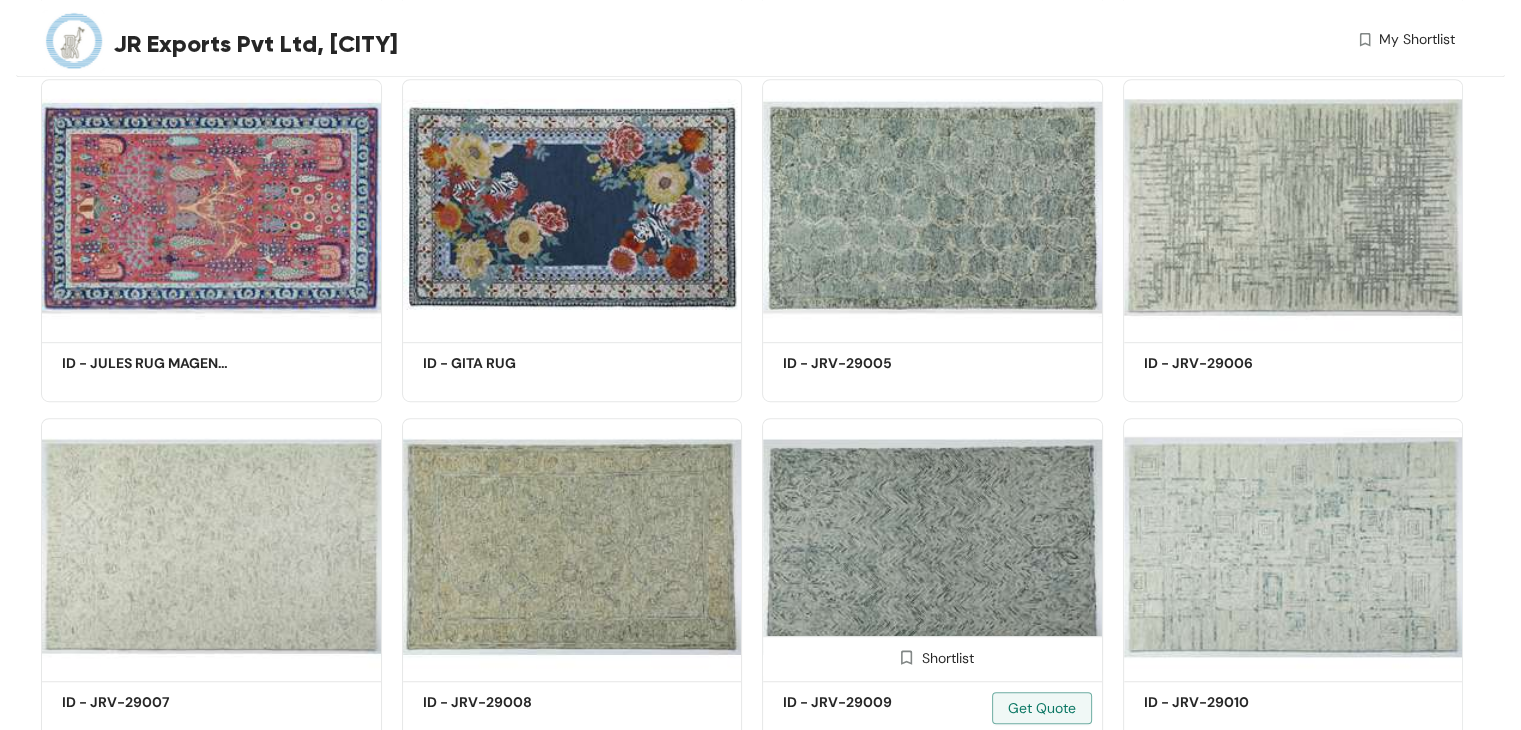 click at bounding box center [932, 546] 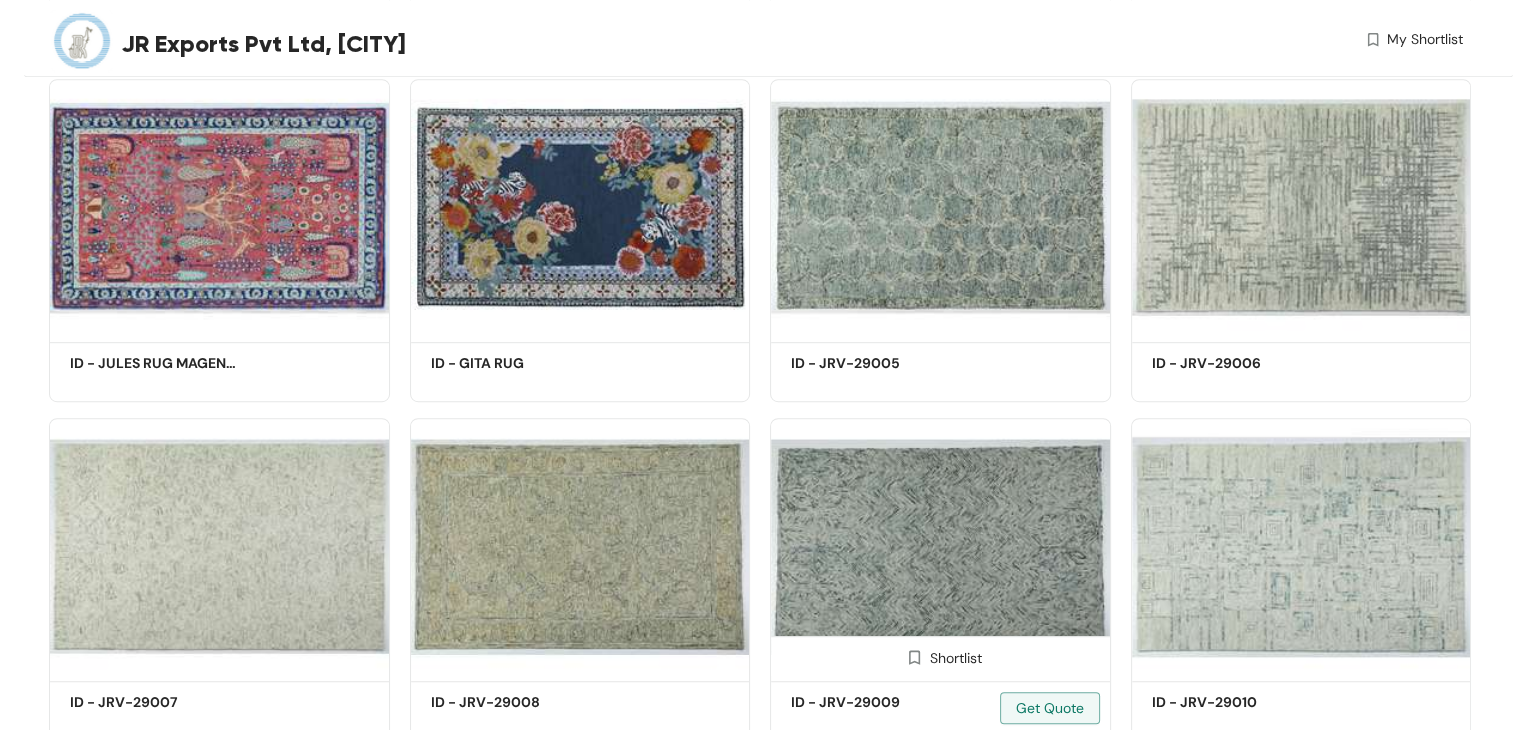 scroll, scrollTop: 0, scrollLeft: 0, axis: both 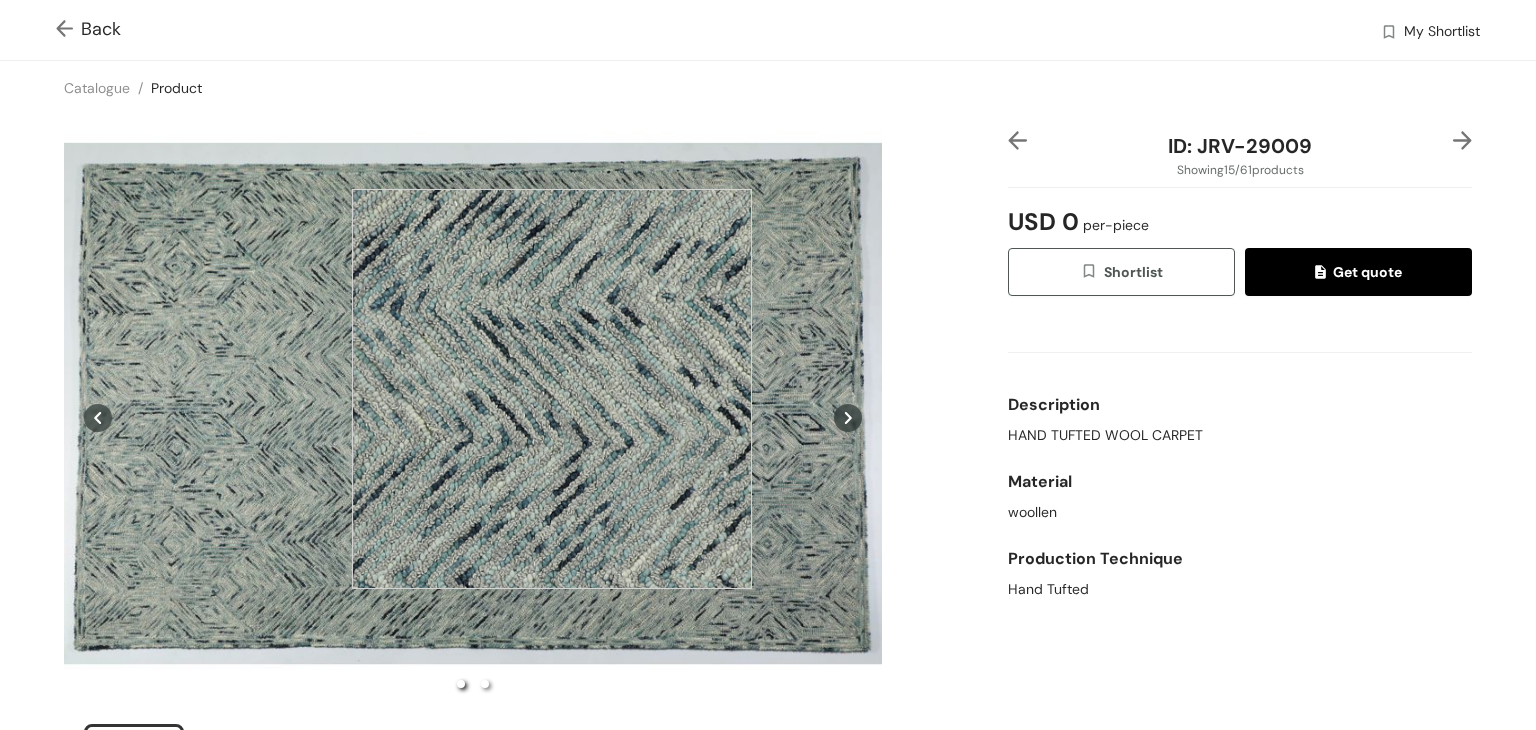 click at bounding box center [552, 389] 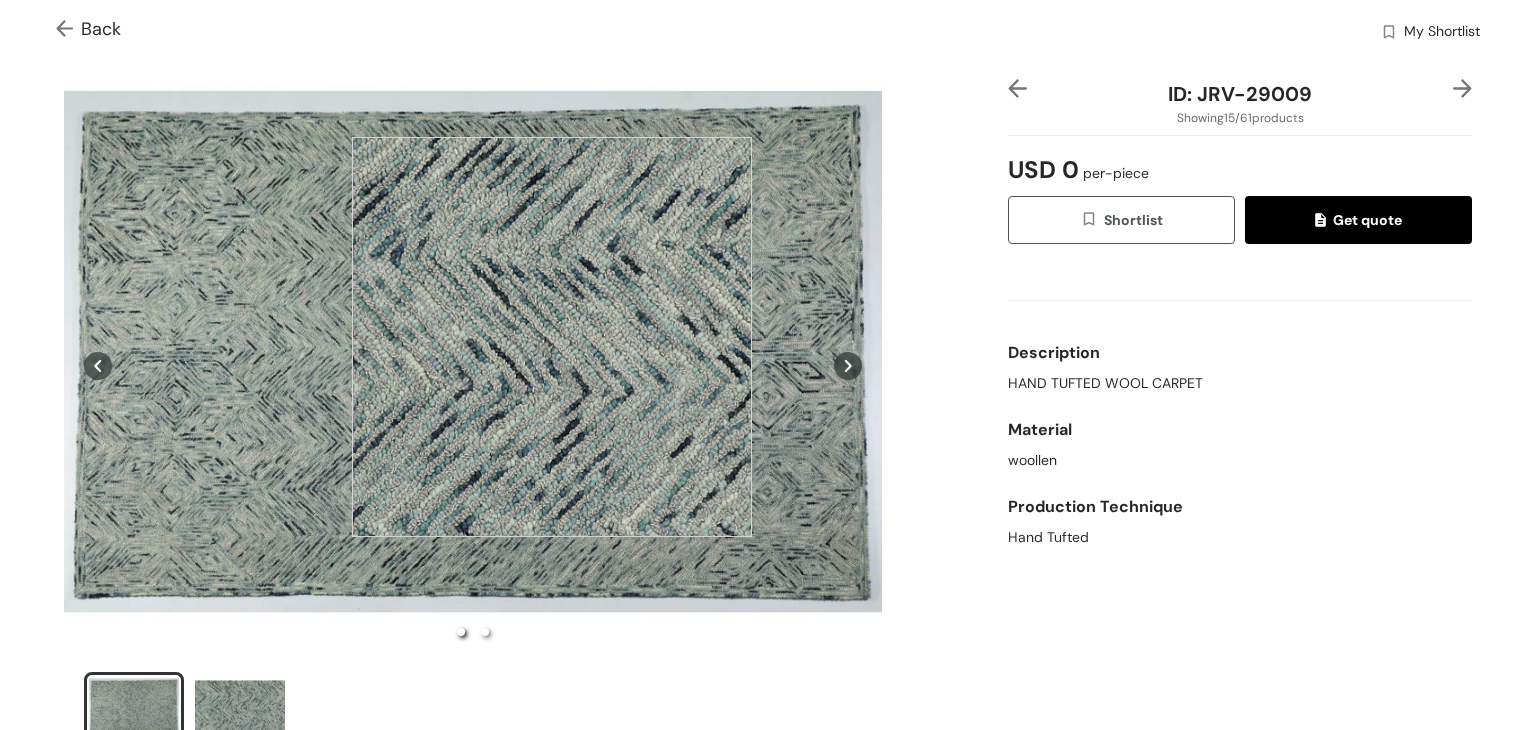 click at bounding box center [552, 337] 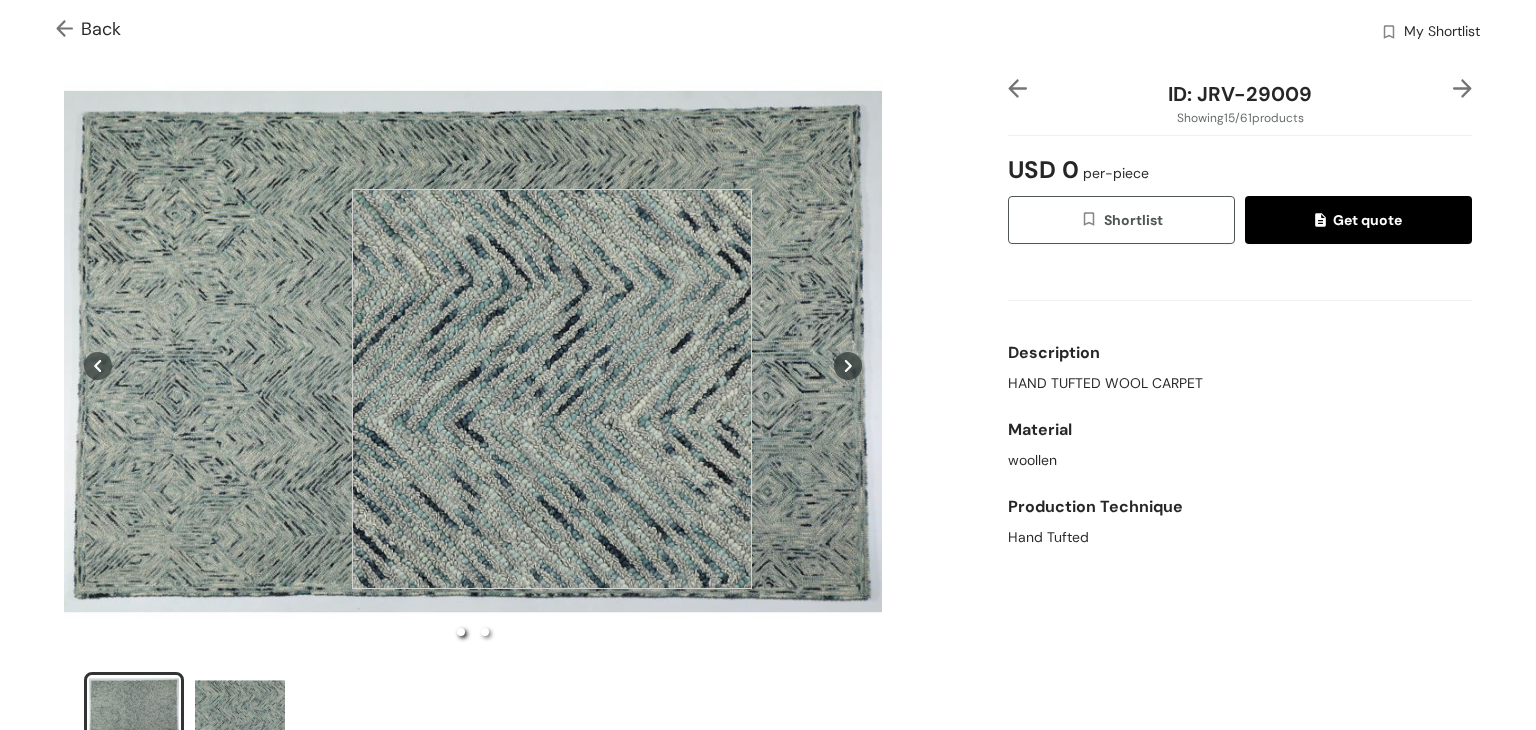 click at bounding box center [552, 389] 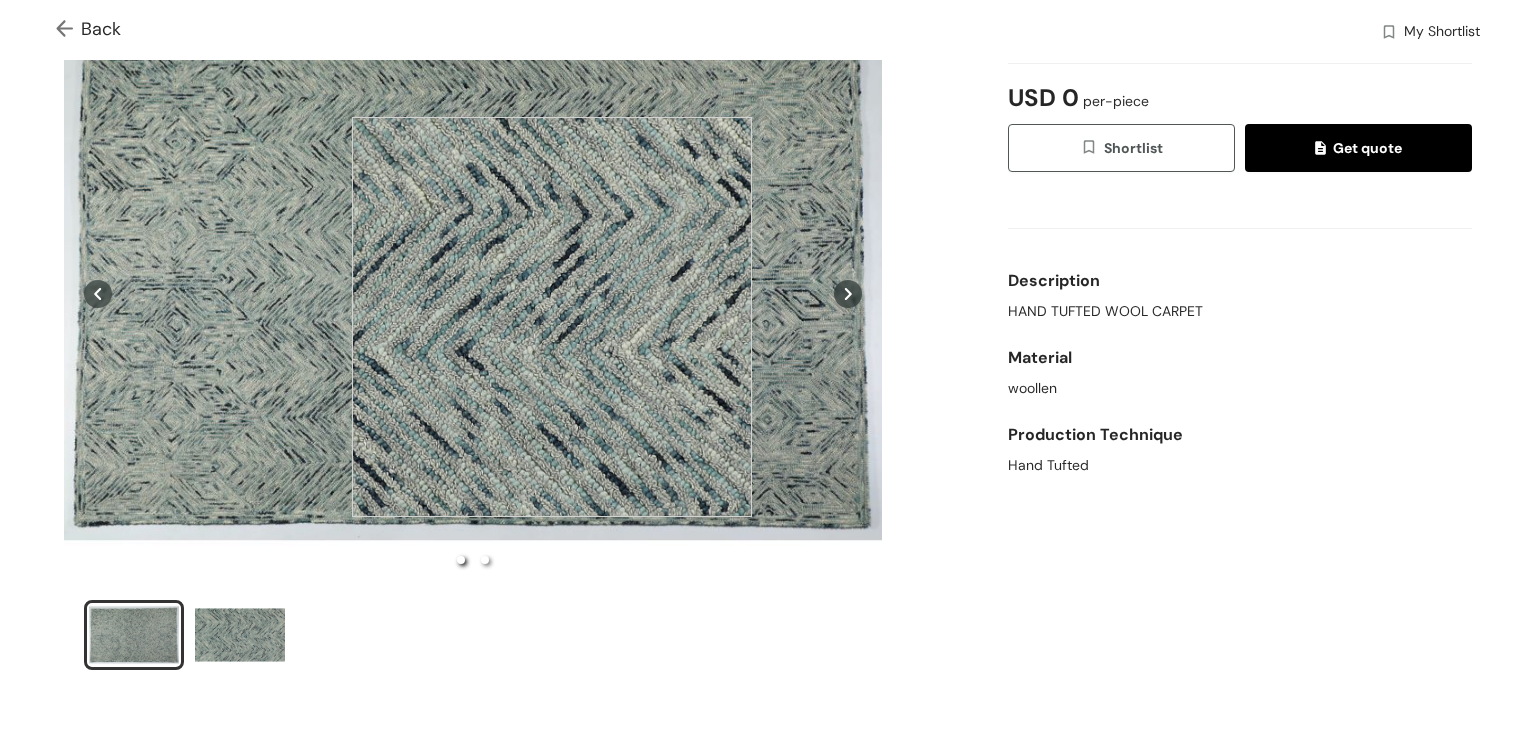 scroll, scrollTop: 130, scrollLeft: 0, axis: vertical 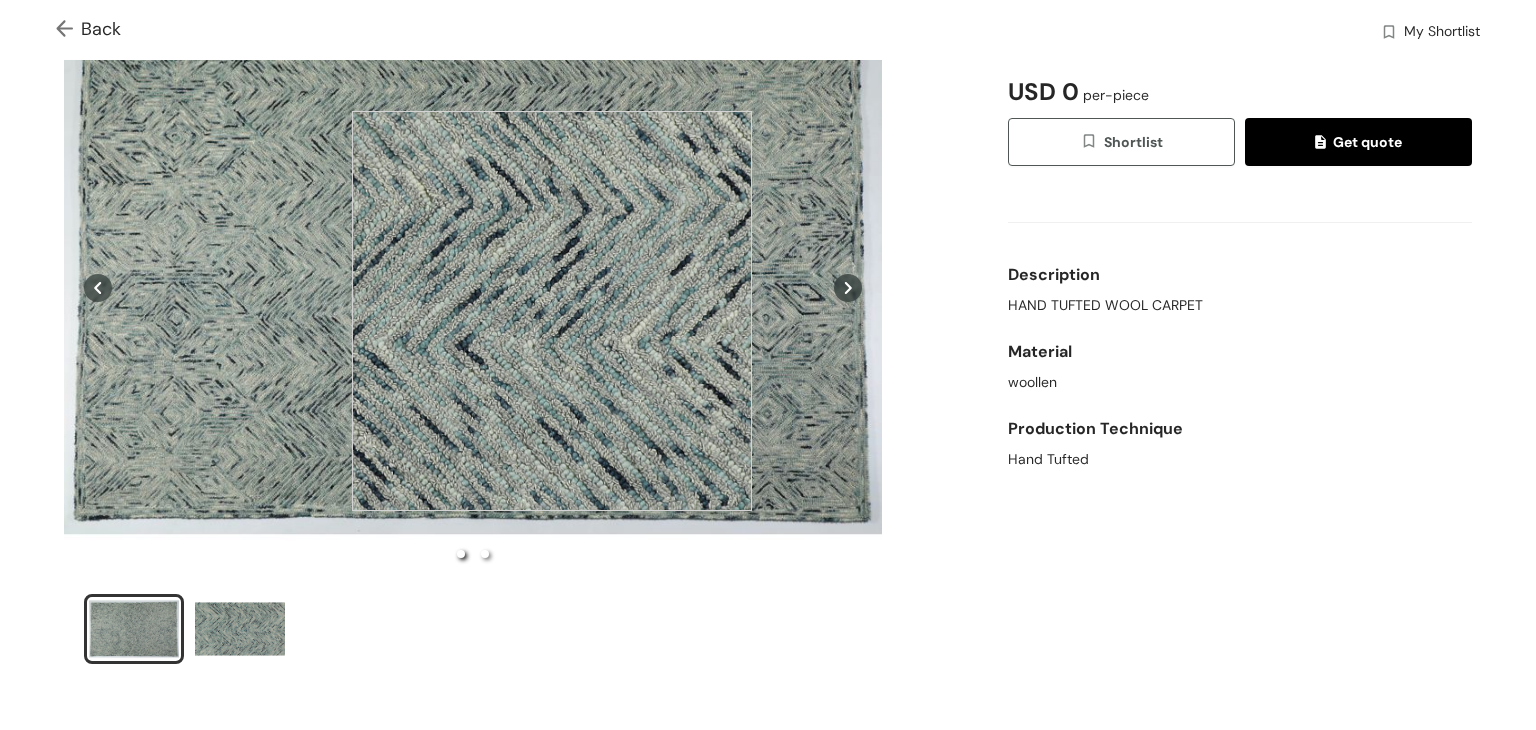 click at bounding box center (552, 311) 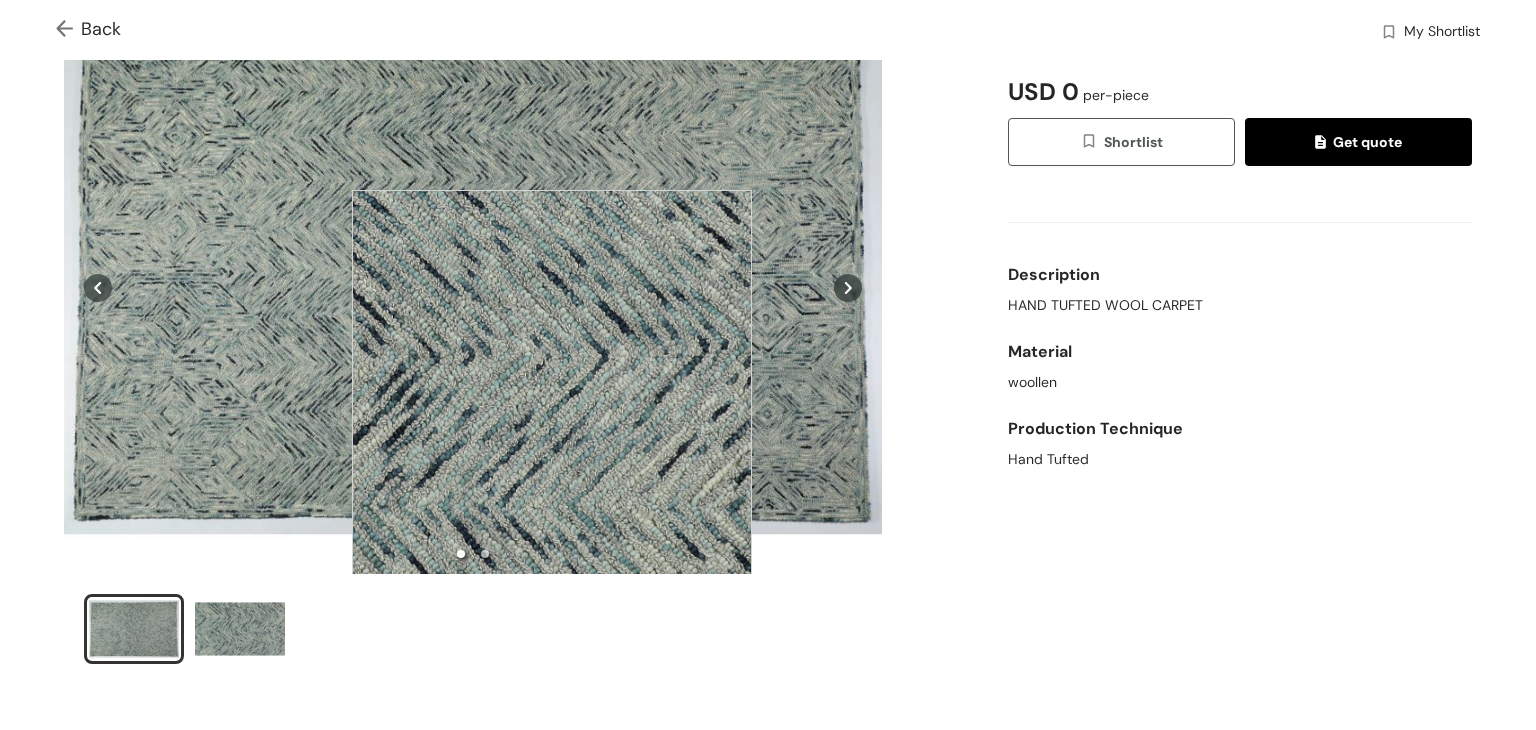 click at bounding box center [552, 390] 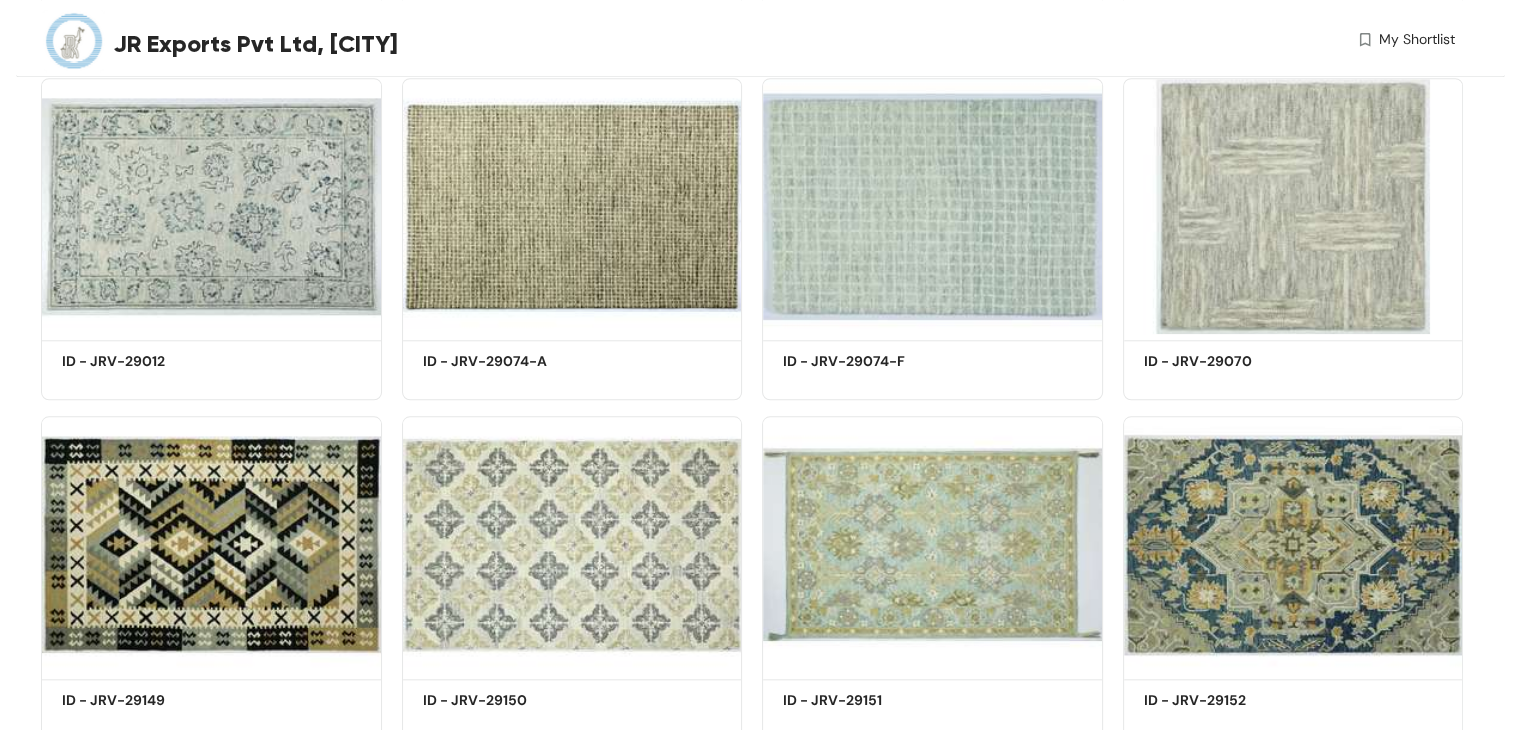 scroll, scrollTop: 1151, scrollLeft: 0, axis: vertical 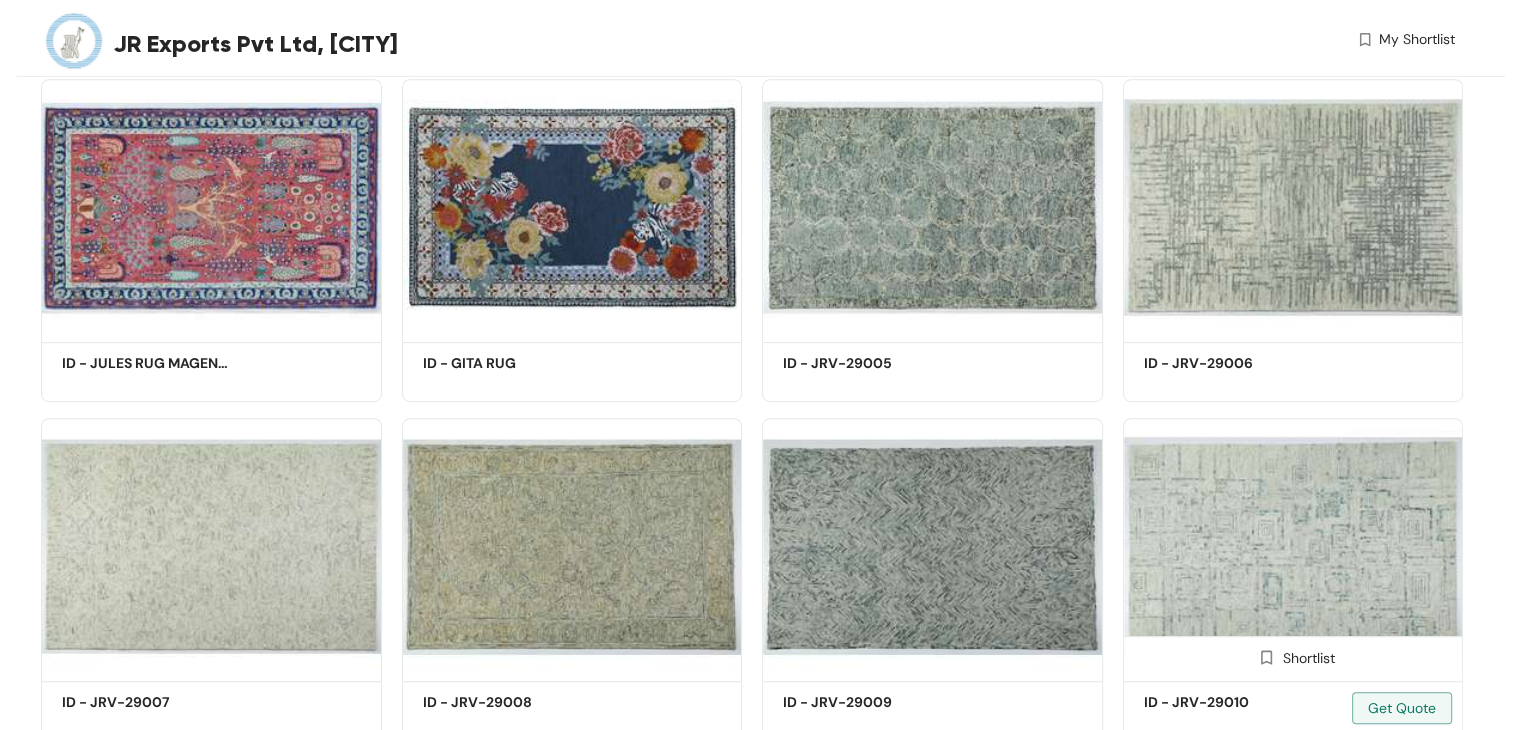 click at bounding box center (1293, 546) 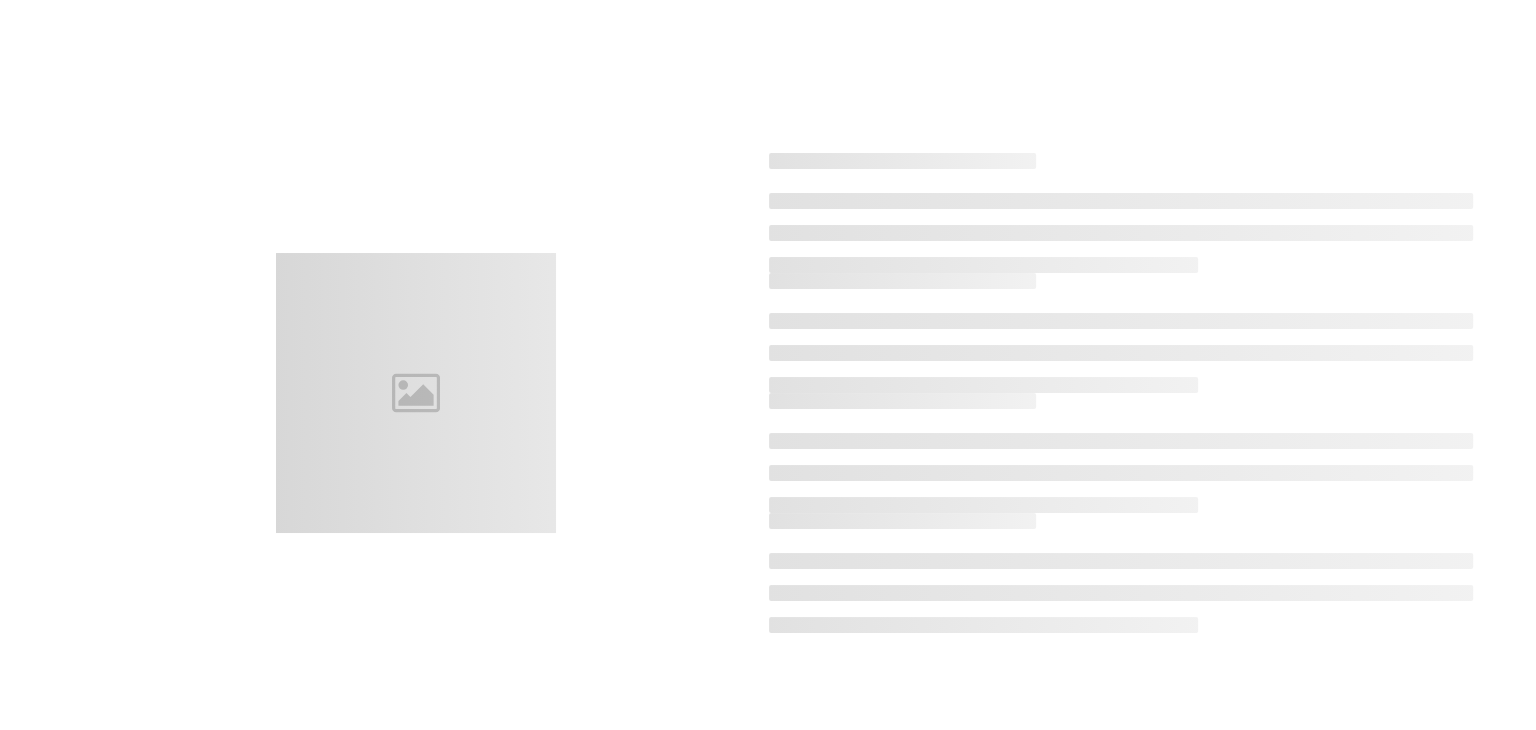 scroll, scrollTop: 0, scrollLeft: 0, axis: both 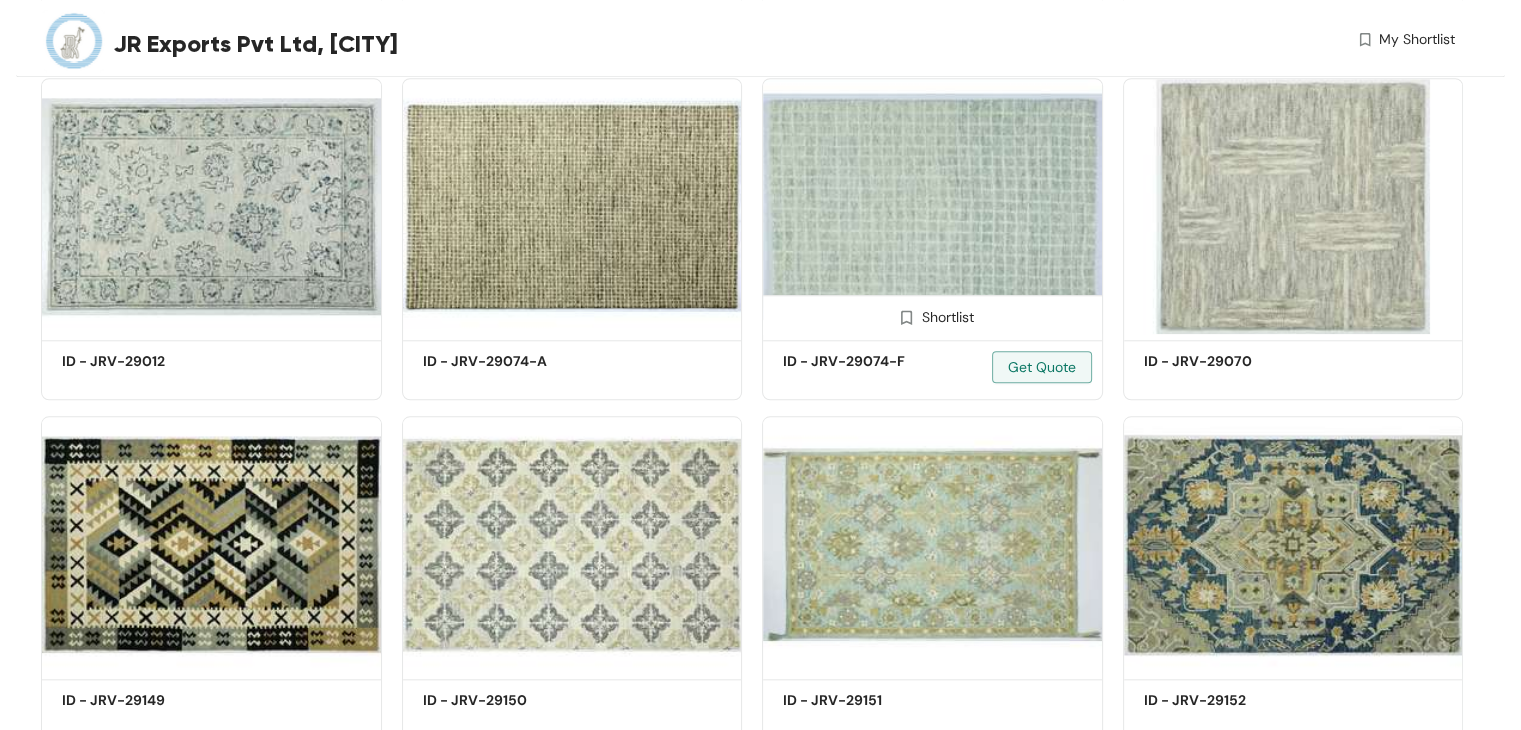 click at bounding box center [932, 206] 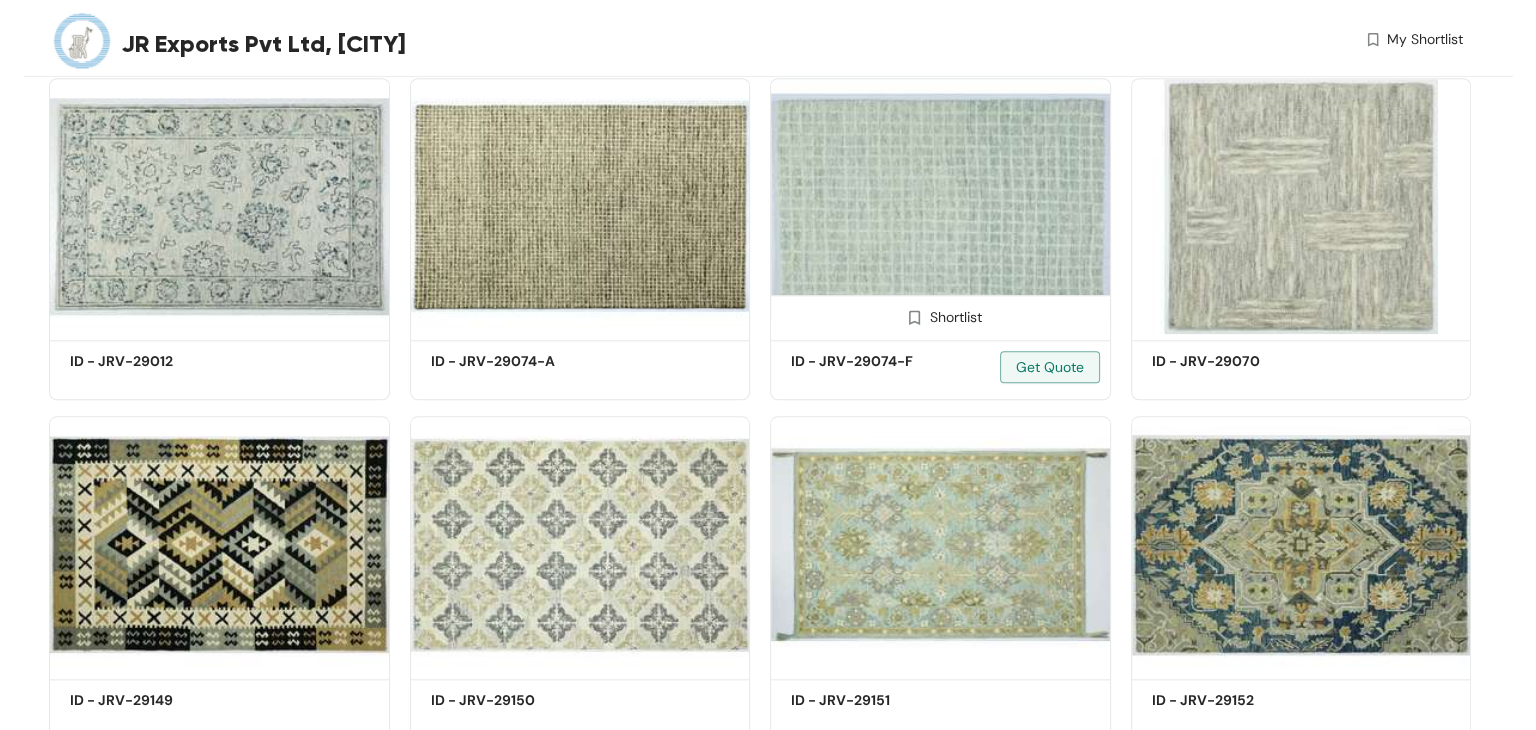 scroll, scrollTop: 0, scrollLeft: 0, axis: both 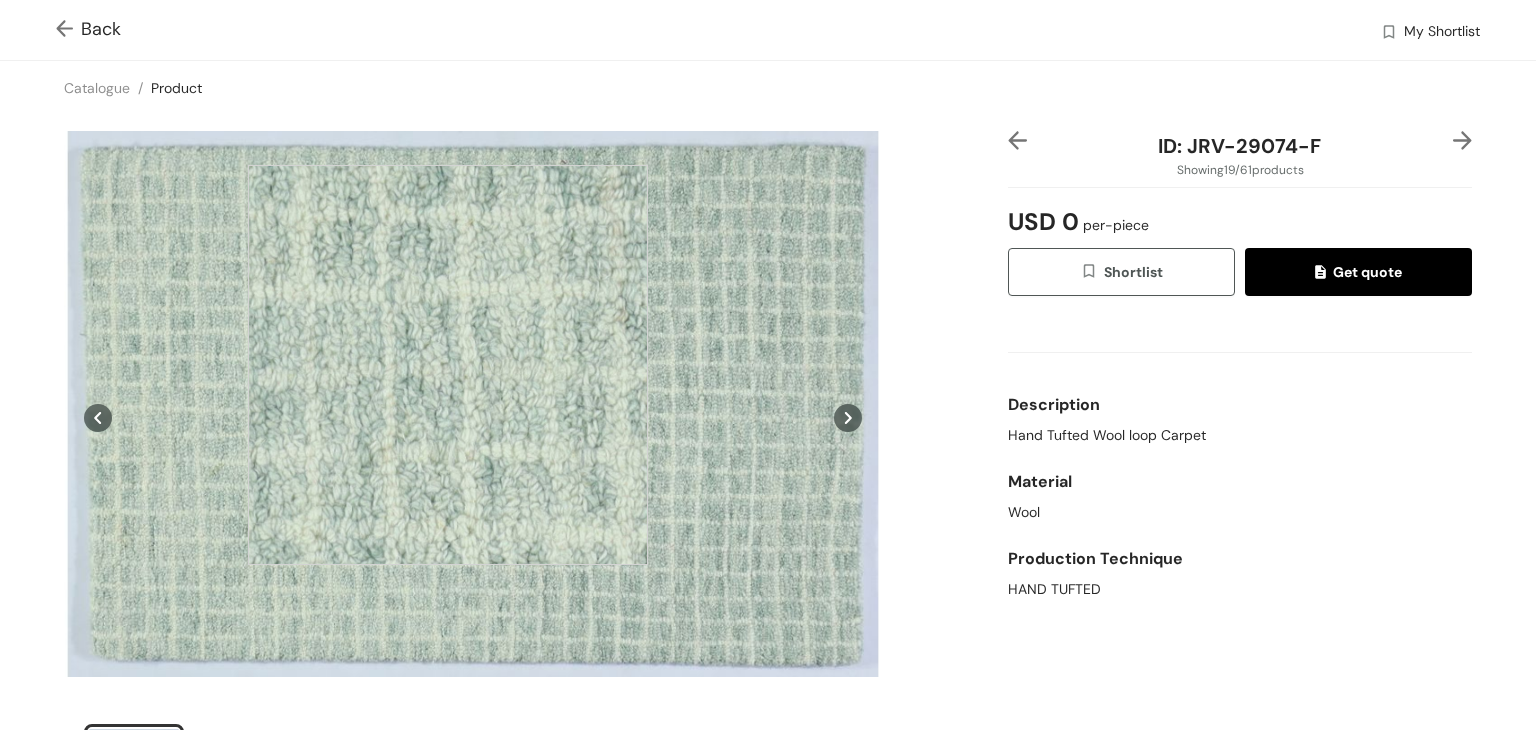 click at bounding box center [448, 365] 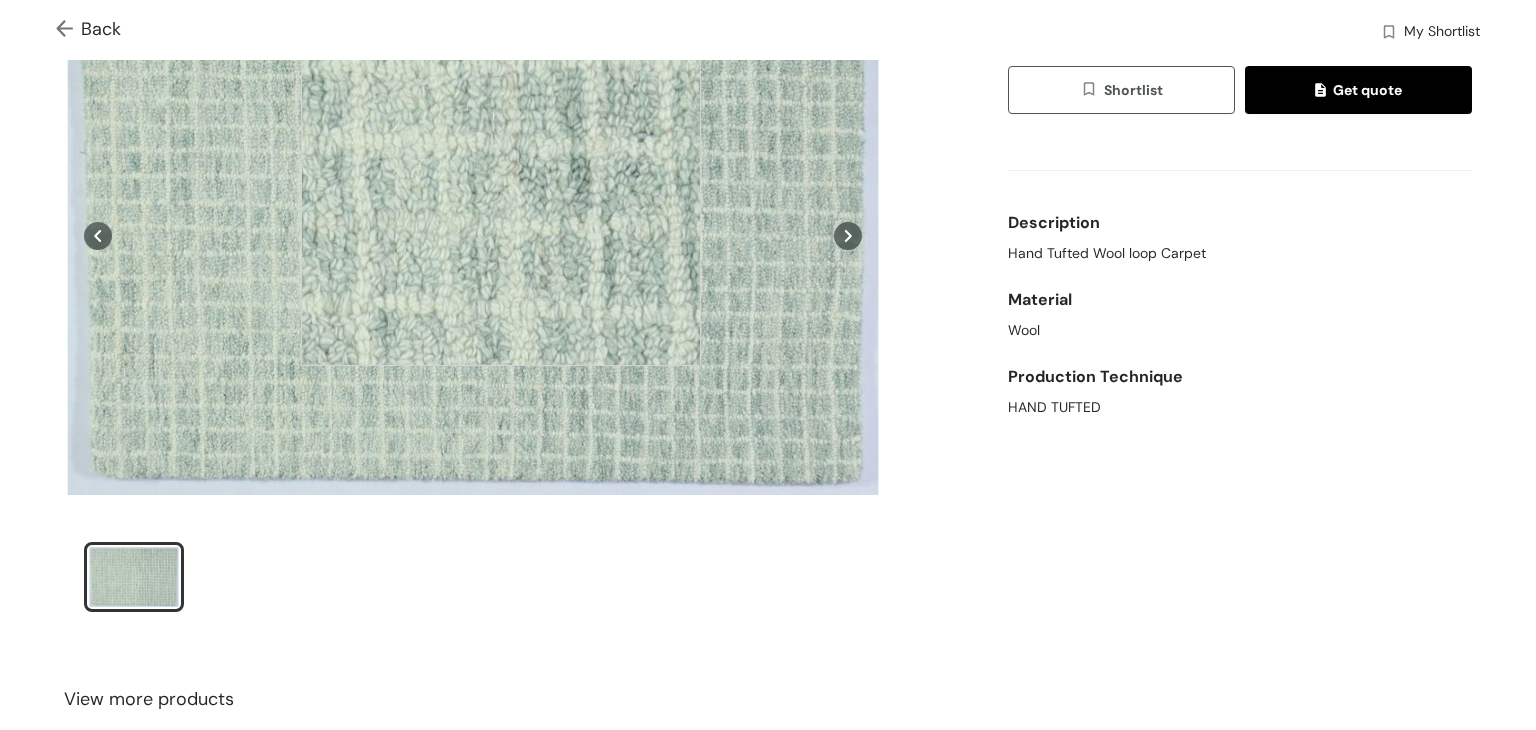 scroll, scrollTop: 176, scrollLeft: 0, axis: vertical 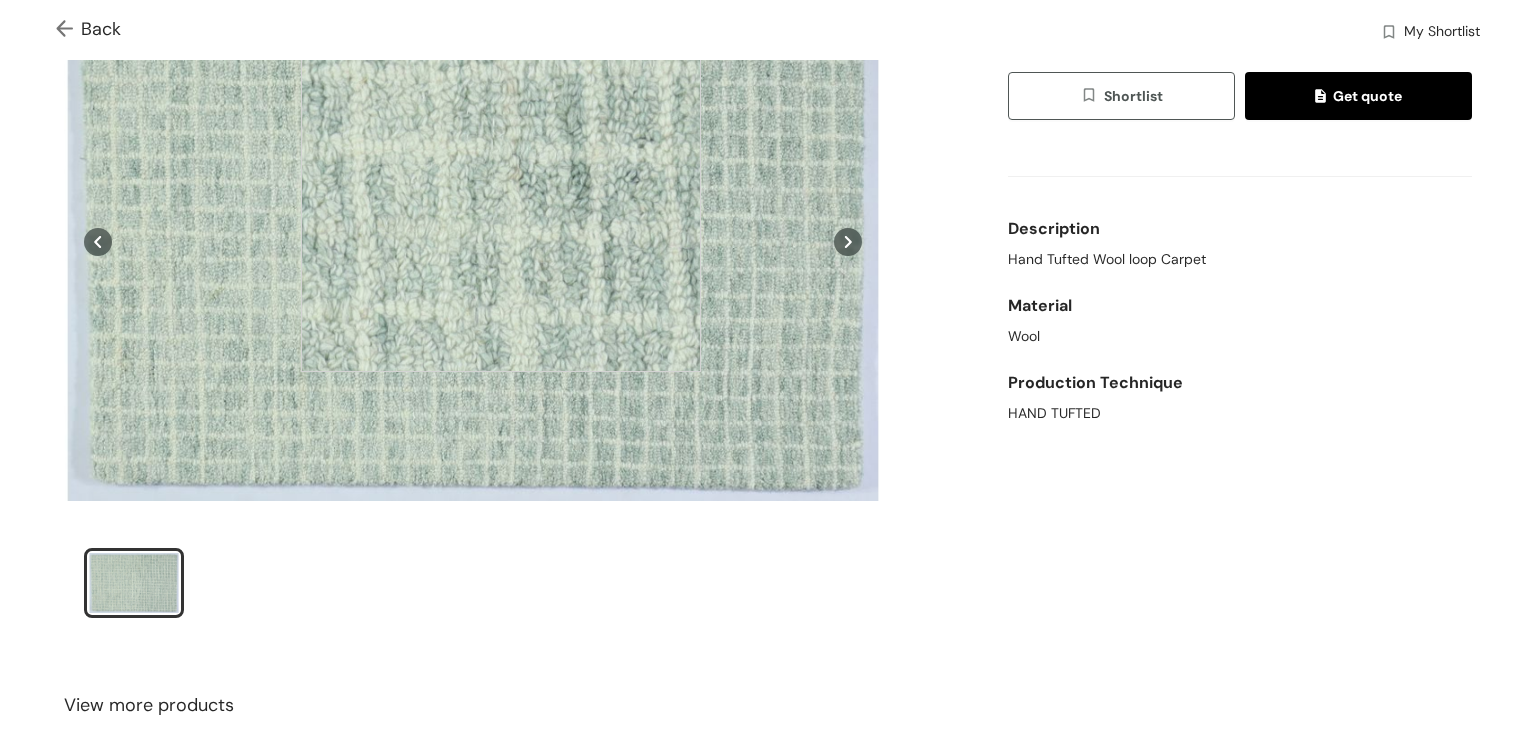 click at bounding box center (501, 172) 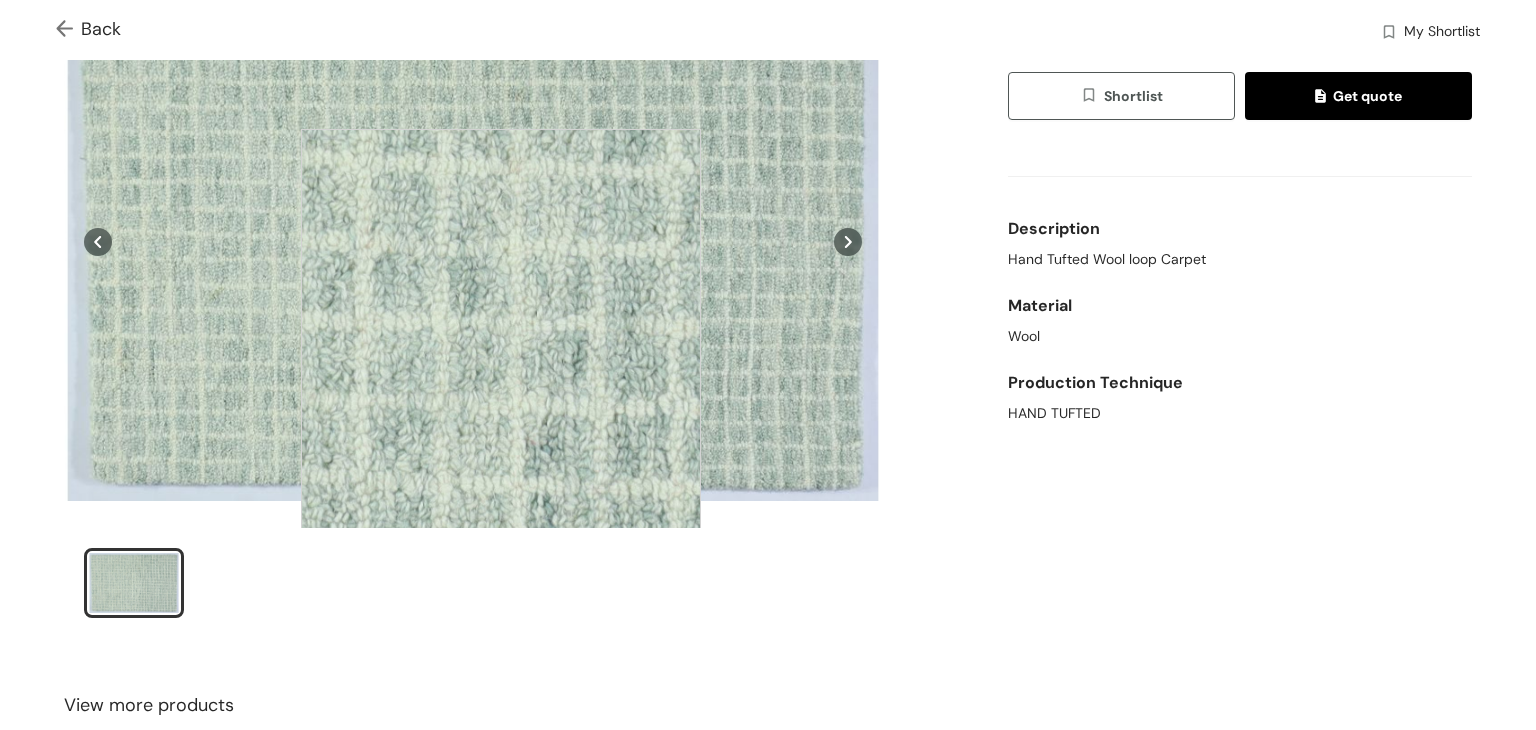 click at bounding box center (501, 329) 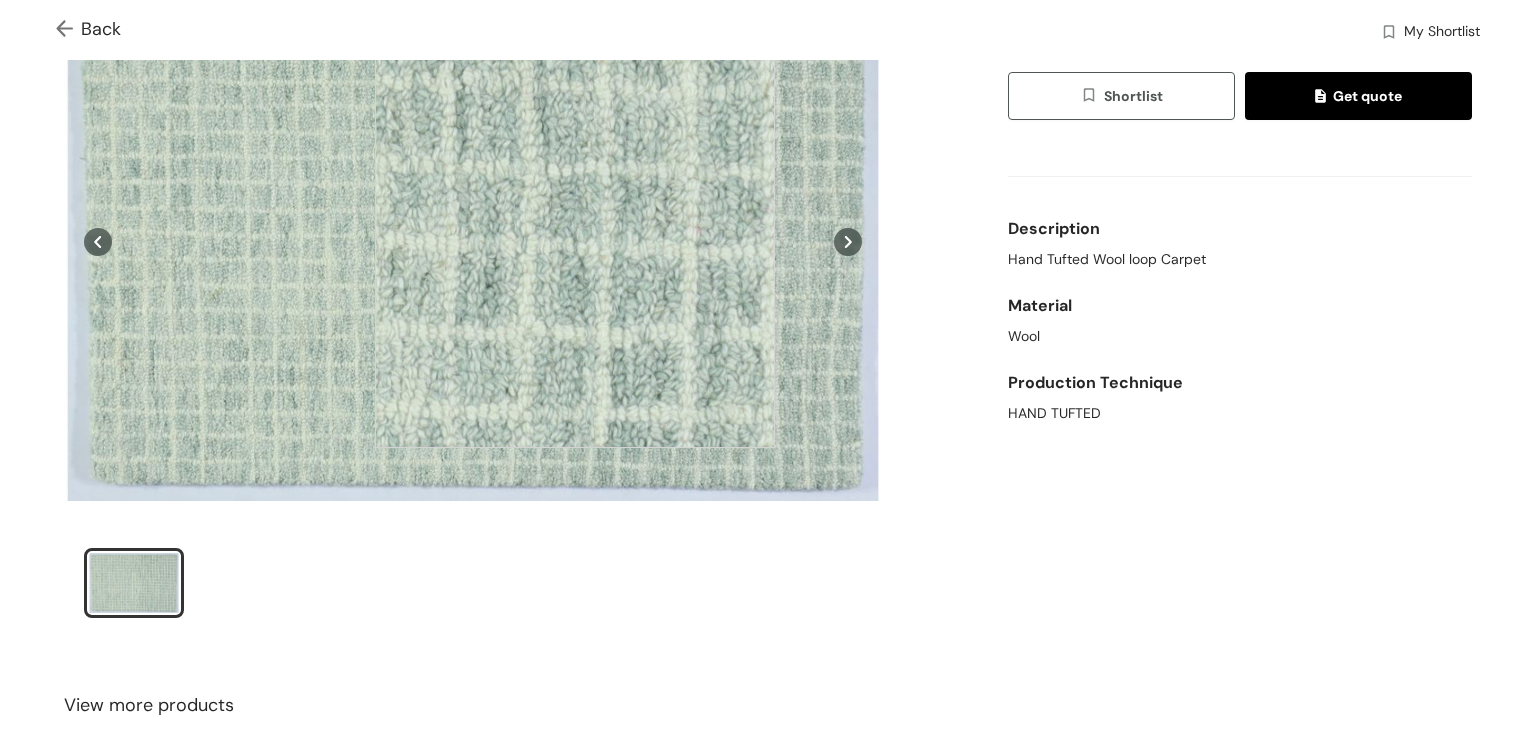 click at bounding box center (575, 248) 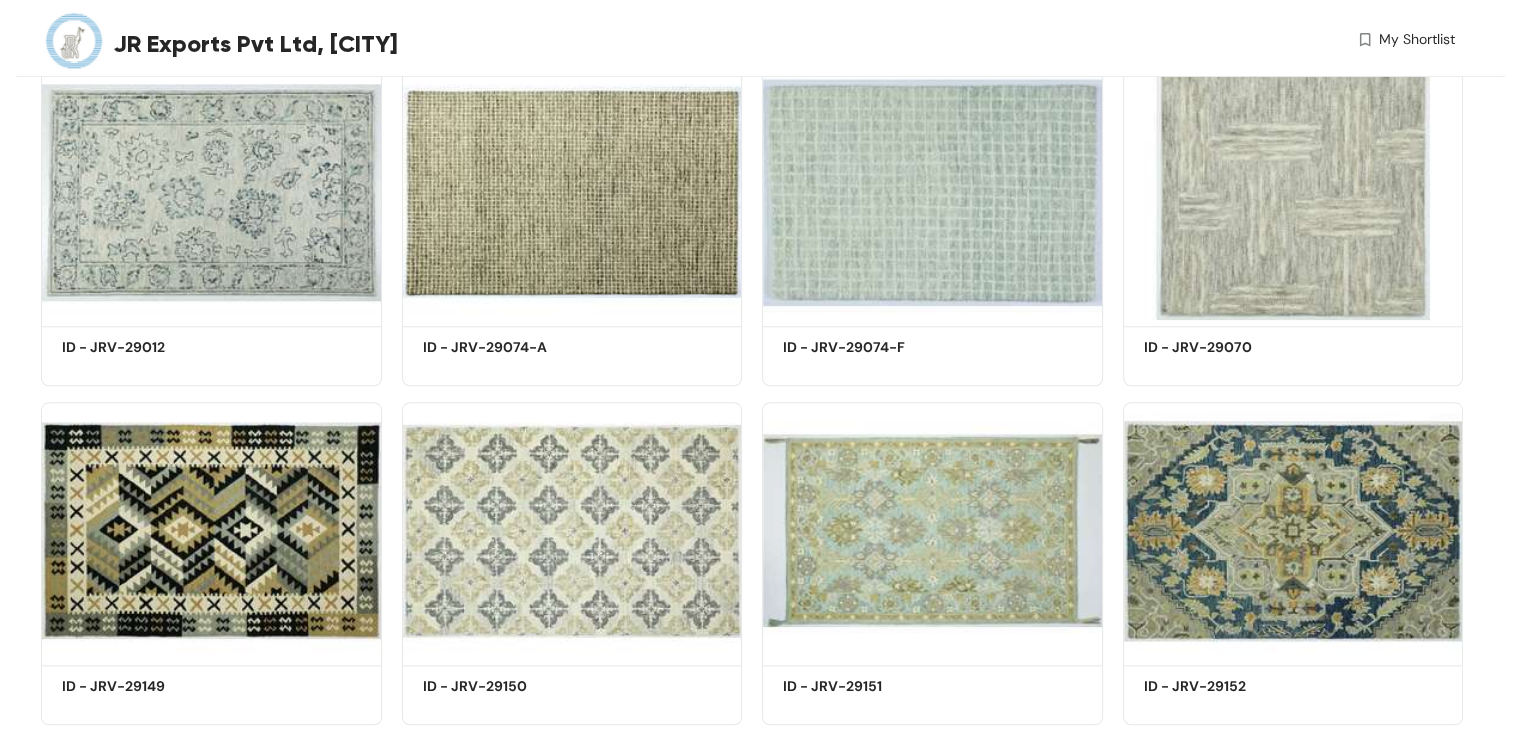 scroll, scrollTop: 1830, scrollLeft: 0, axis: vertical 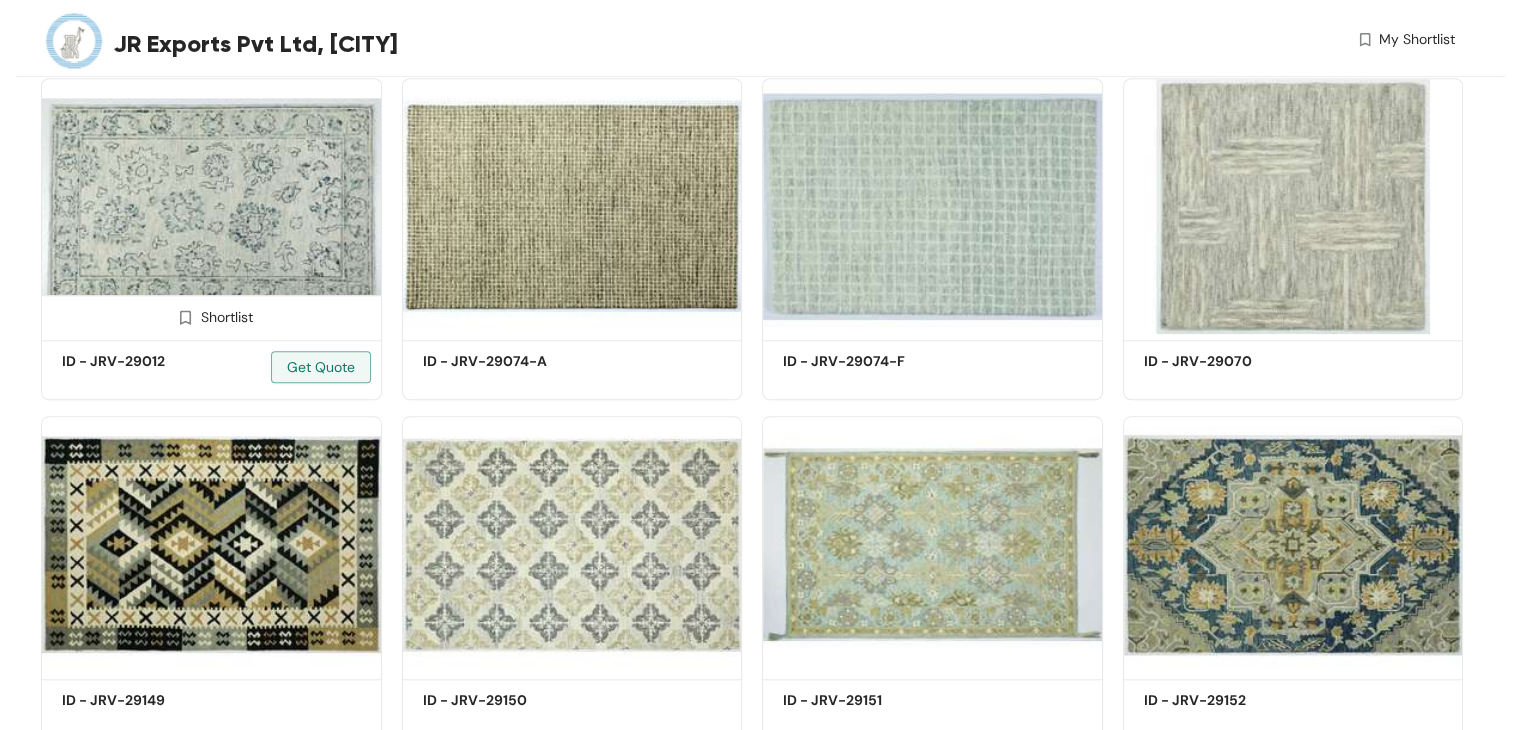 click at bounding box center (211, 206) 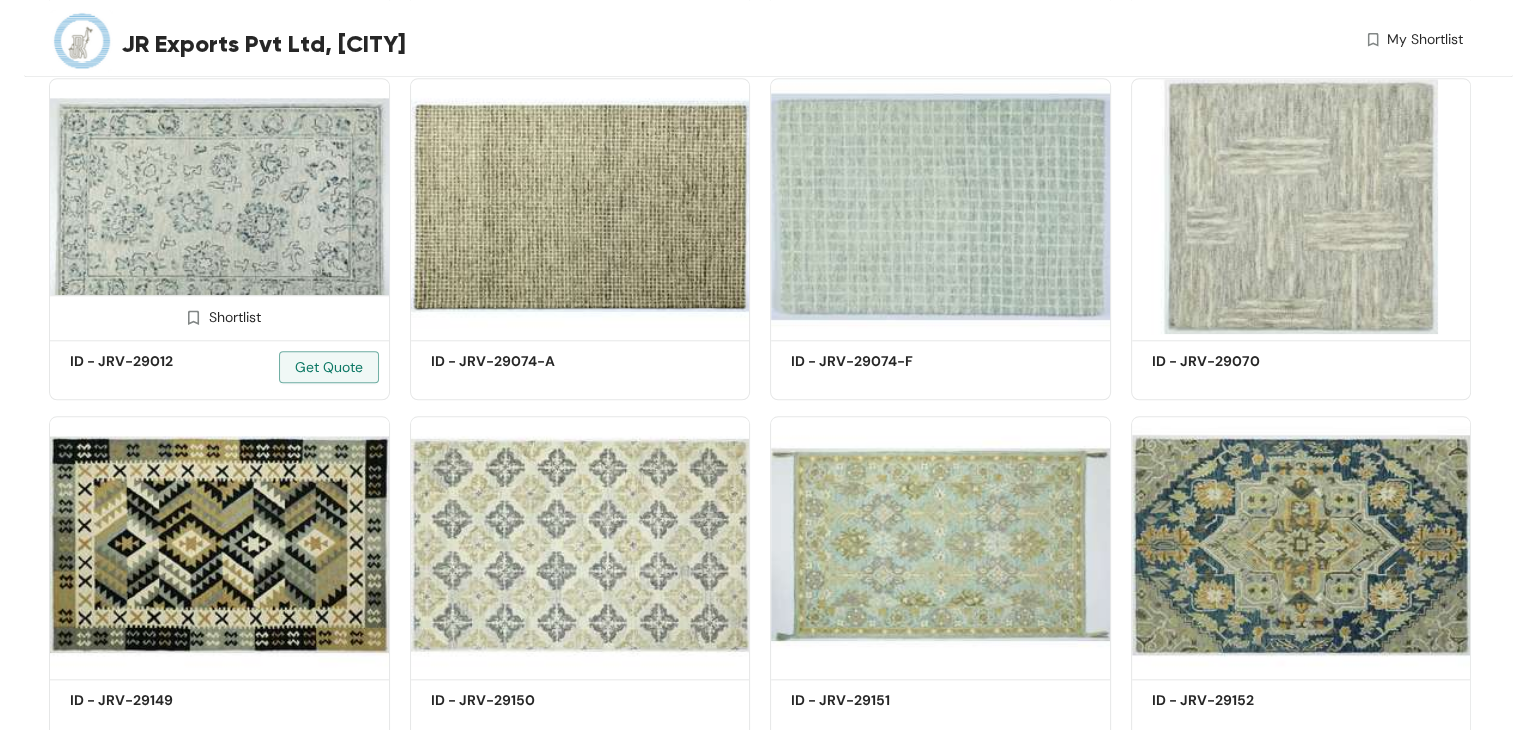 scroll, scrollTop: 0, scrollLeft: 0, axis: both 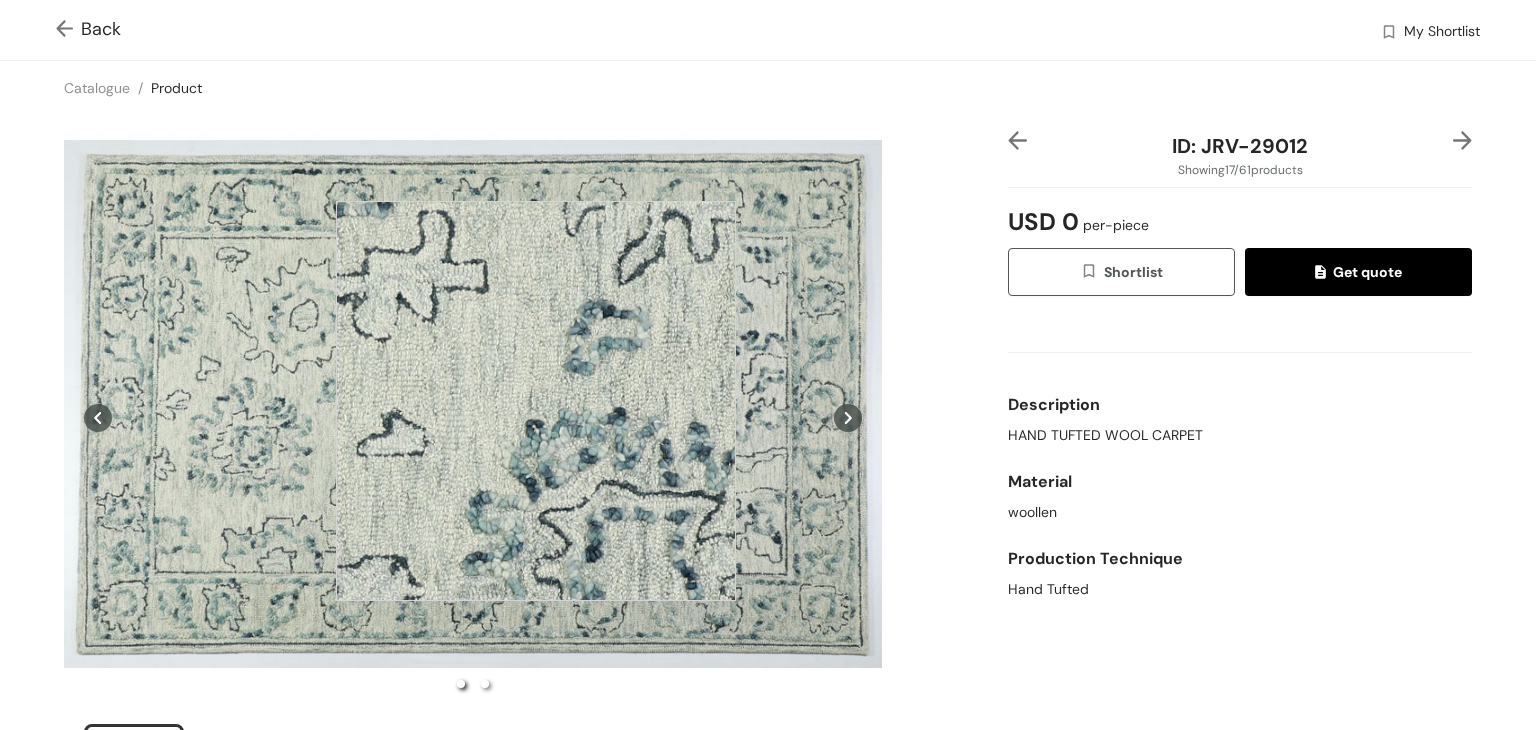 click at bounding box center [536, 401] 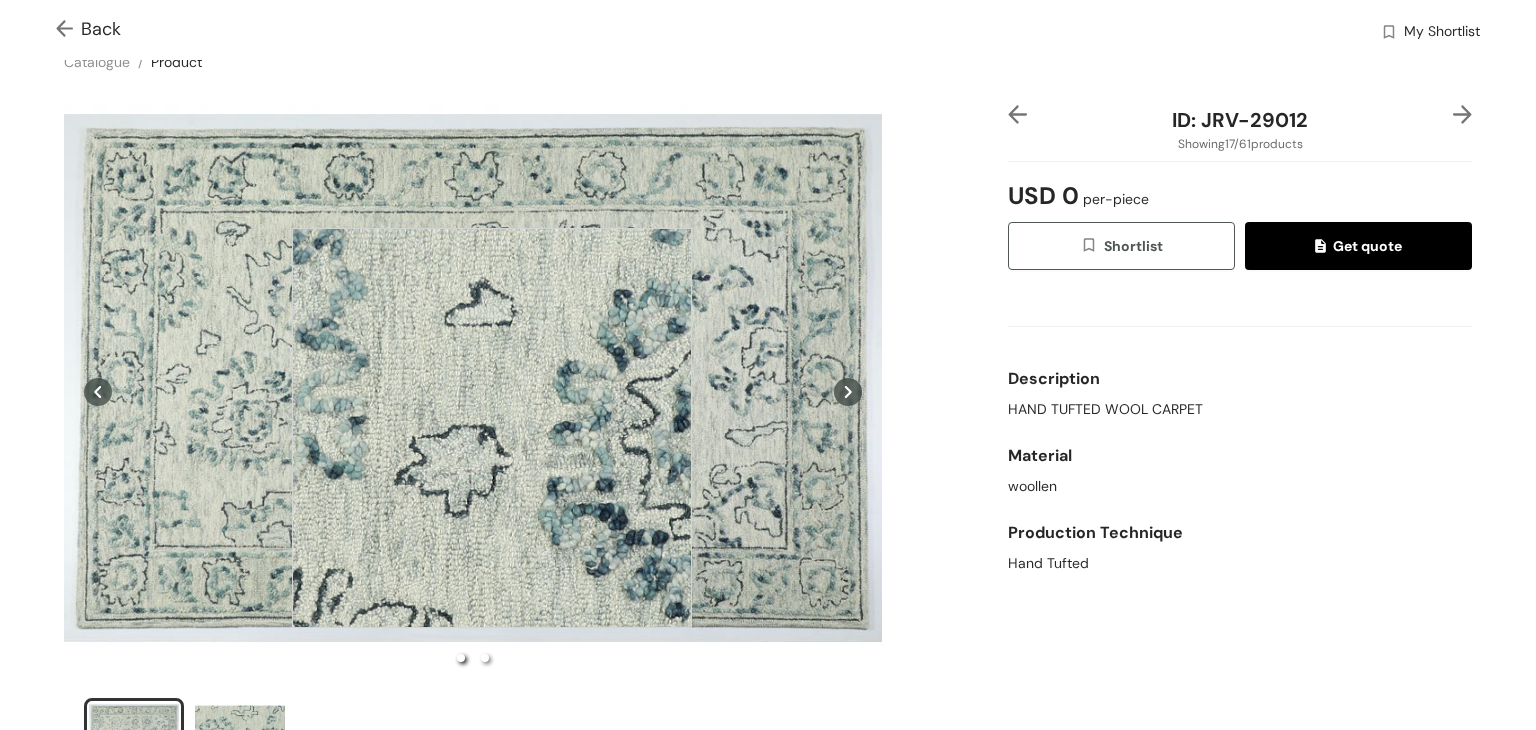 drag, startPoint x: 536, startPoint y: 401, endPoint x: 492, endPoint y: 427, distance: 51.10773 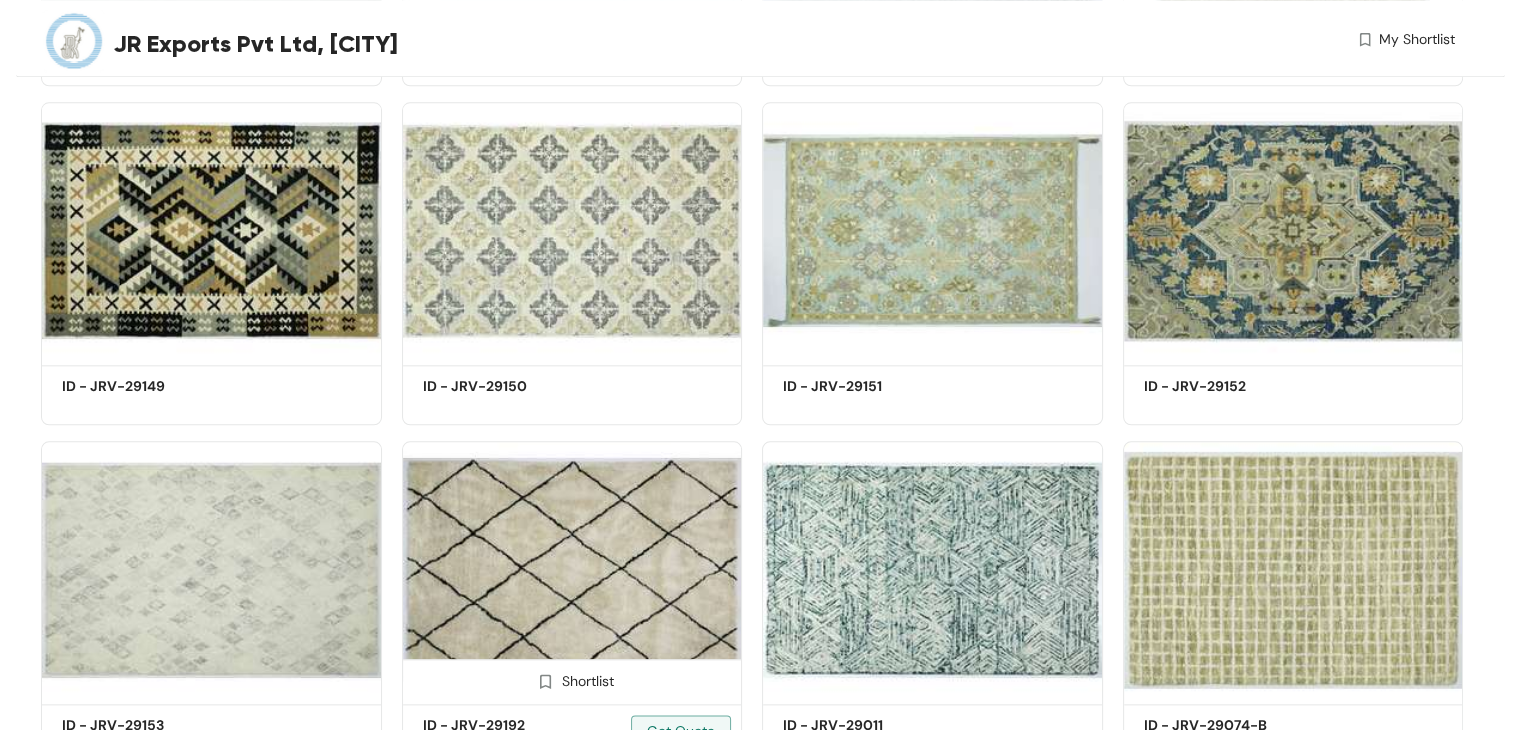 scroll, scrollTop: 1830, scrollLeft: 0, axis: vertical 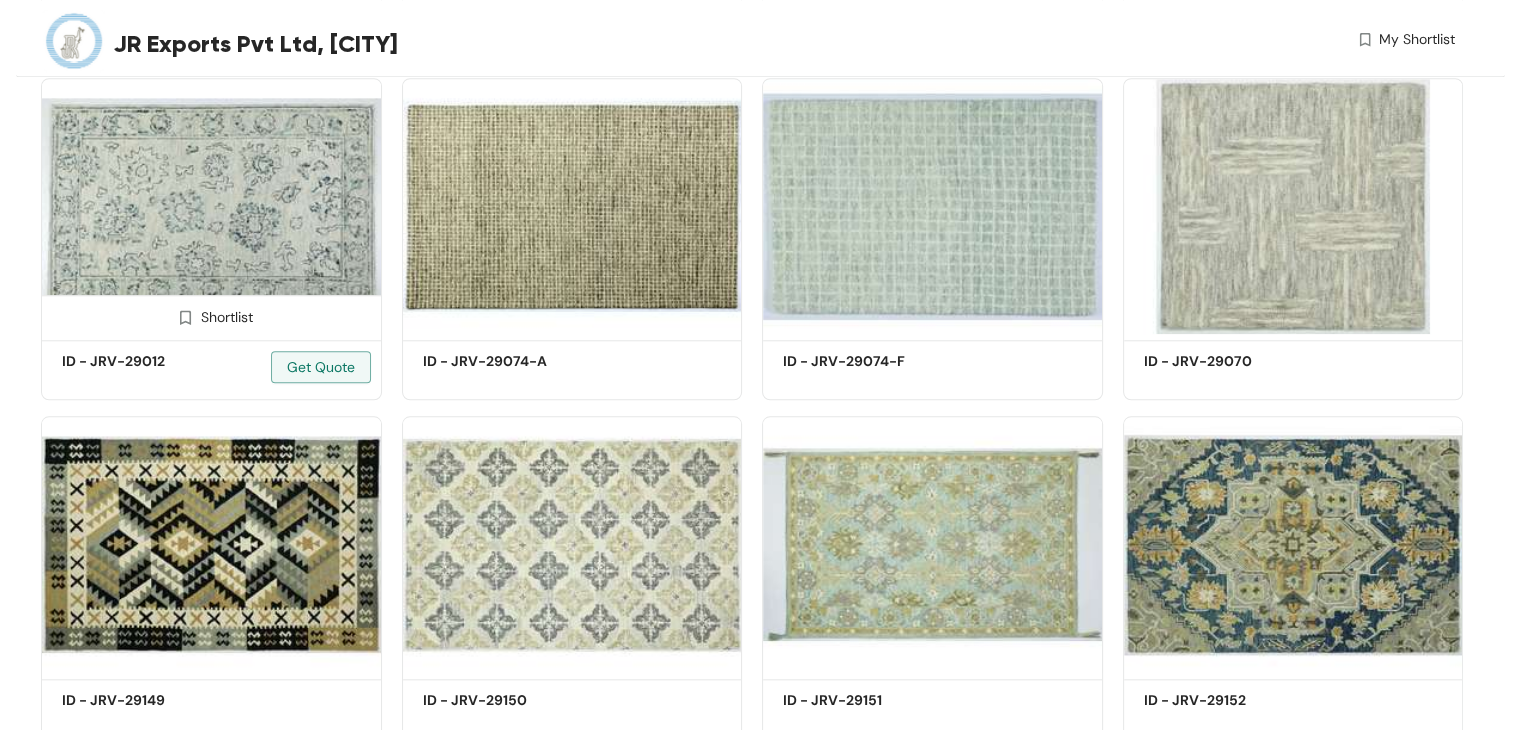 click at bounding box center [211, 206] 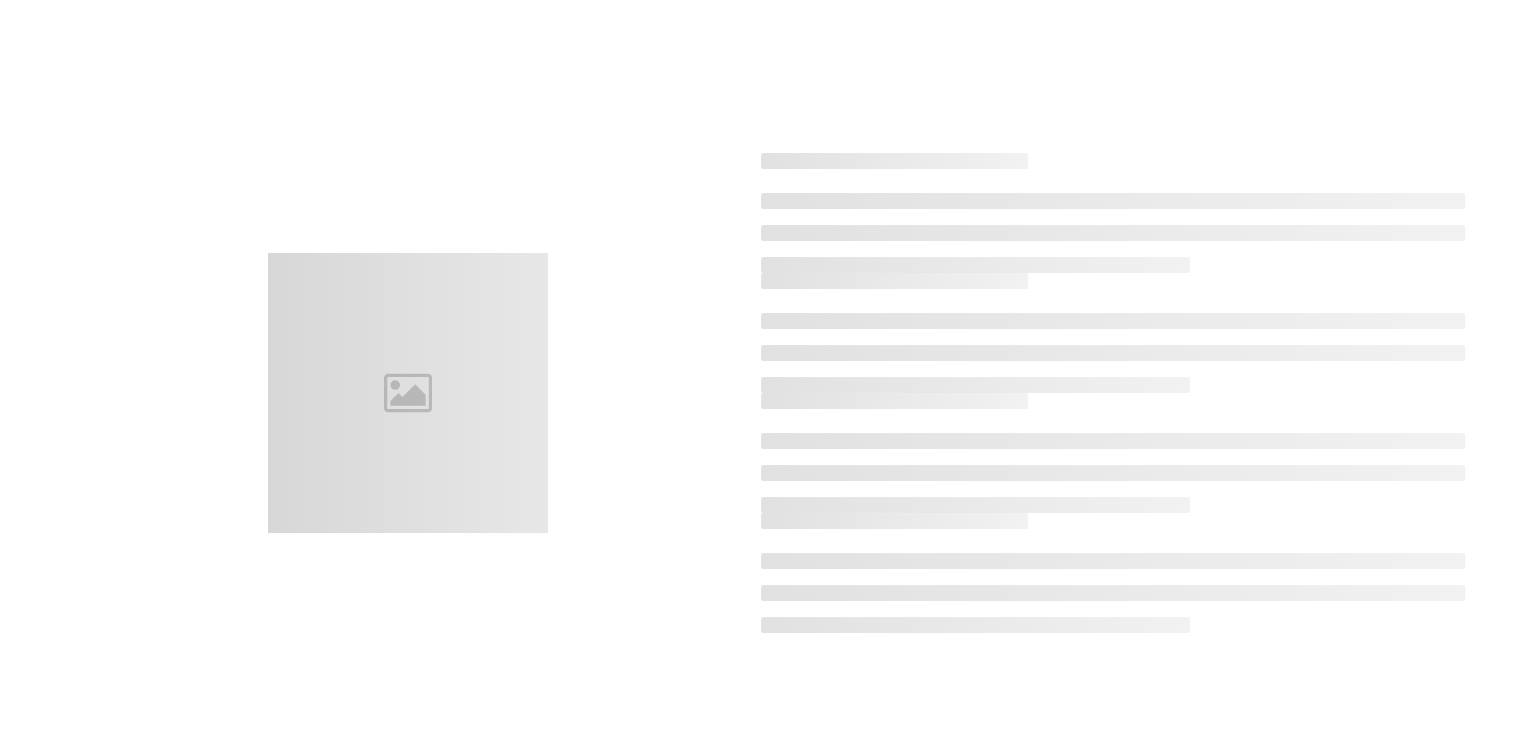 scroll, scrollTop: 0, scrollLeft: 0, axis: both 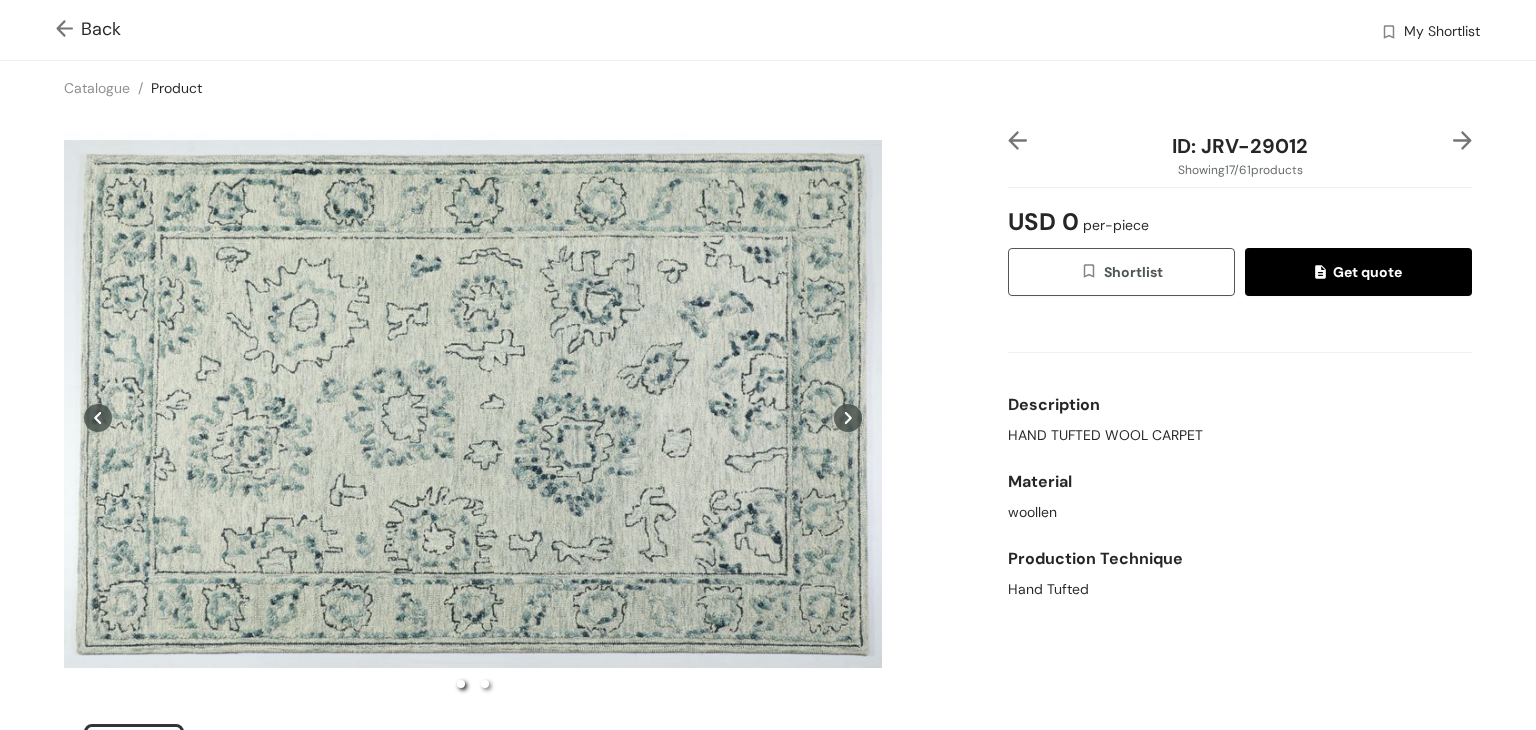 click at bounding box center [68, 30] 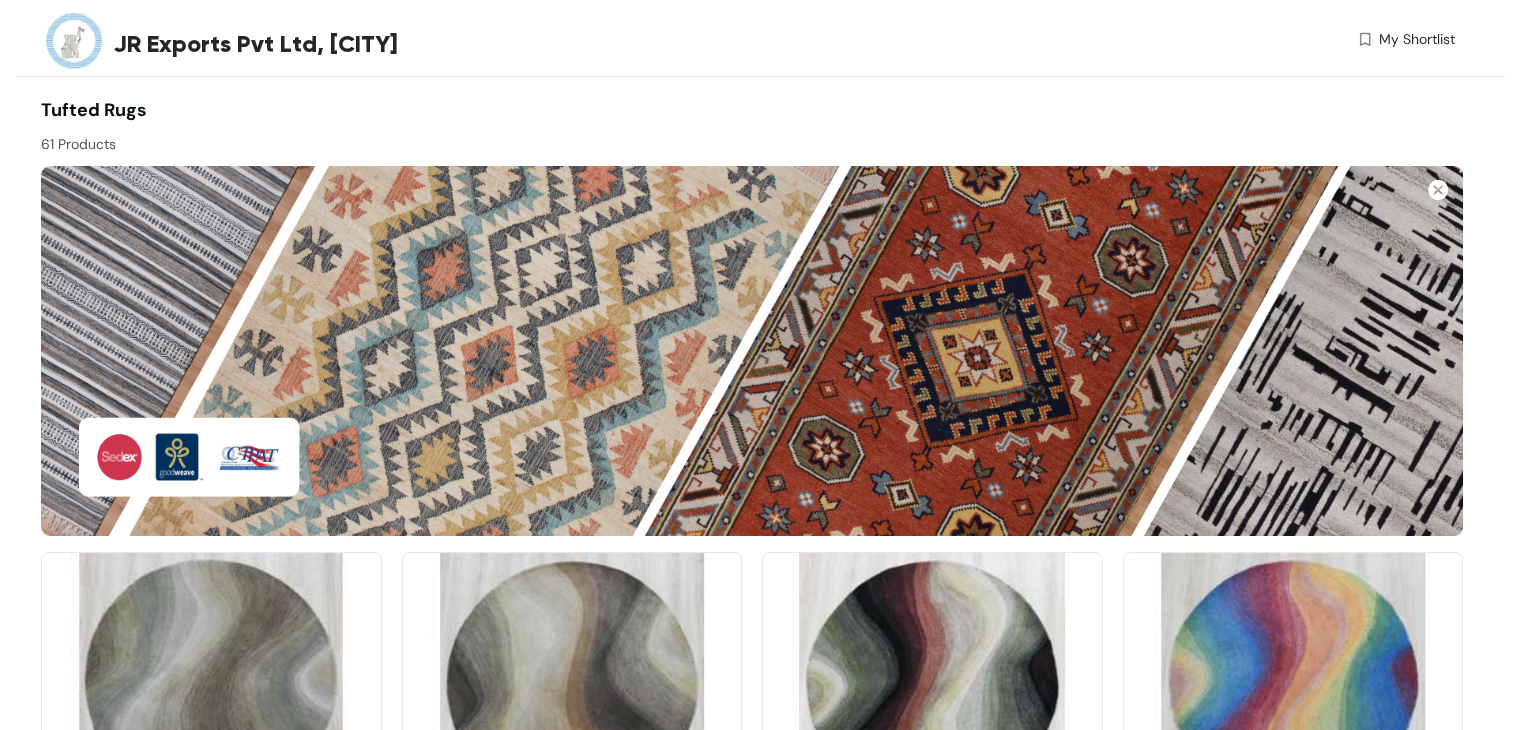 scroll, scrollTop: 1830, scrollLeft: 0, axis: vertical 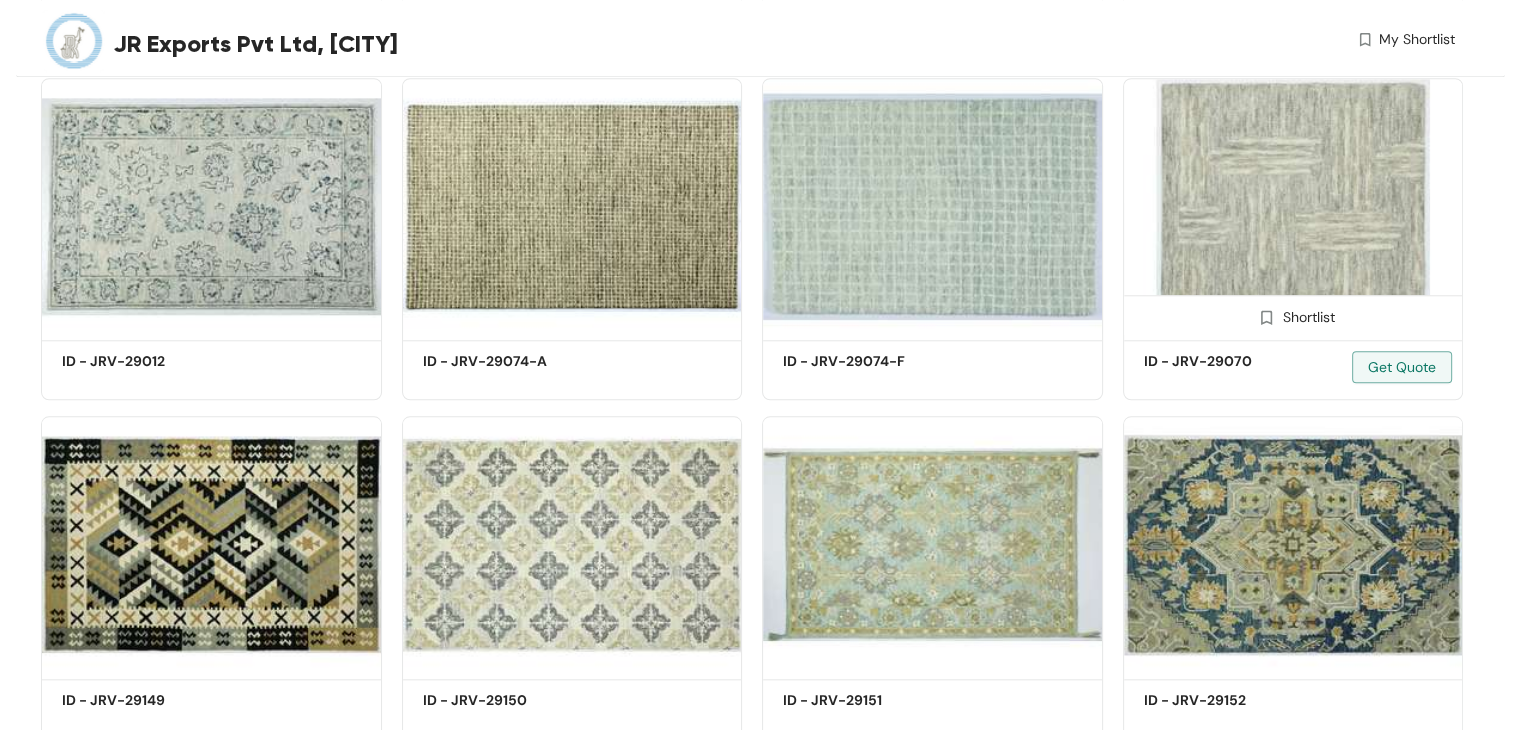 click at bounding box center [1293, 206] 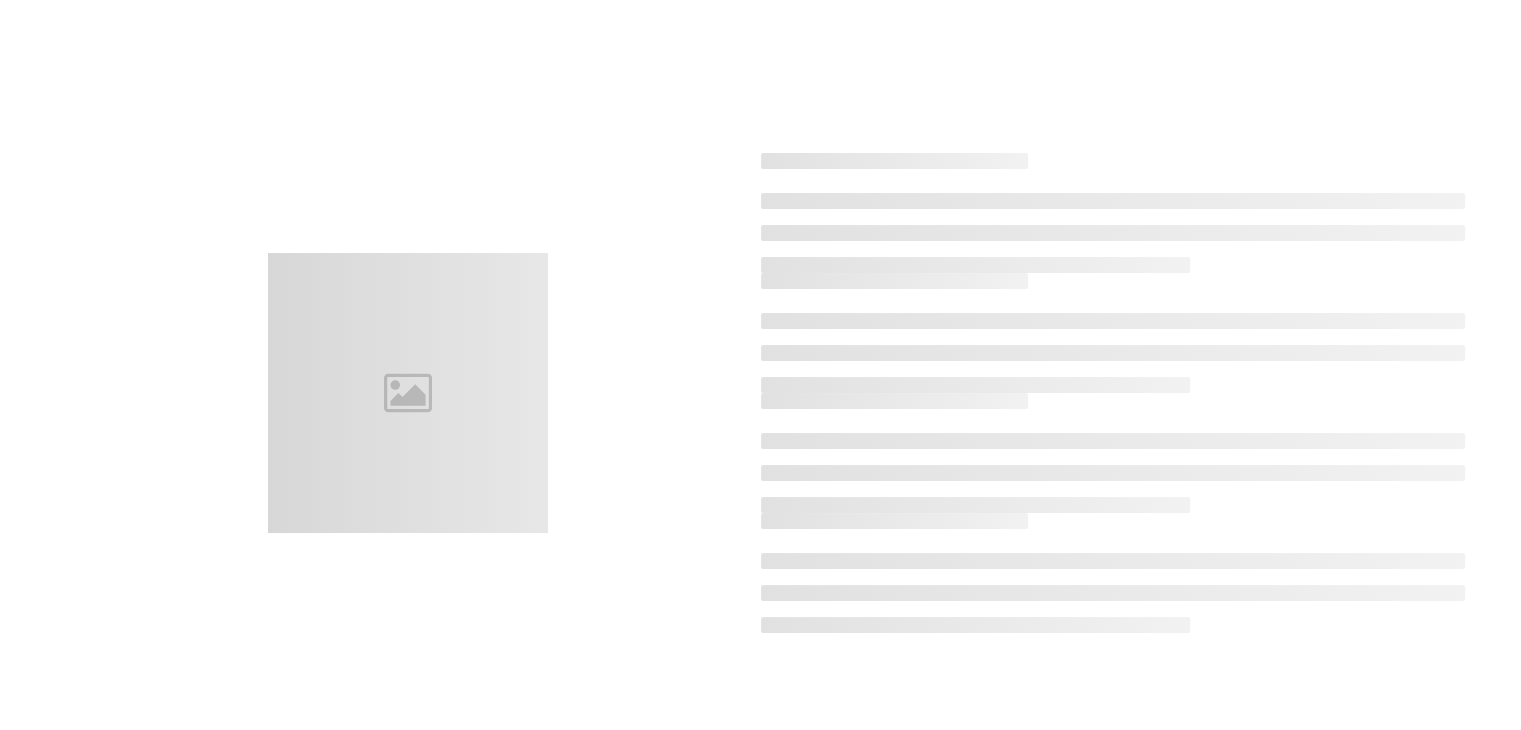 scroll, scrollTop: 0, scrollLeft: 0, axis: both 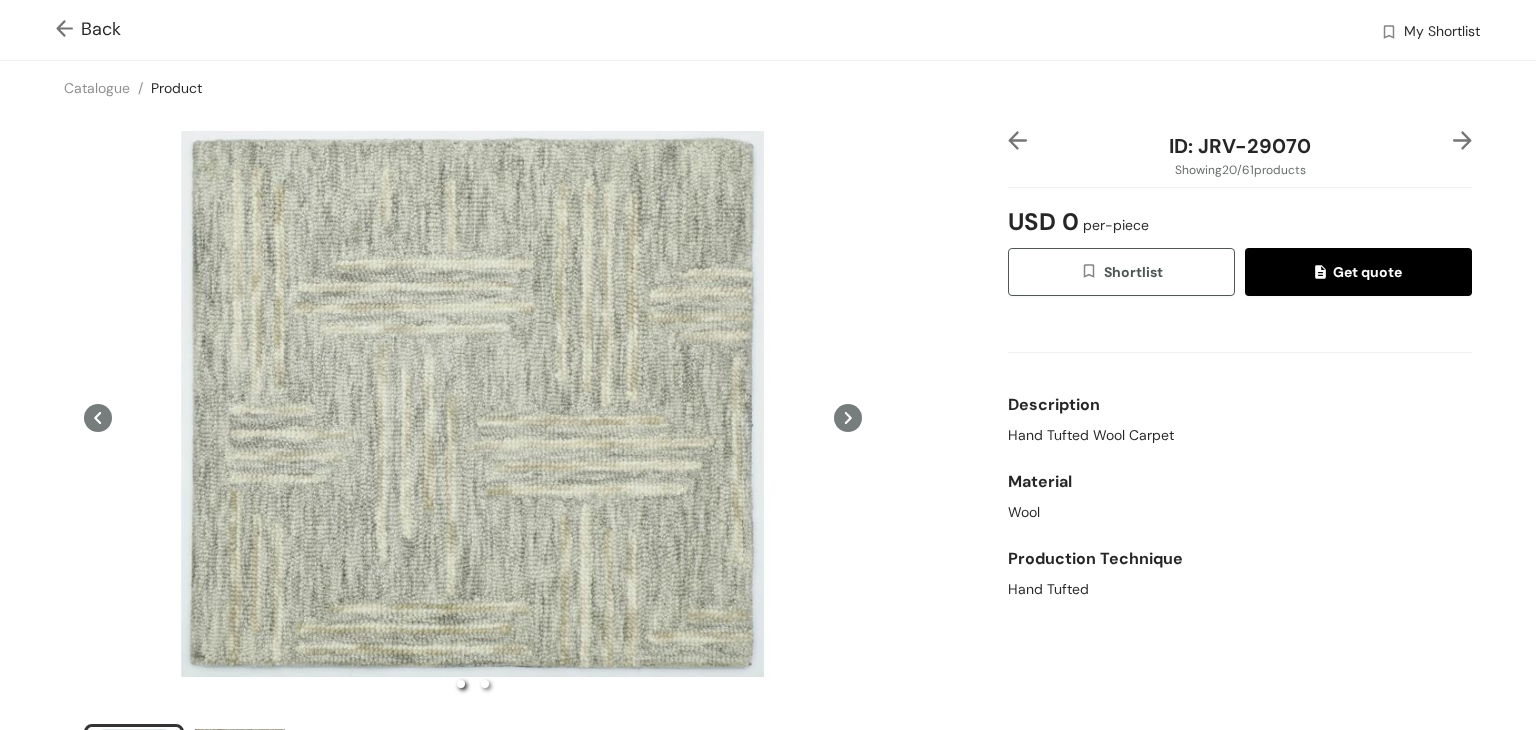 click at bounding box center (68, 30) 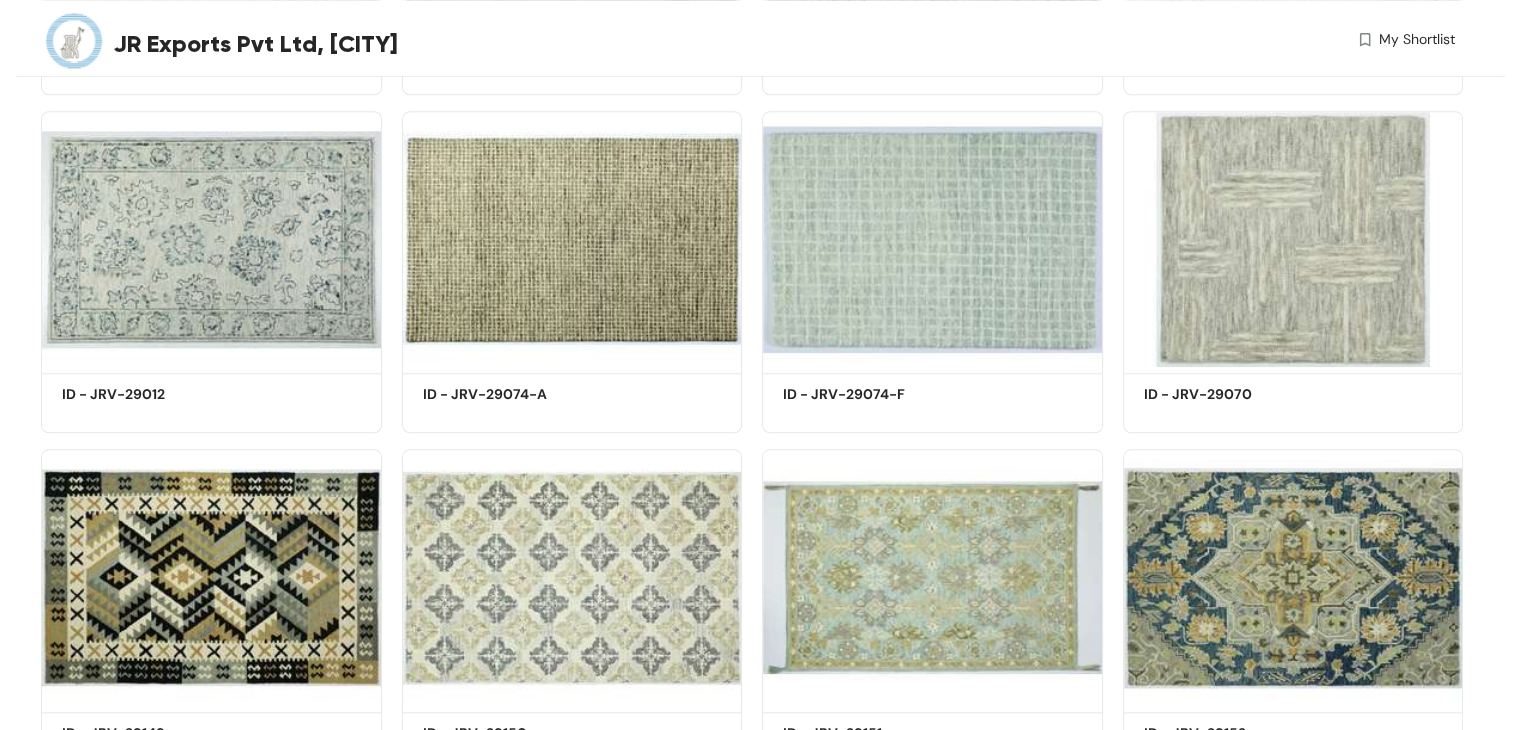 scroll, scrollTop: 1830, scrollLeft: 0, axis: vertical 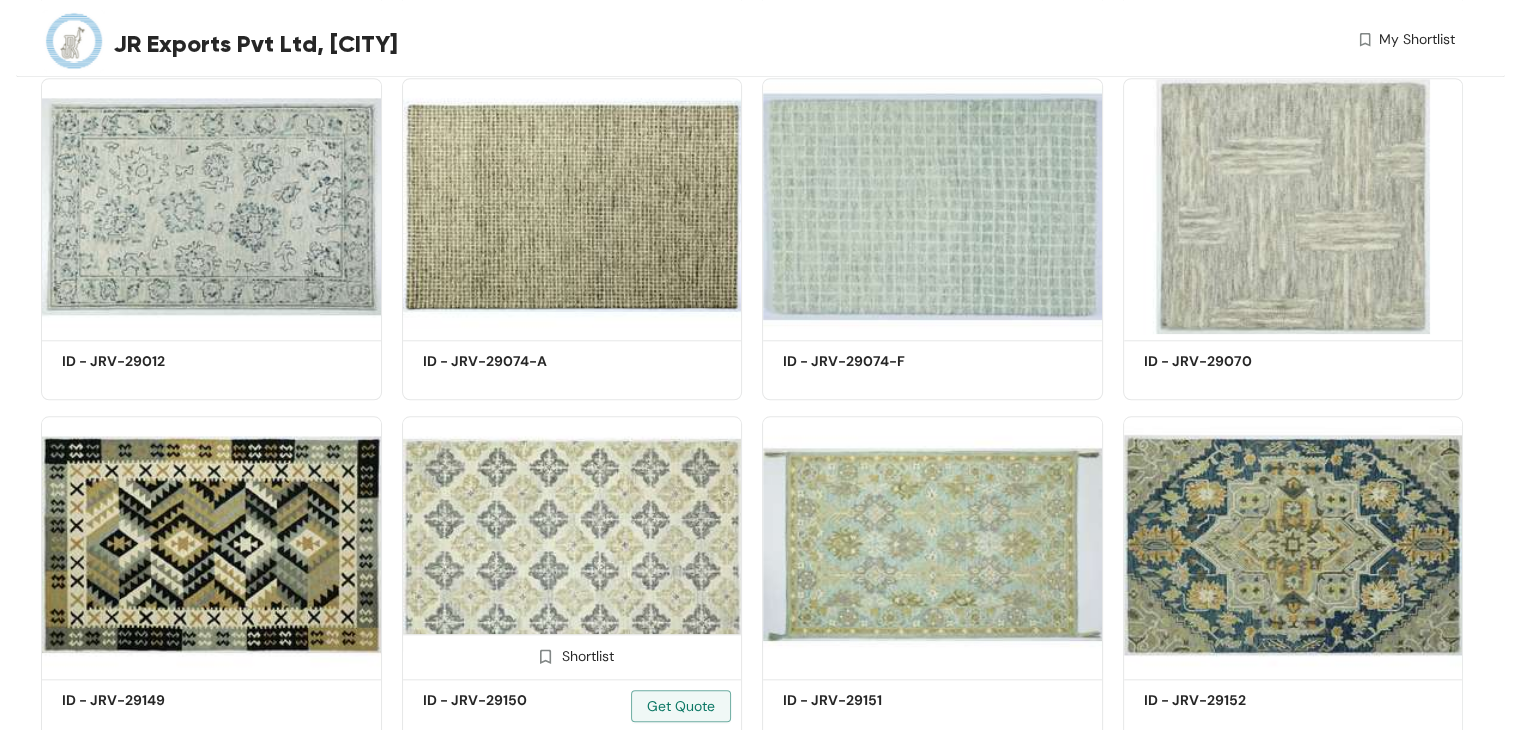 click at bounding box center (572, 544) 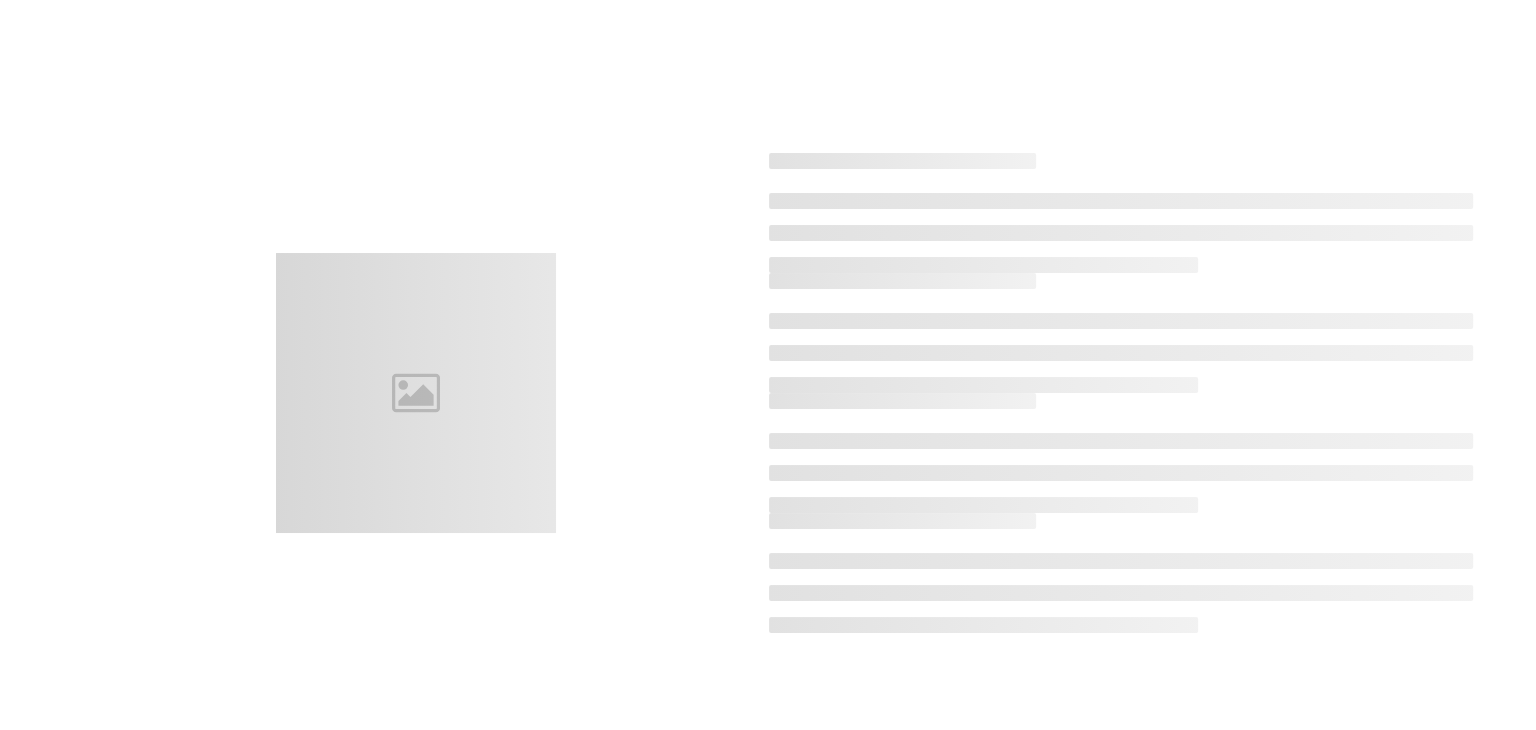 scroll, scrollTop: 0, scrollLeft: 0, axis: both 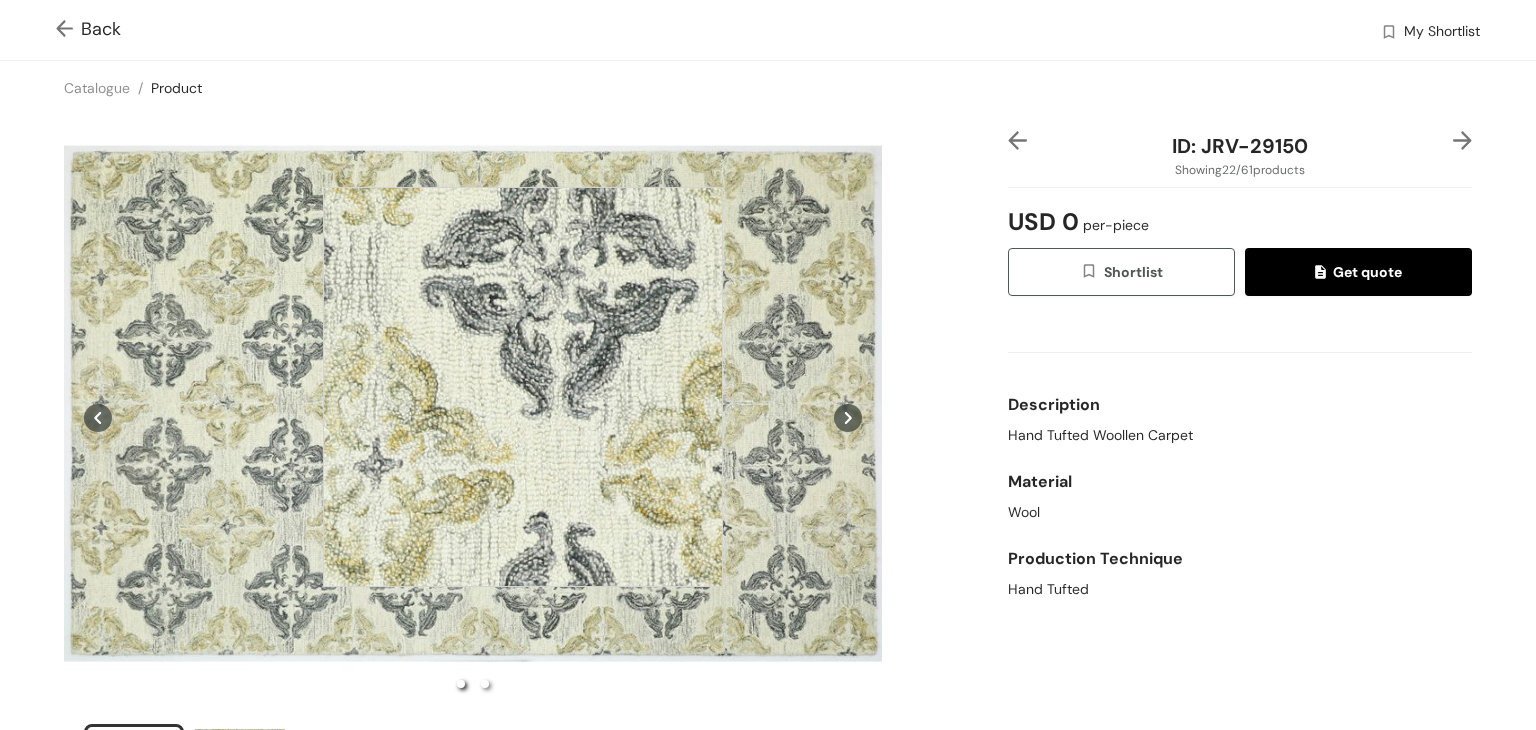 click at bounding box center (523, 387) 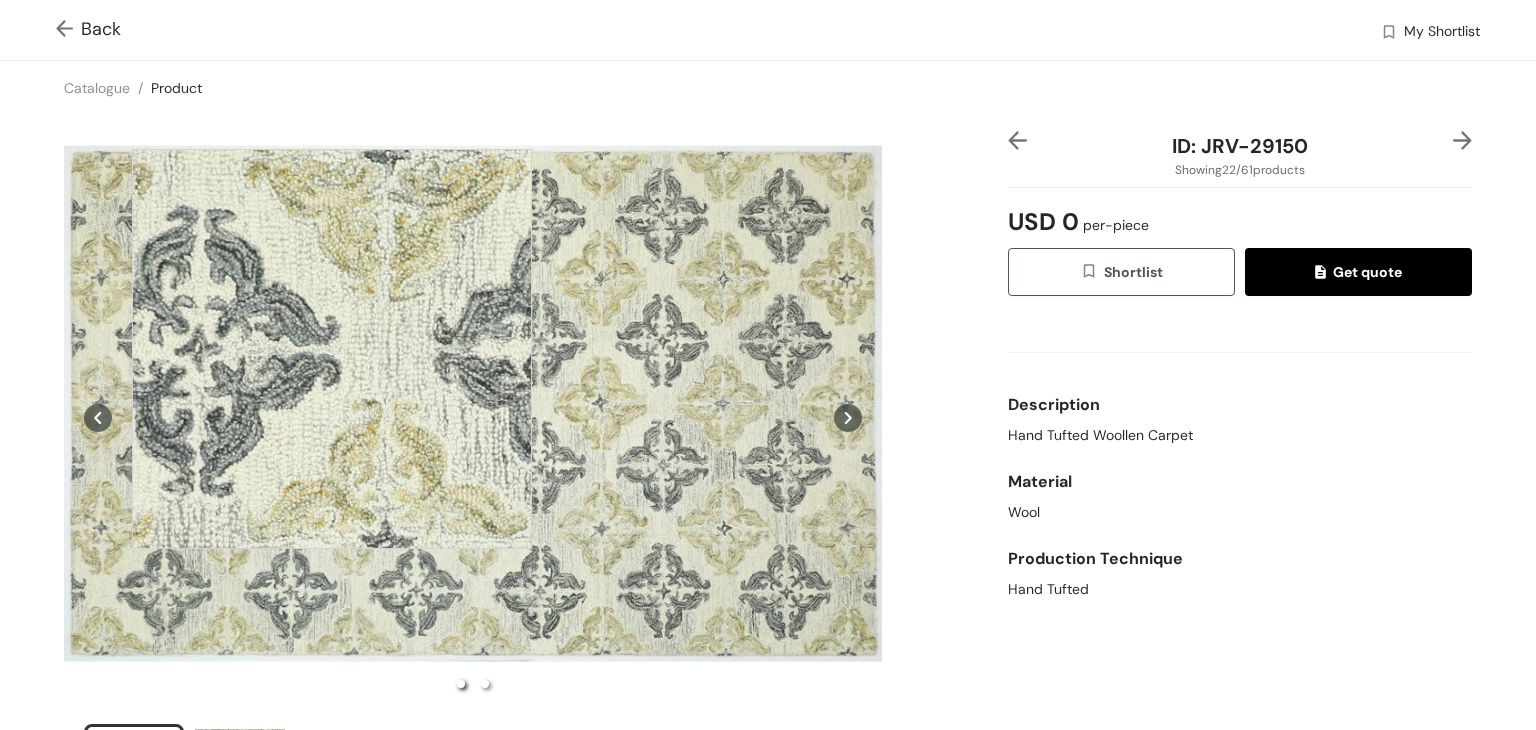 click at bounding box center (332, 349) 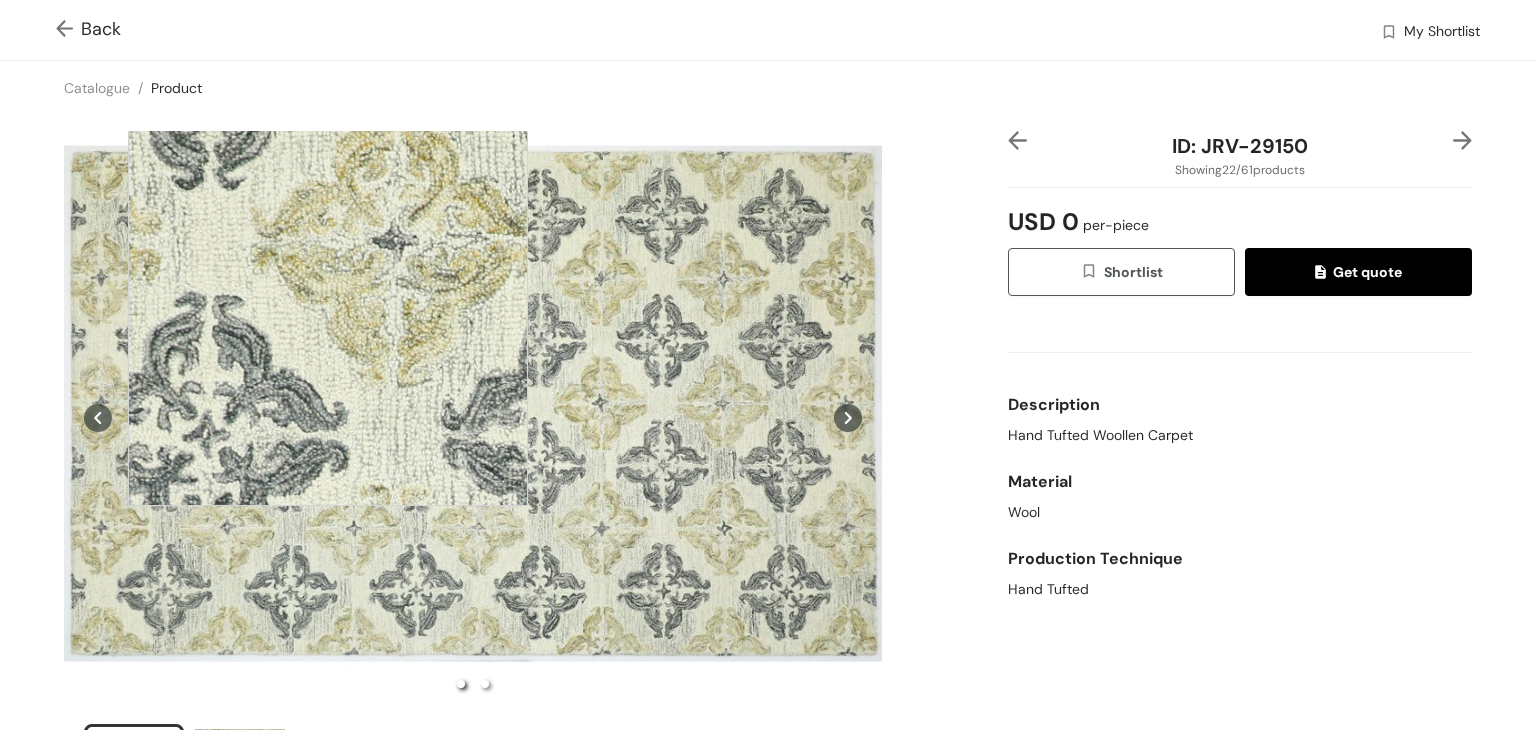 click at bounding box center [328, 306] 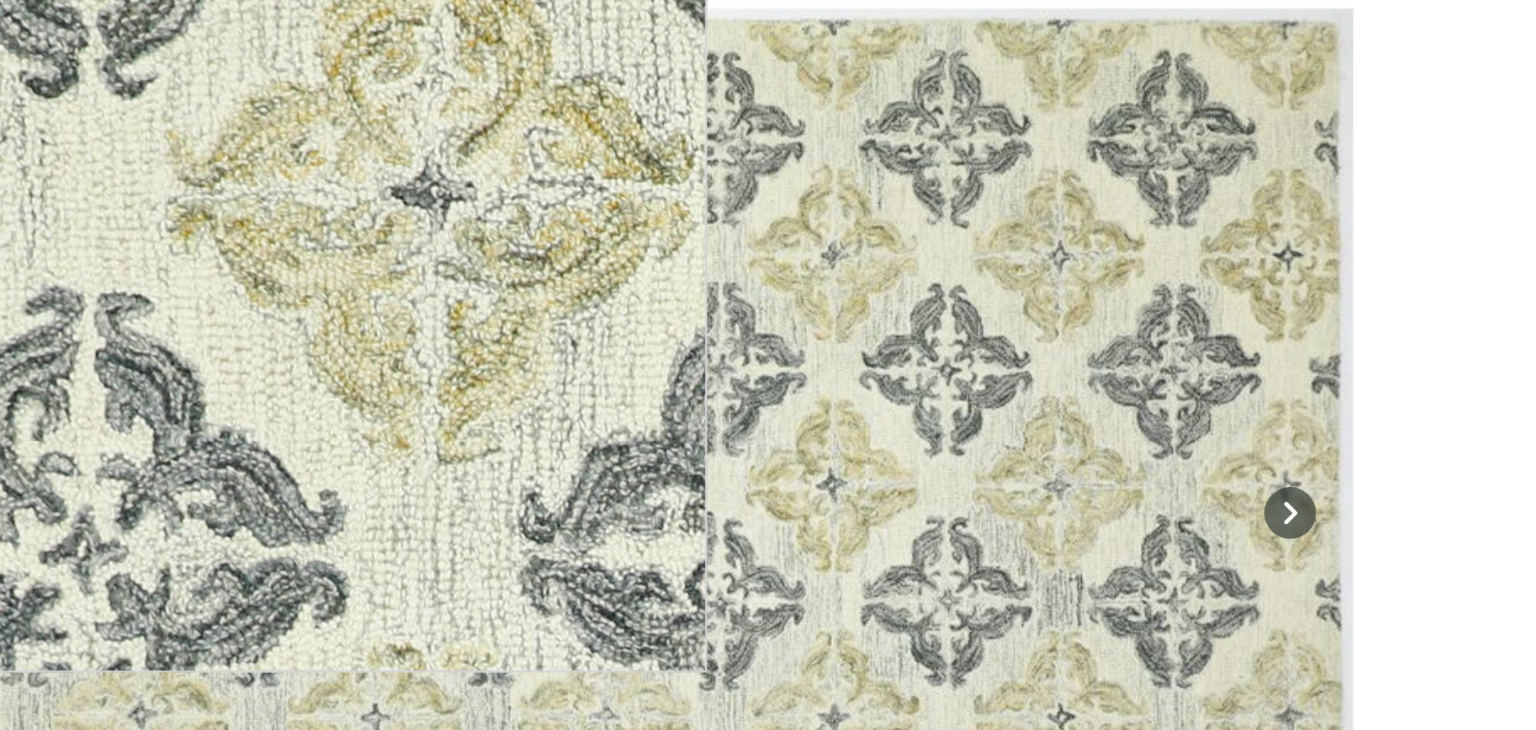 click at bounding box center [333, 304] 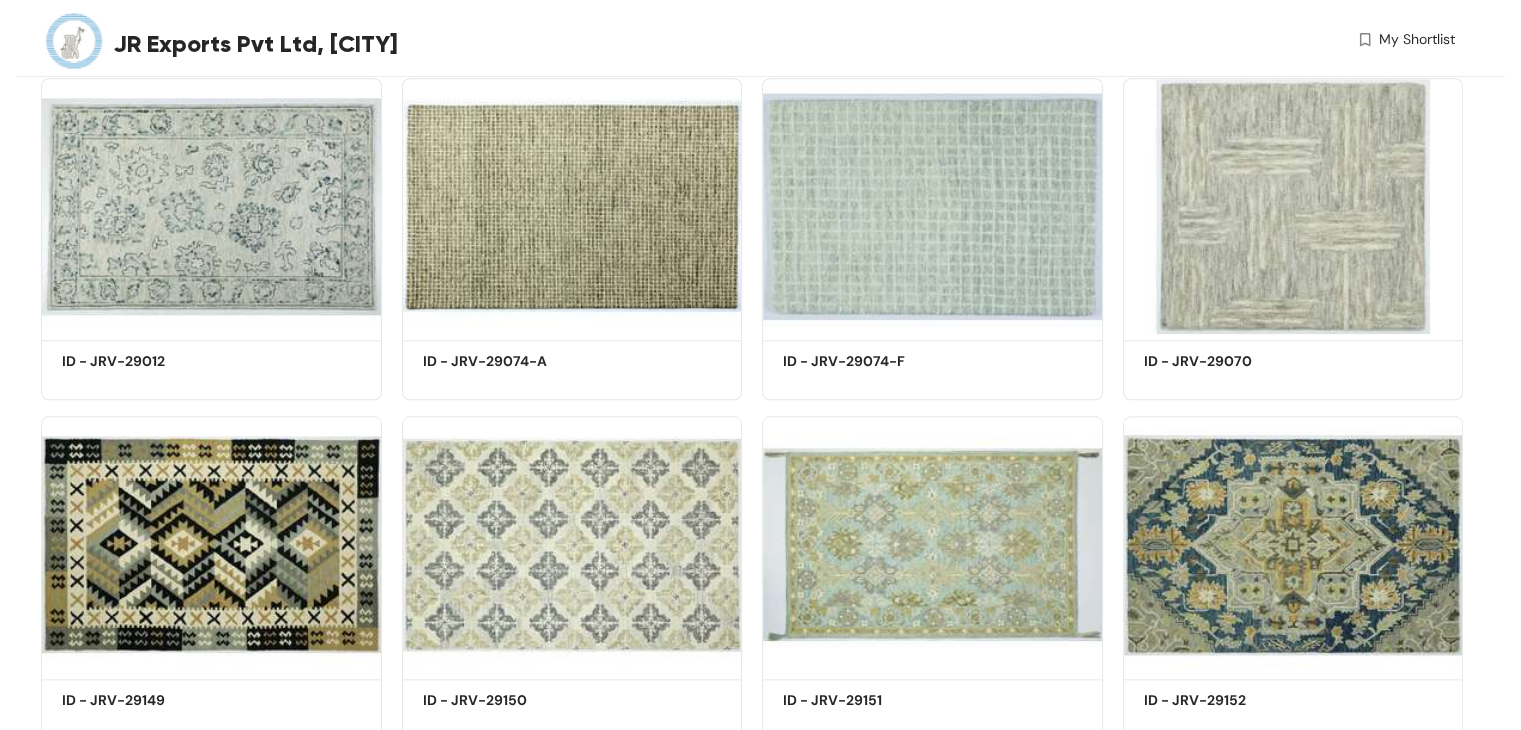scroll, scrollTop: 2509, scrollLeft: 0, axis: vertical 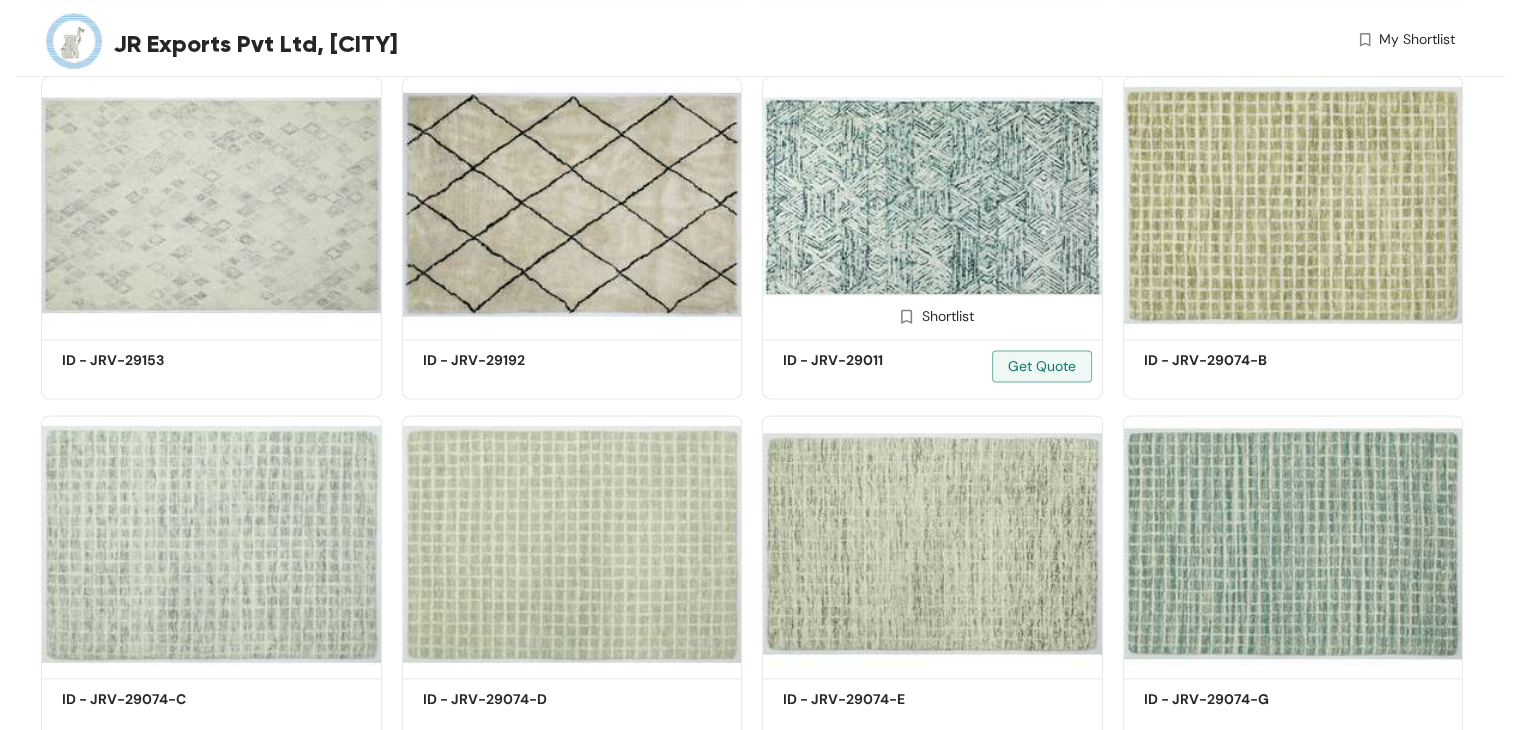 click at bounding box center [932, 204] 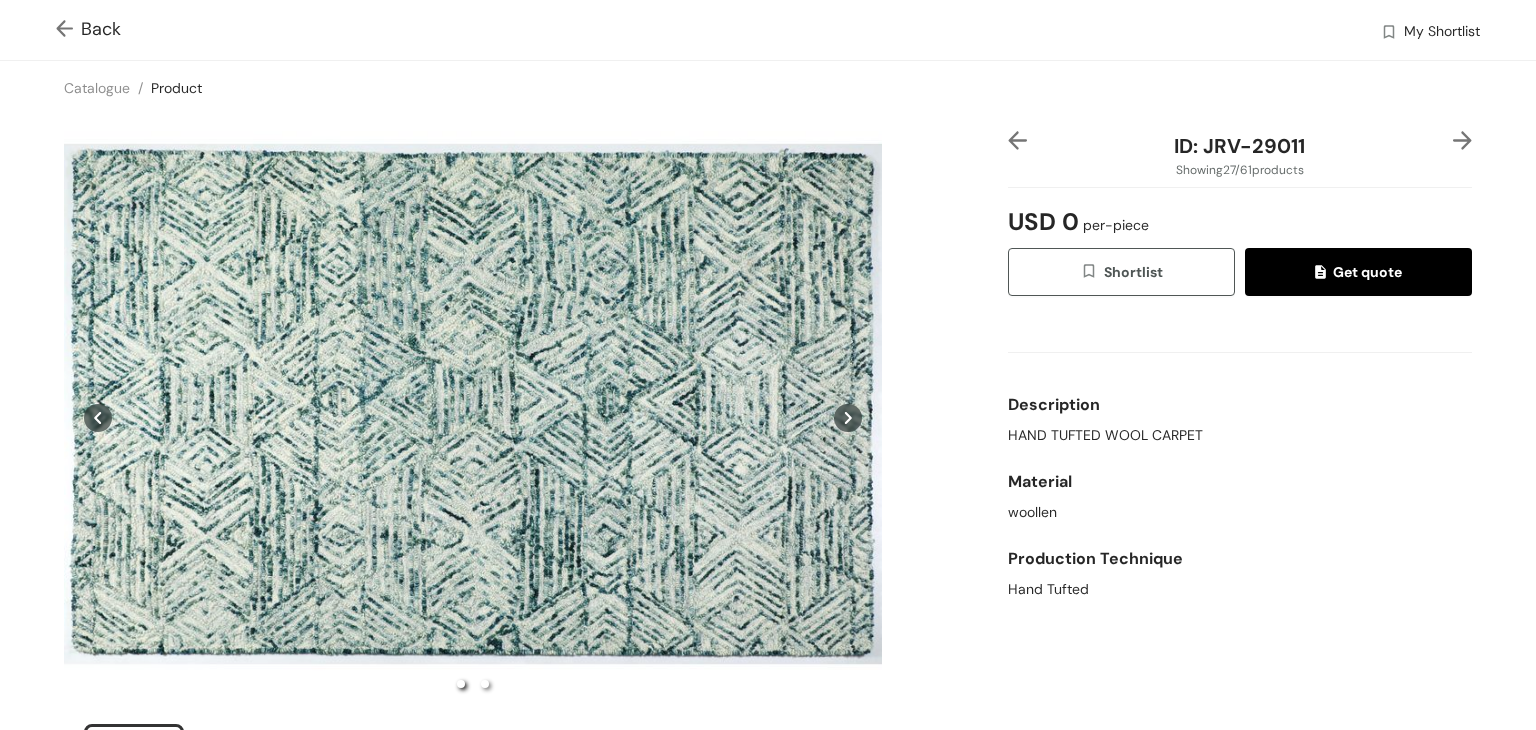 click at bounding box center (68, 30) 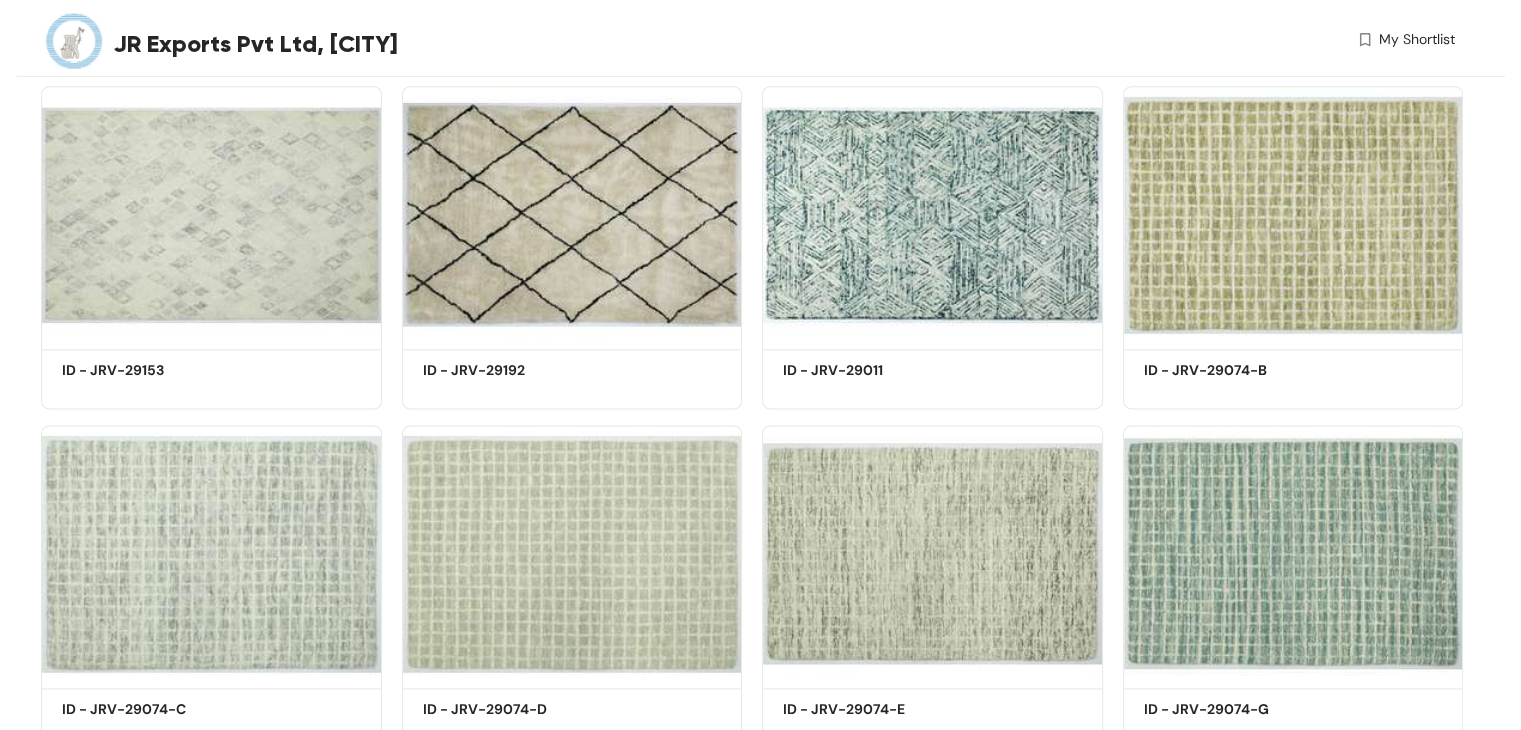 scroll, scrollTop: 2509, scrollLeft: 0, axis: vertical 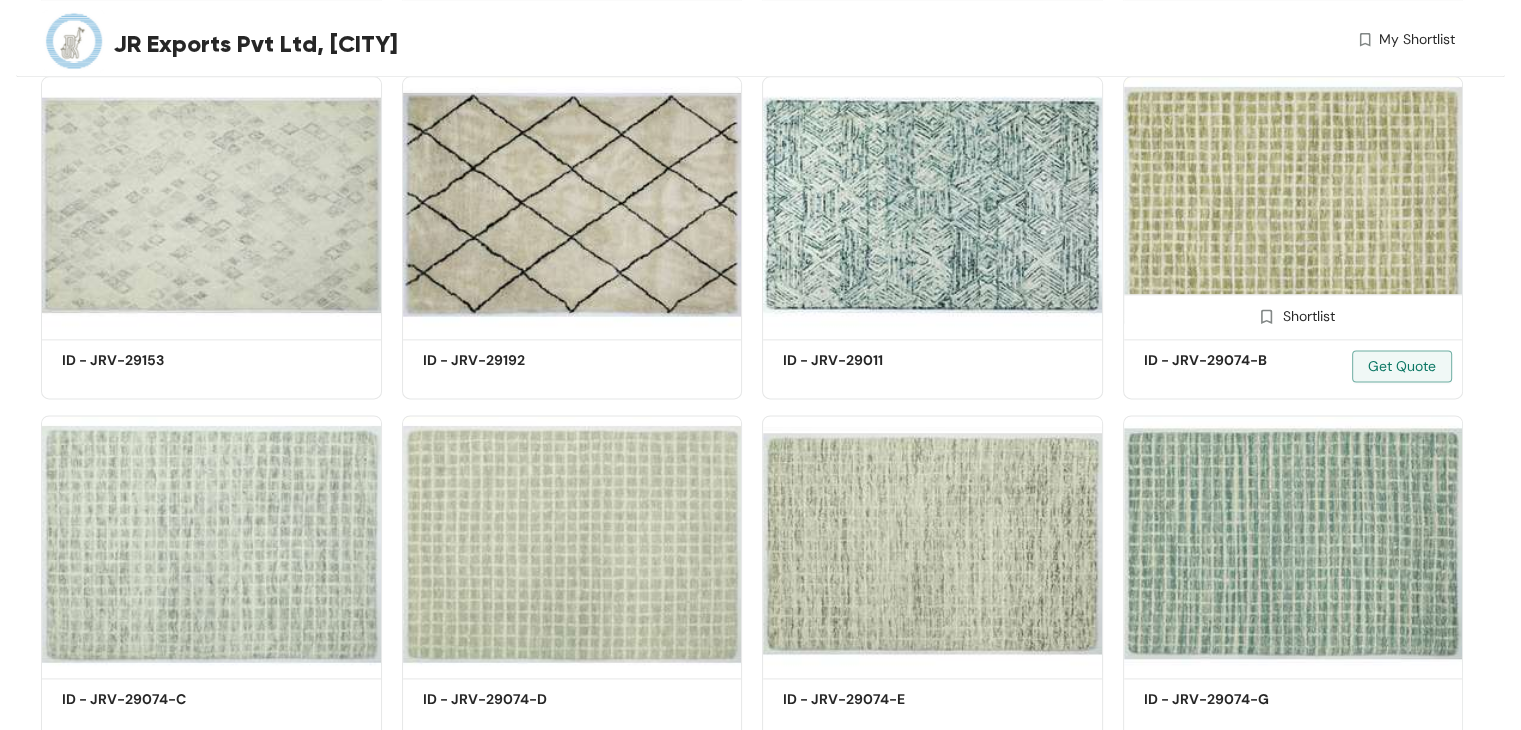 click at bounding box center [1293, 204] 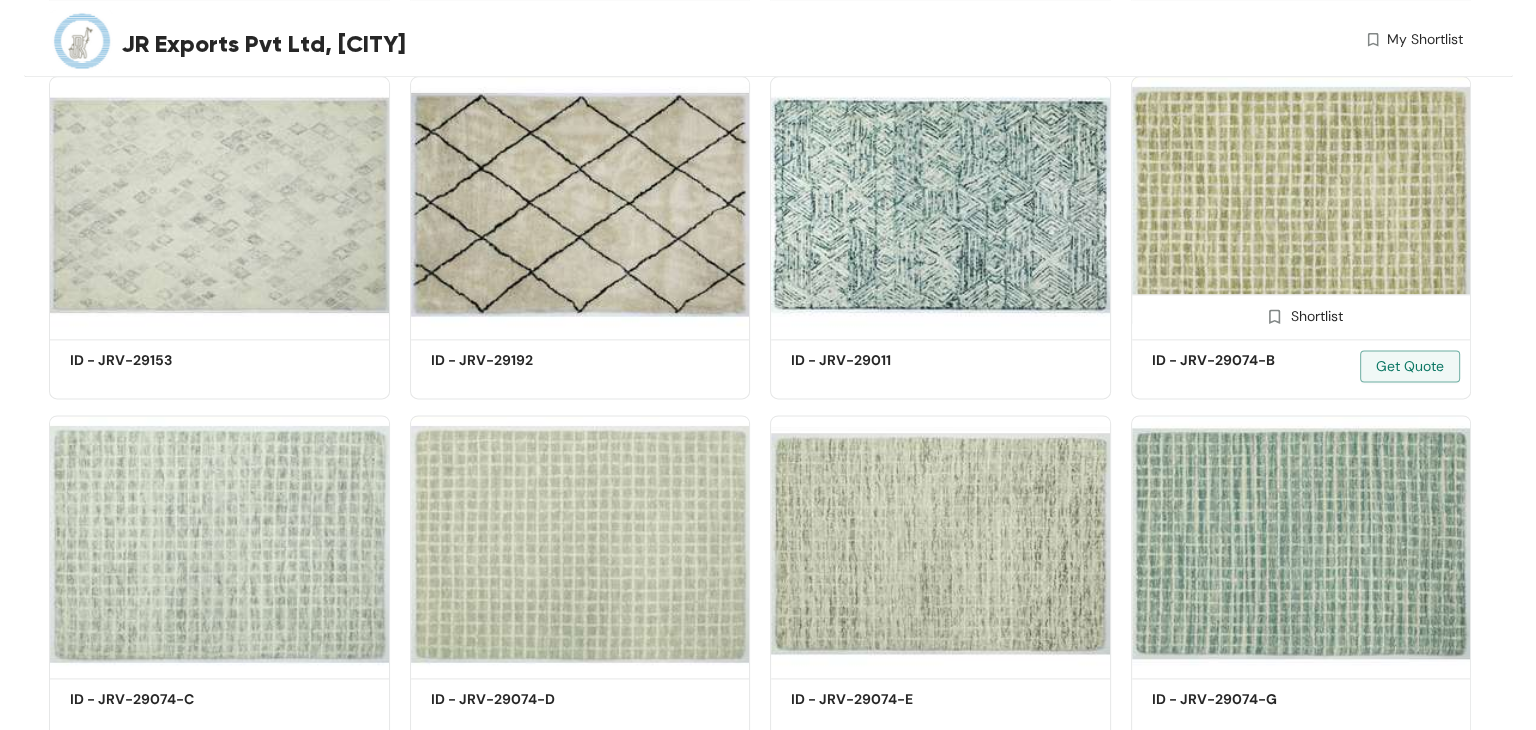 scroll, scrollTop: 0, scrollLeft: 0, axis: both 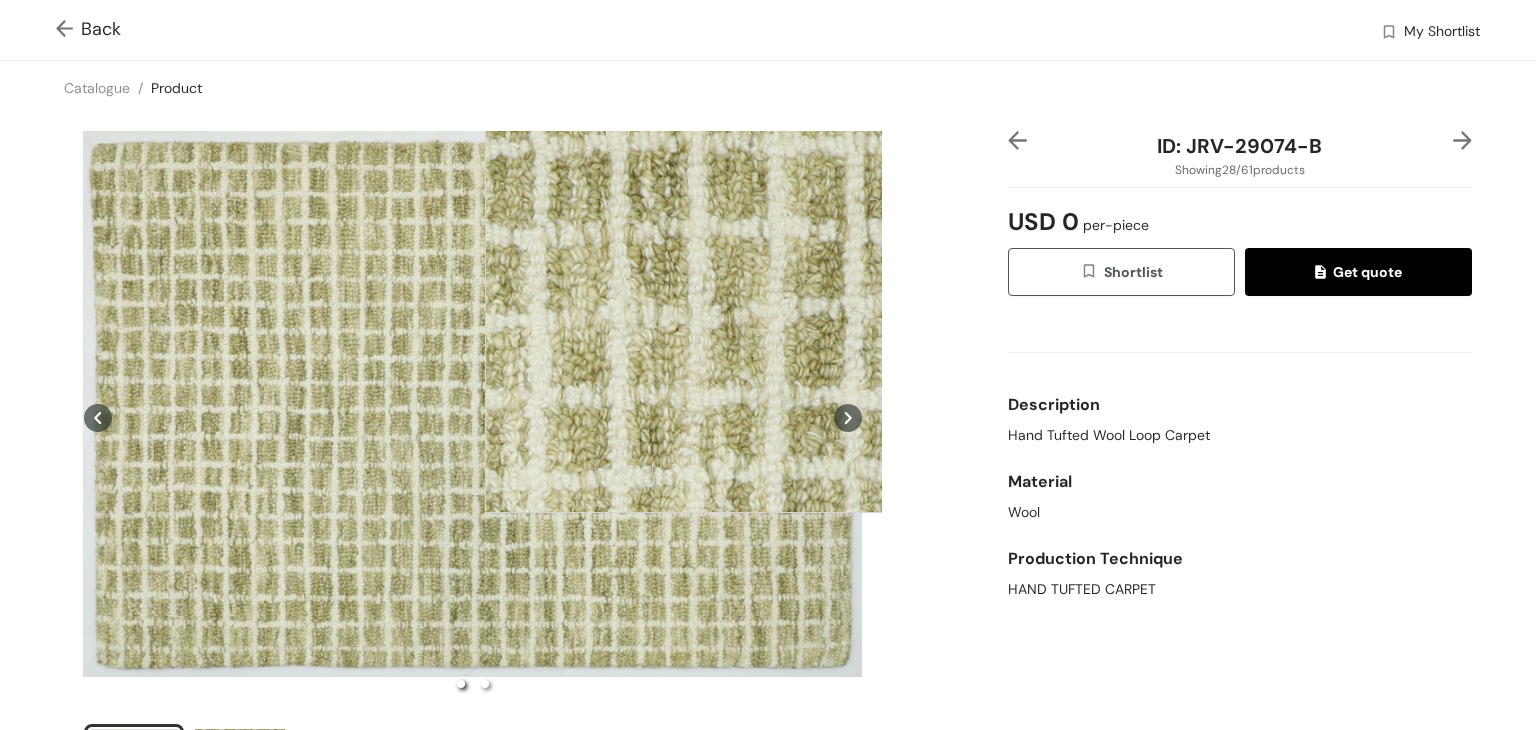 click at bounding box center [685, 313] 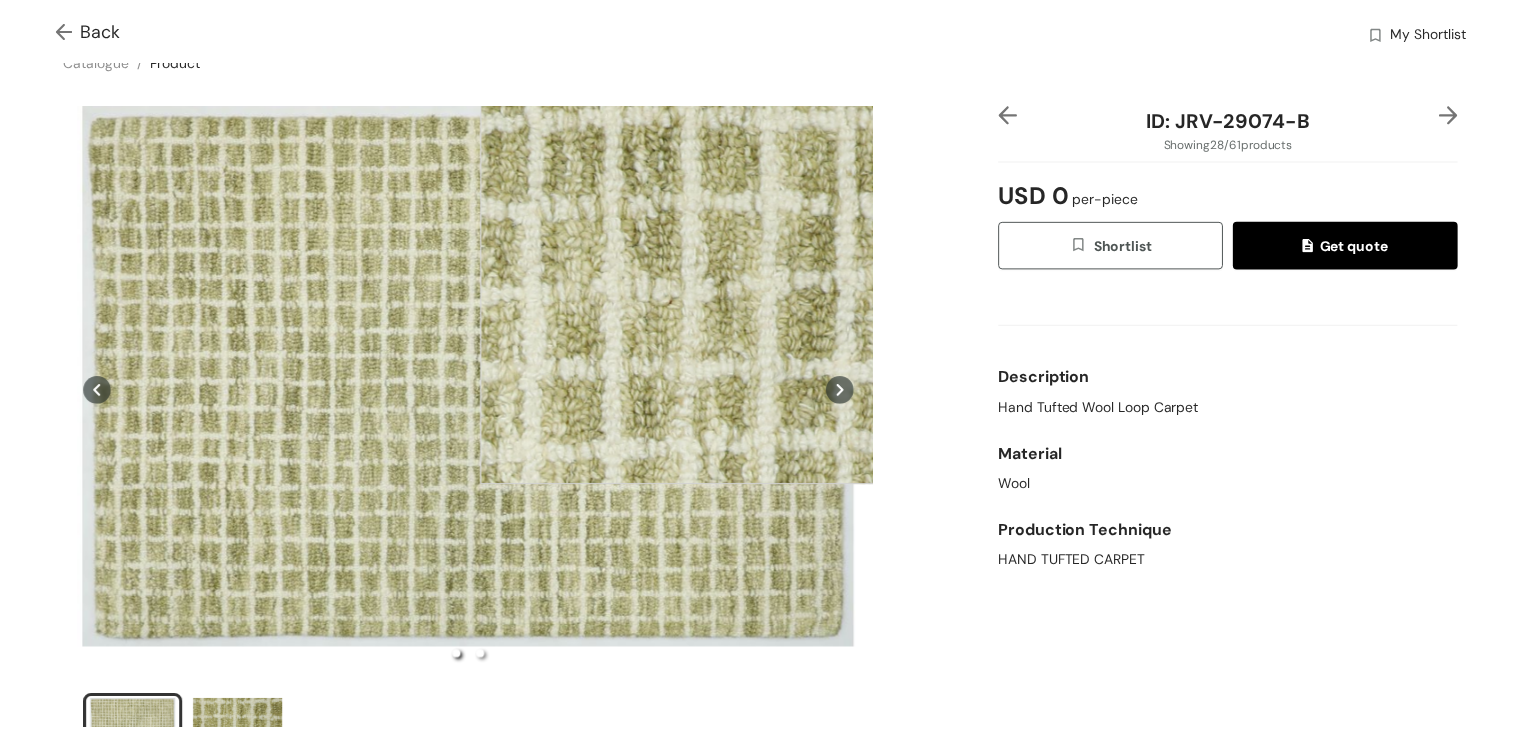 scroll, scrollTop: 28, scrollLeft: 0, axis: vertical 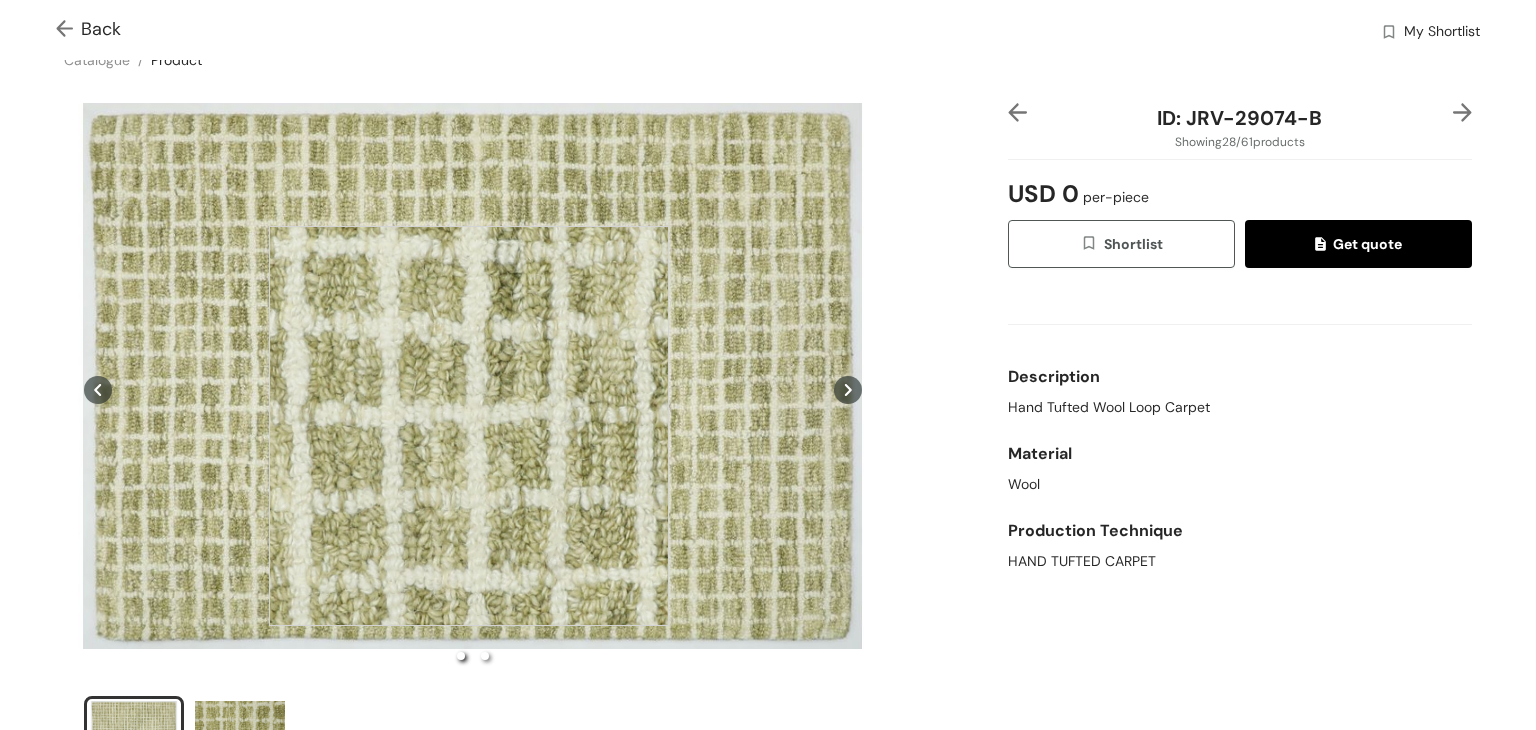 click at bounding box center (469, 426) 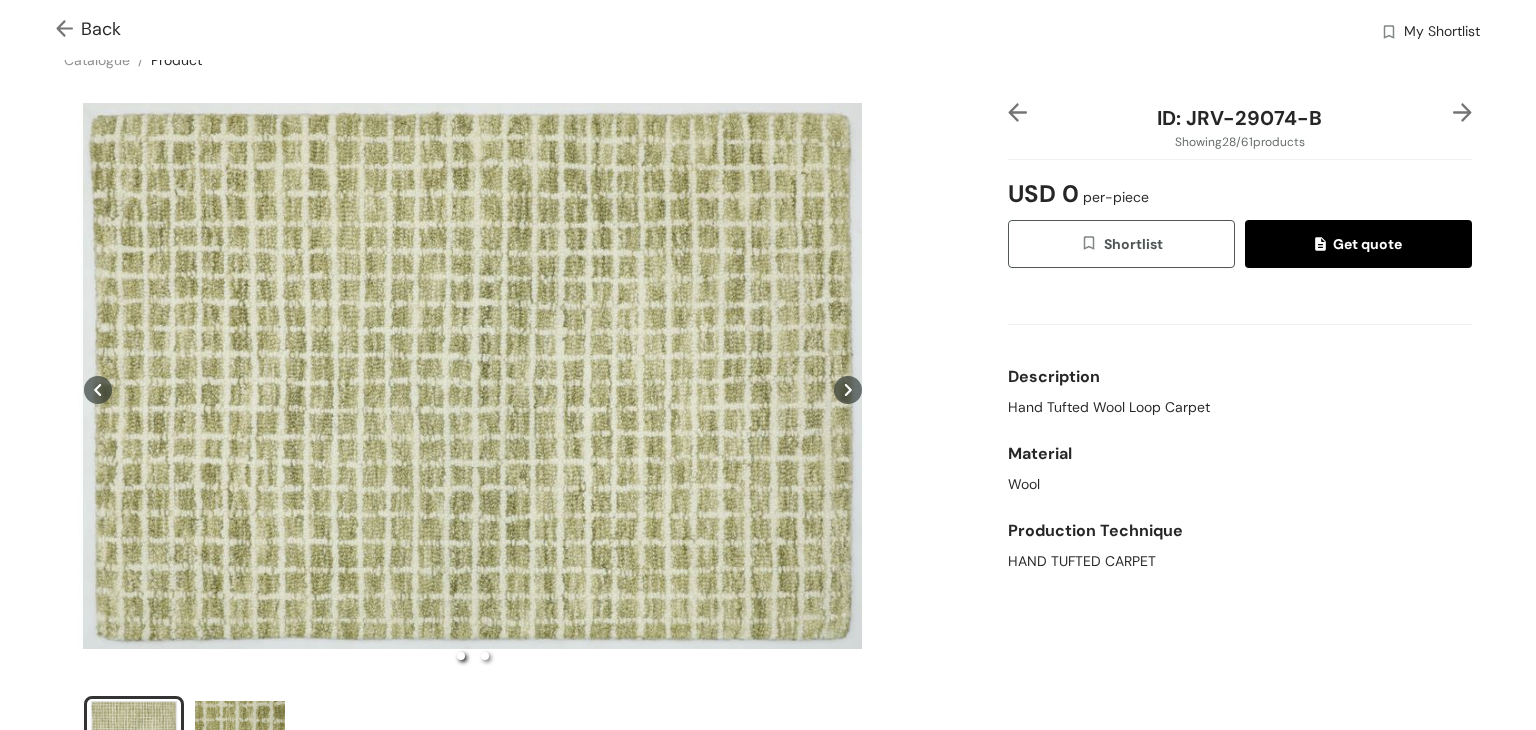 click on "Back  My Shortlist" at bounding box center (768, 30) 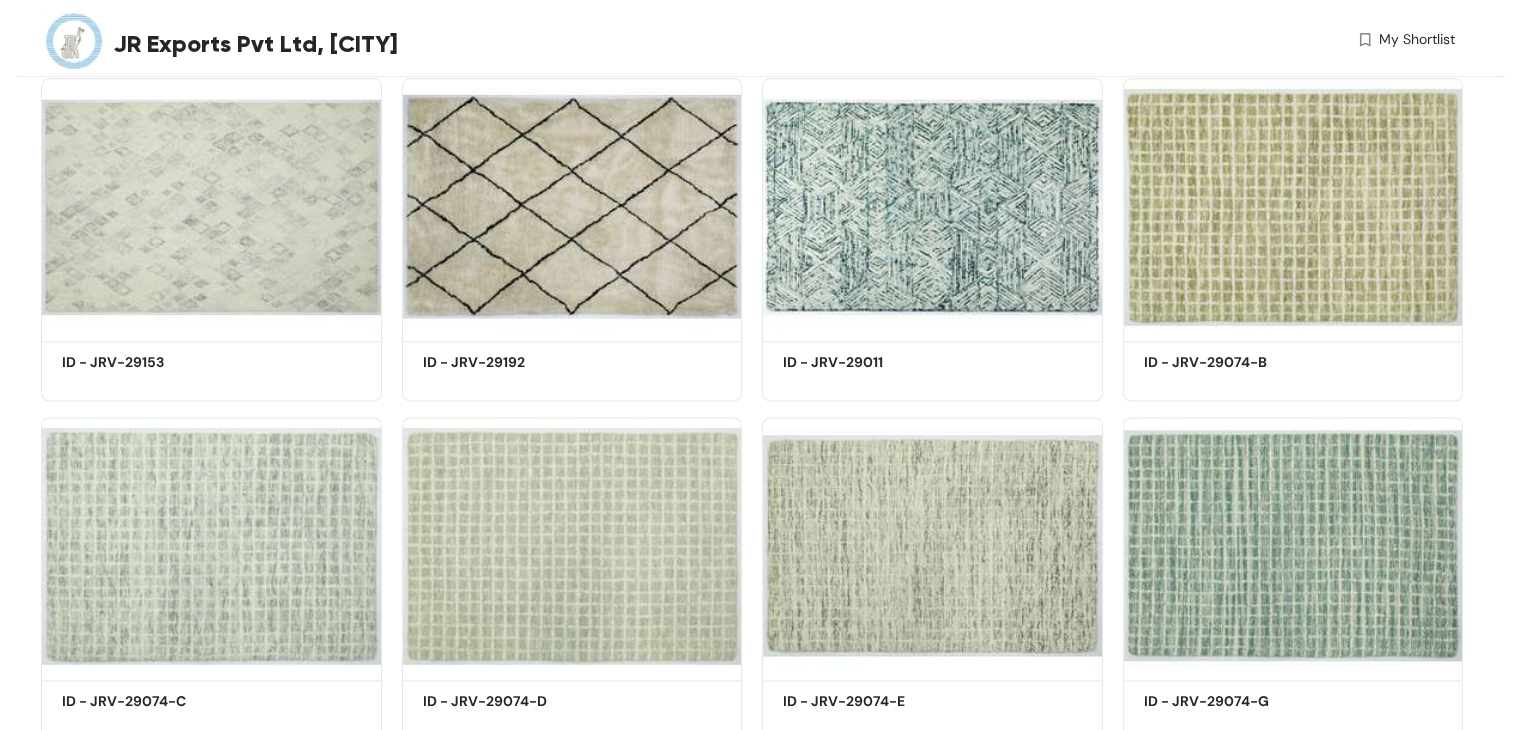 scroll, scrollTop: 2509, scrollLeft: 0, axis: vertical 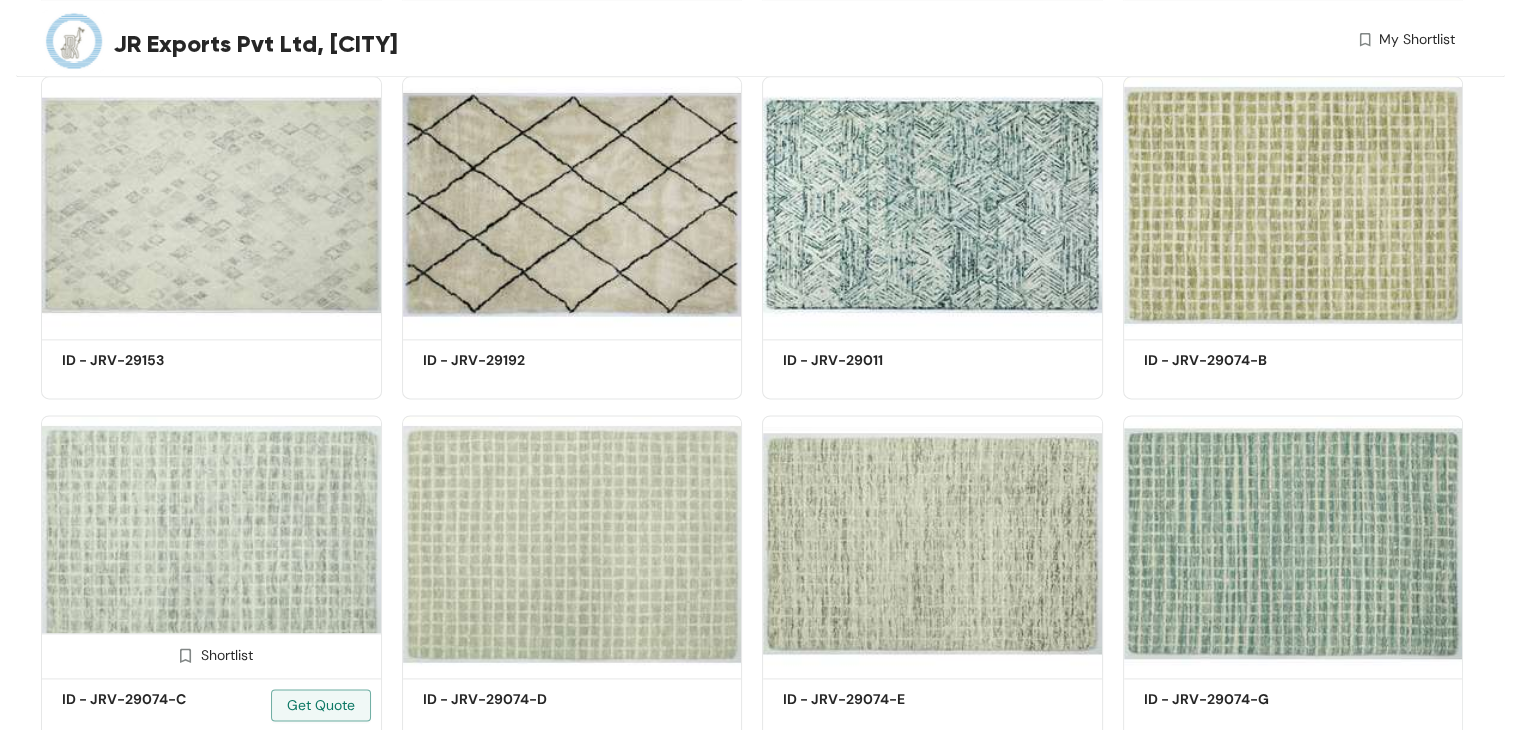 click at bounding box center [211, 543] 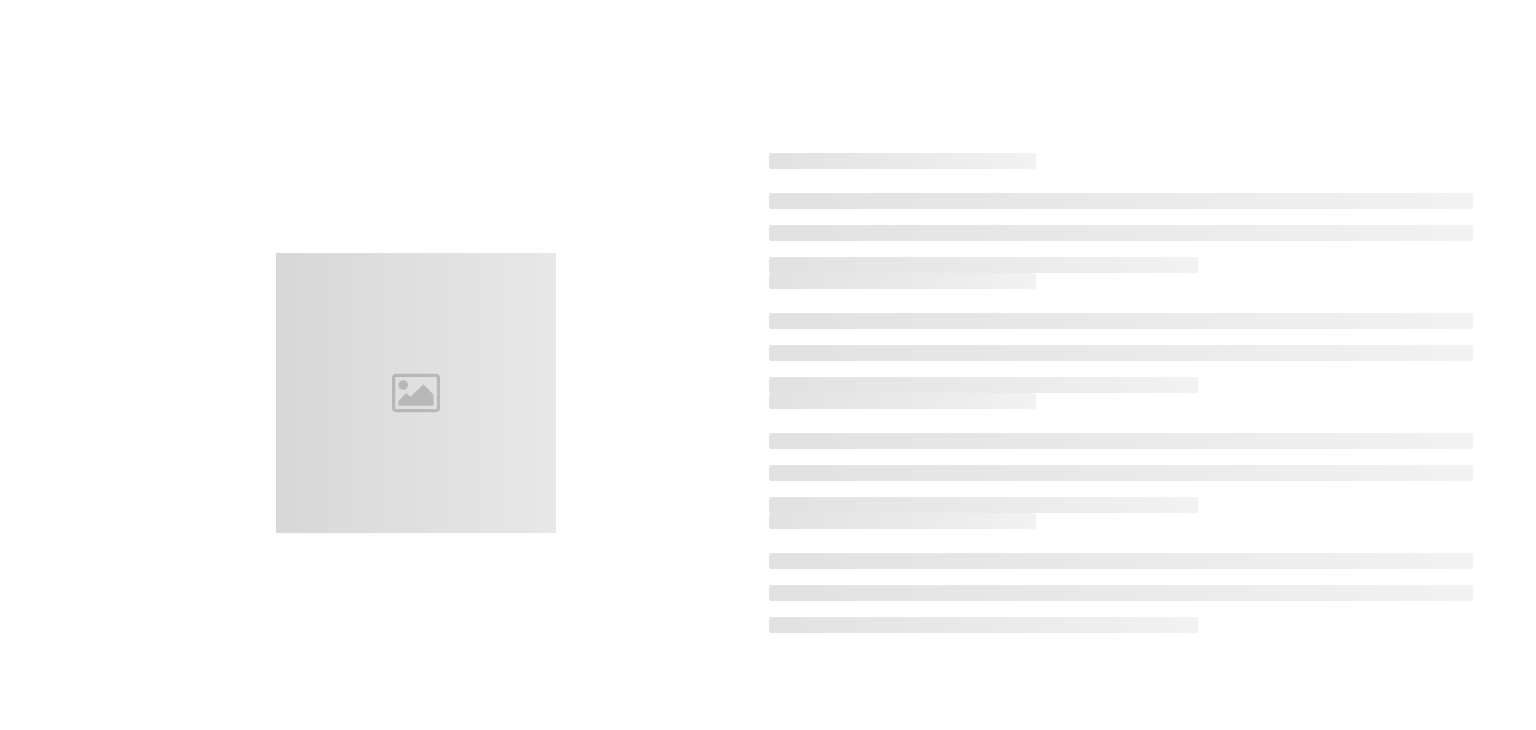 scroll, scrollTop: 0, scrollLeft: 0, axis: both 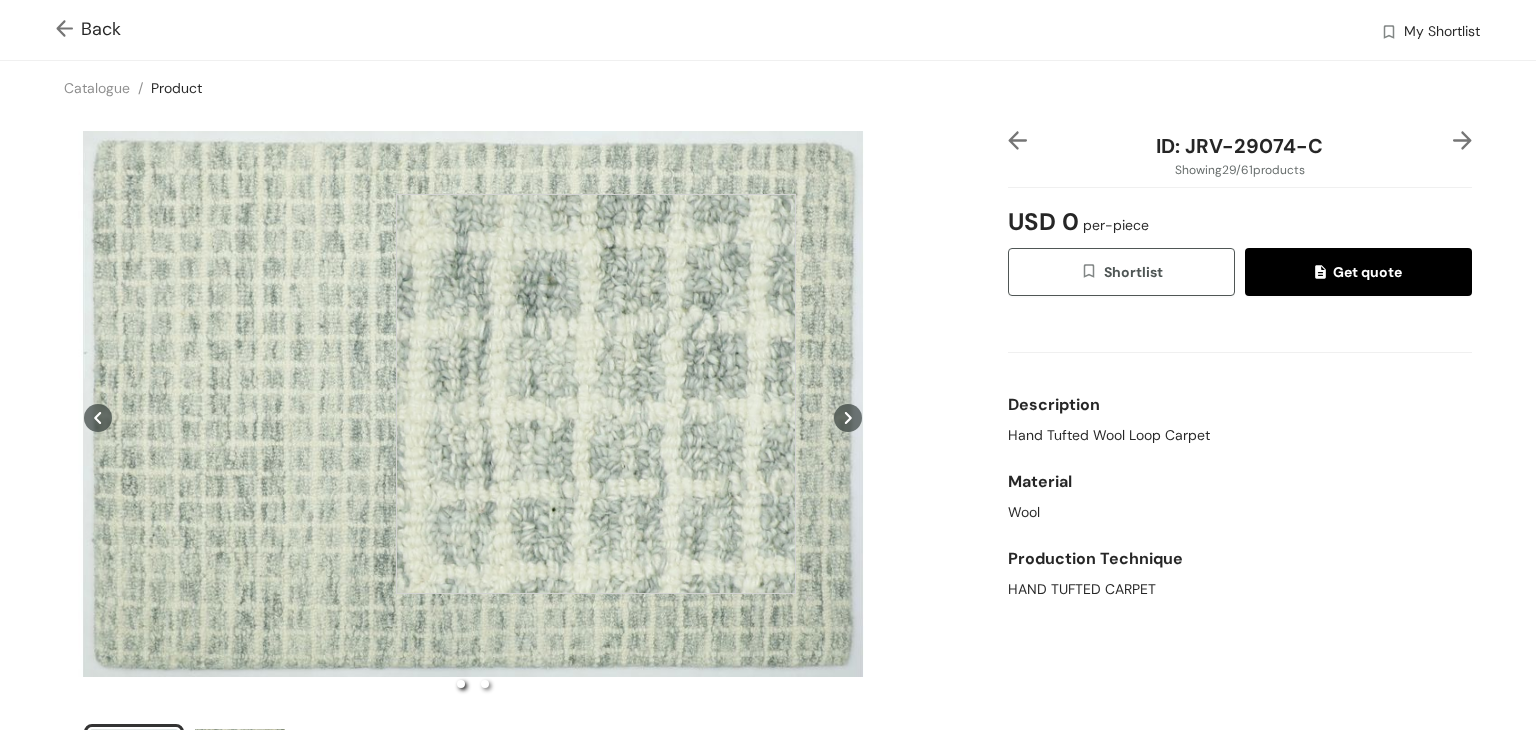 click at bounding box center (596, 394) 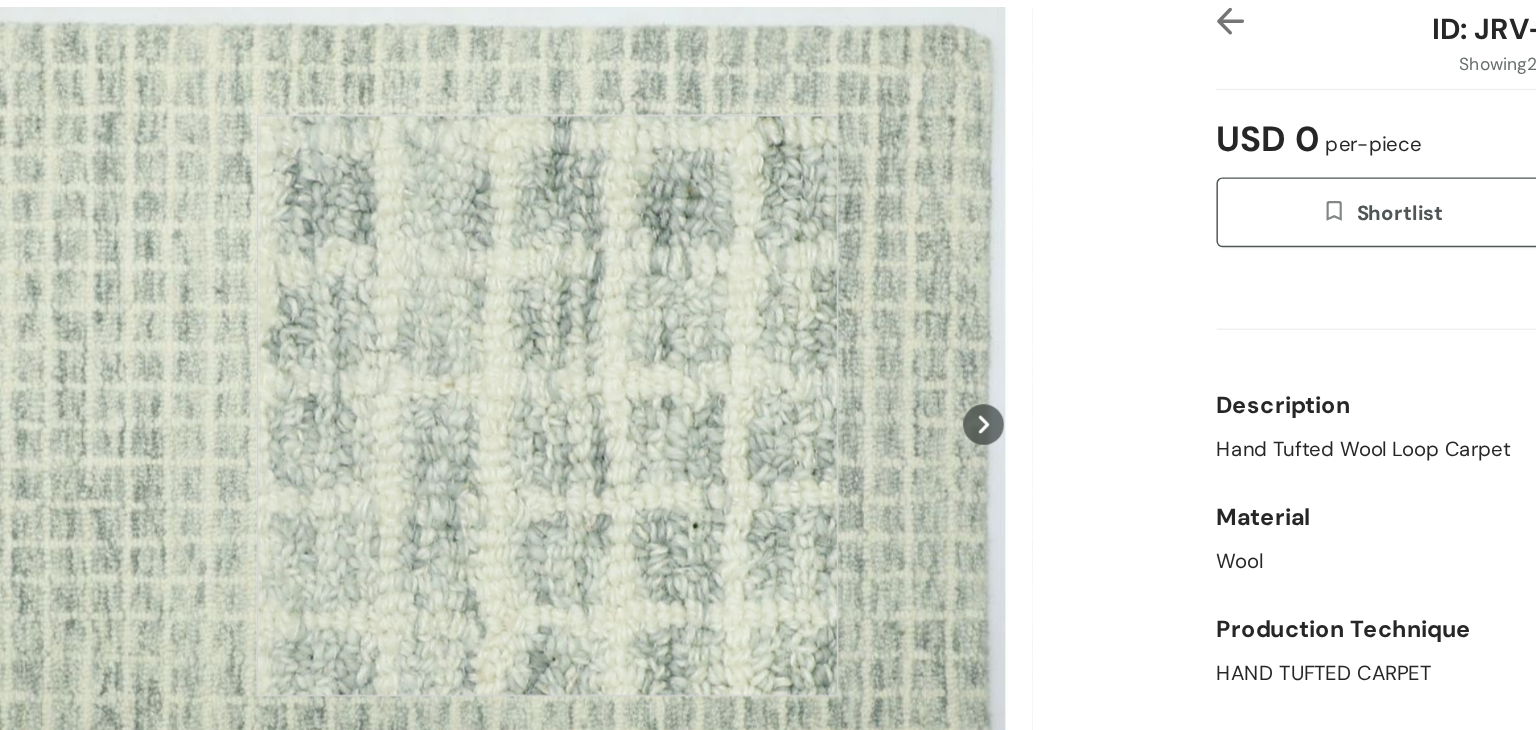 scroll, scrollTop: 2, scrollLeft: 0, axis: vertical 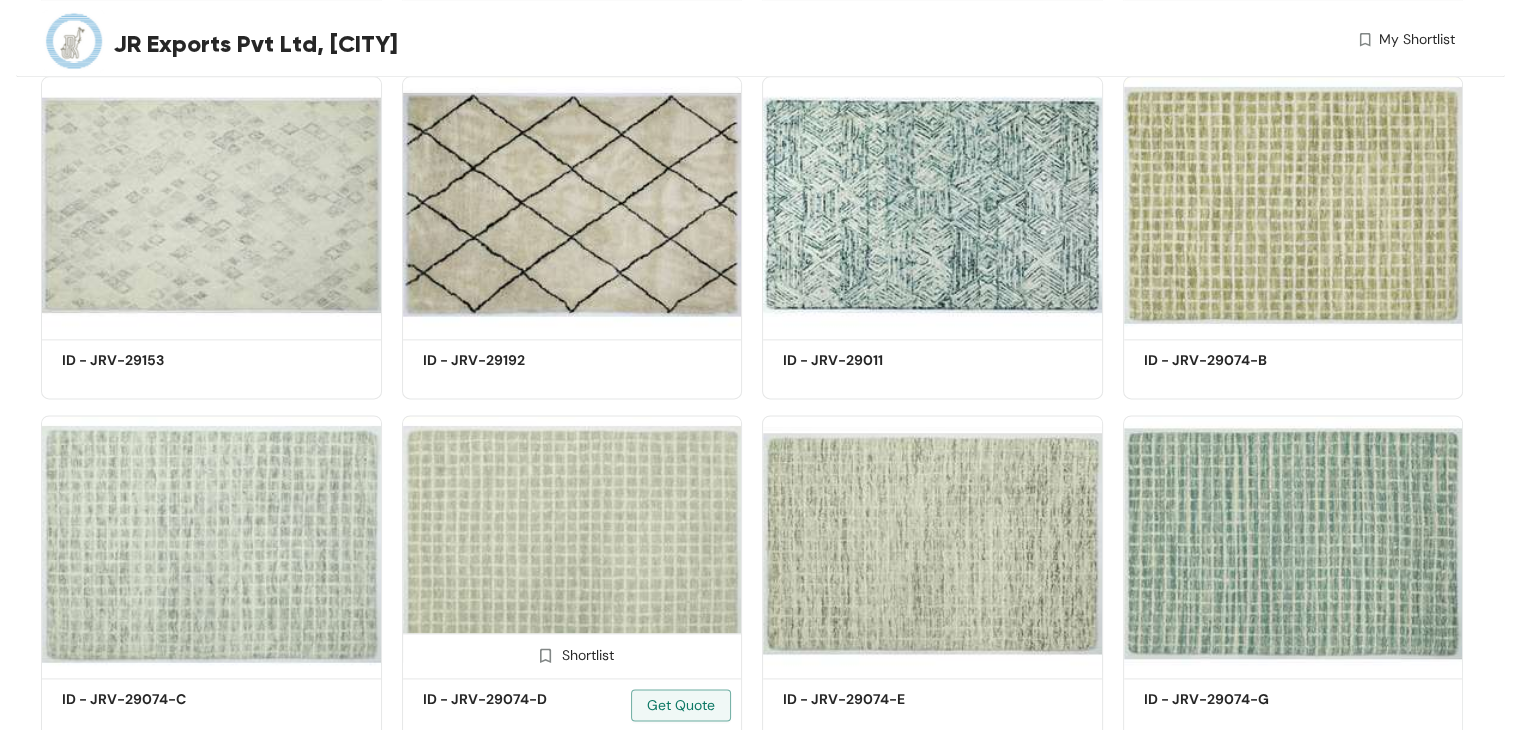 click at bounding box center [572, 543] 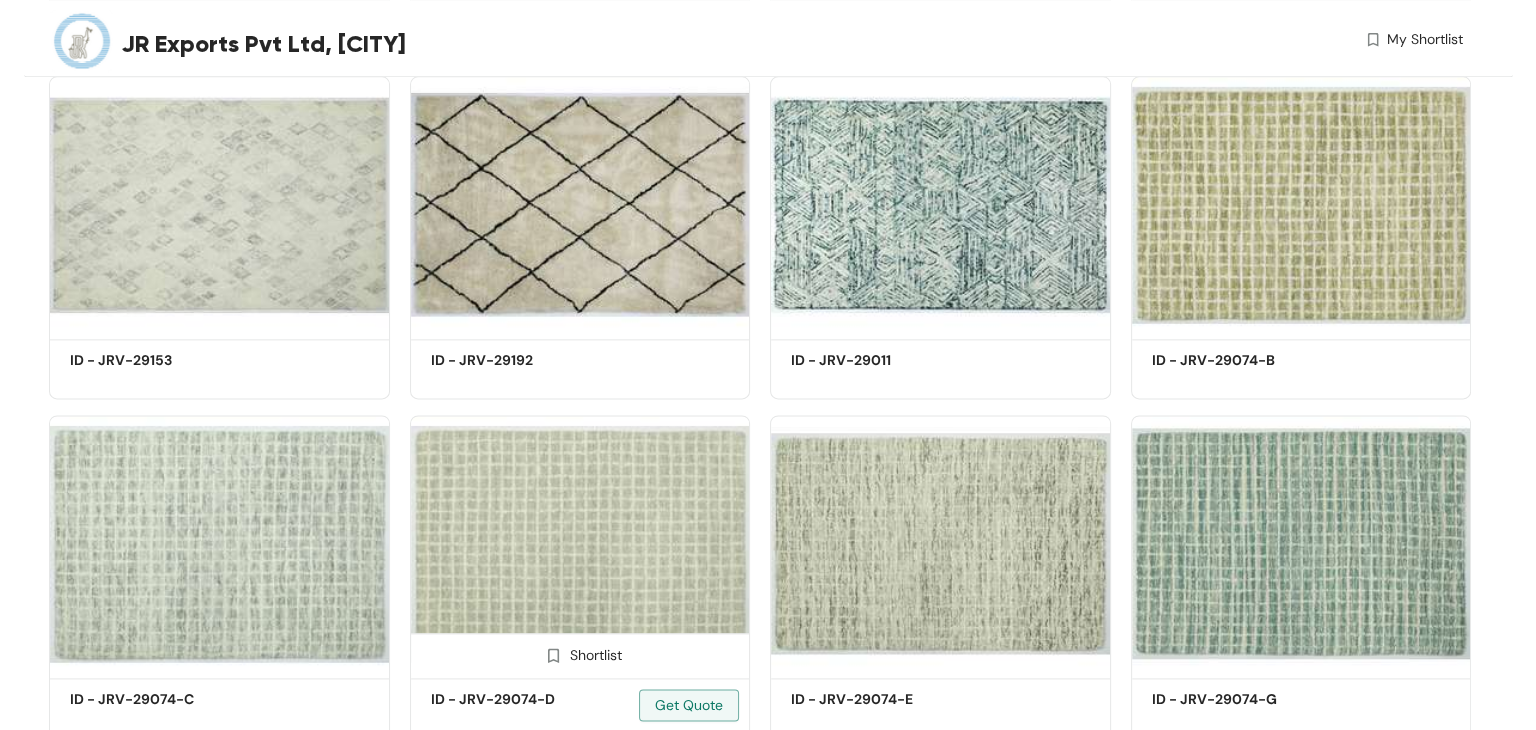 scroll, scrollTop: 0, scrollLeft: 0, axis: both 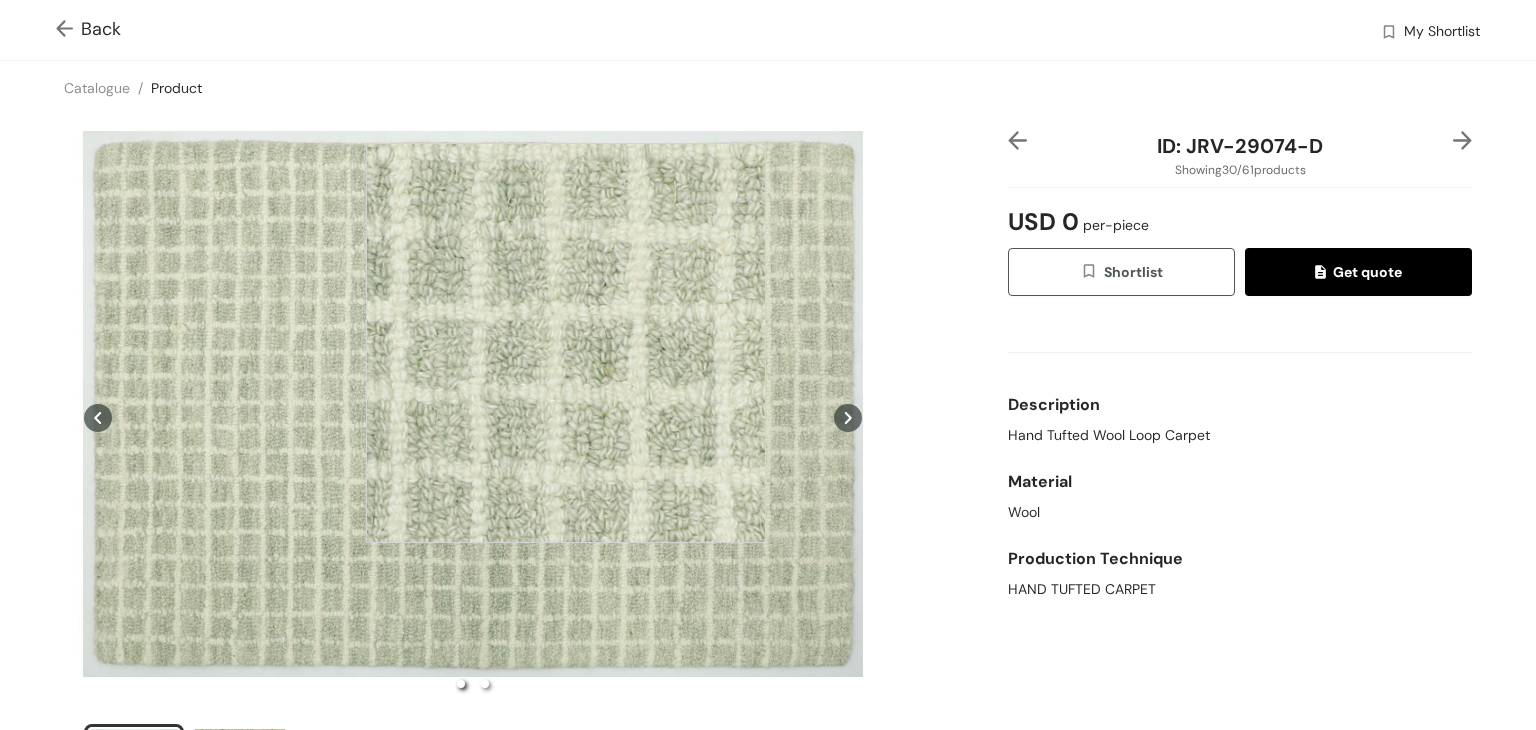 click at bounding box center (566, 343) 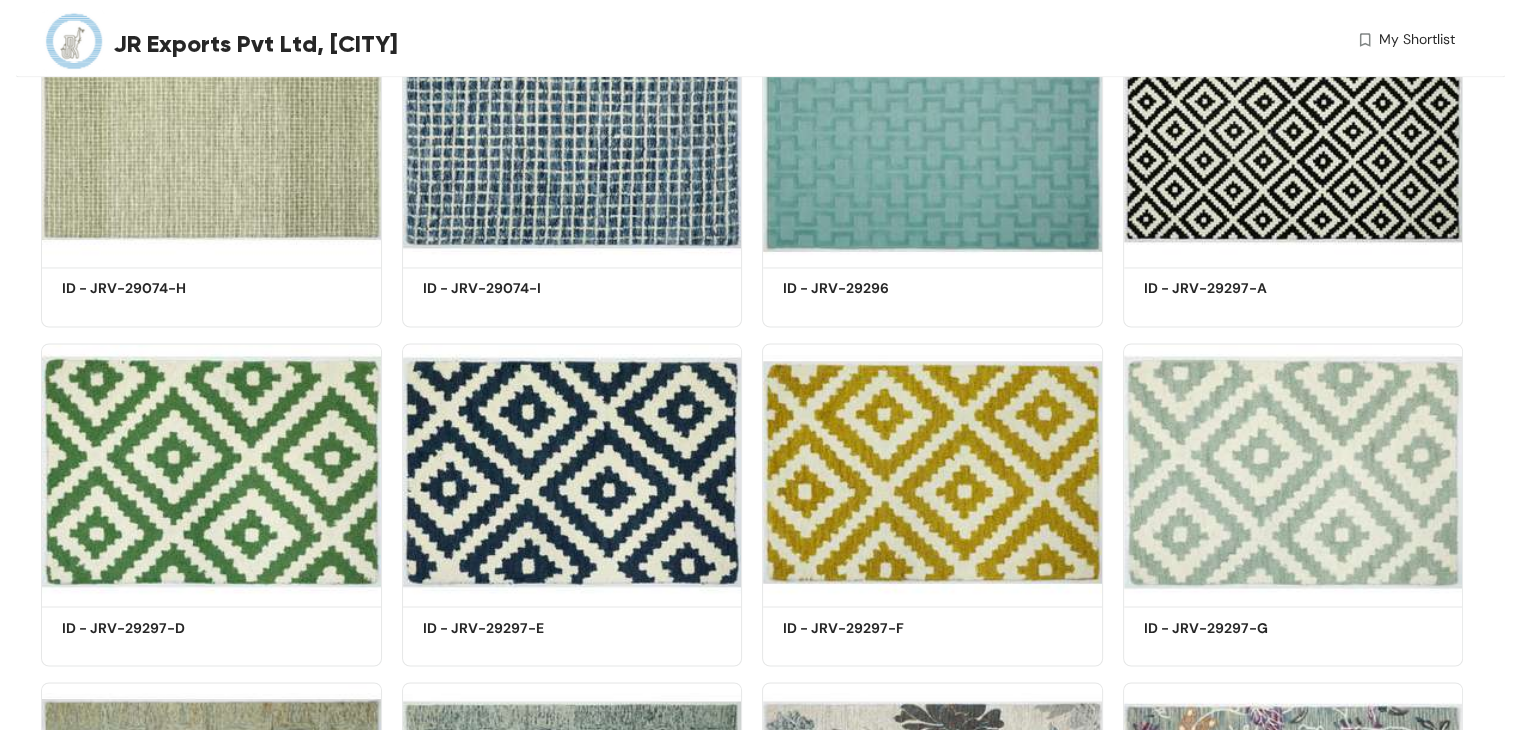 scroll, scrollTop: 2509, scrollLeft: 0, axis: vertical 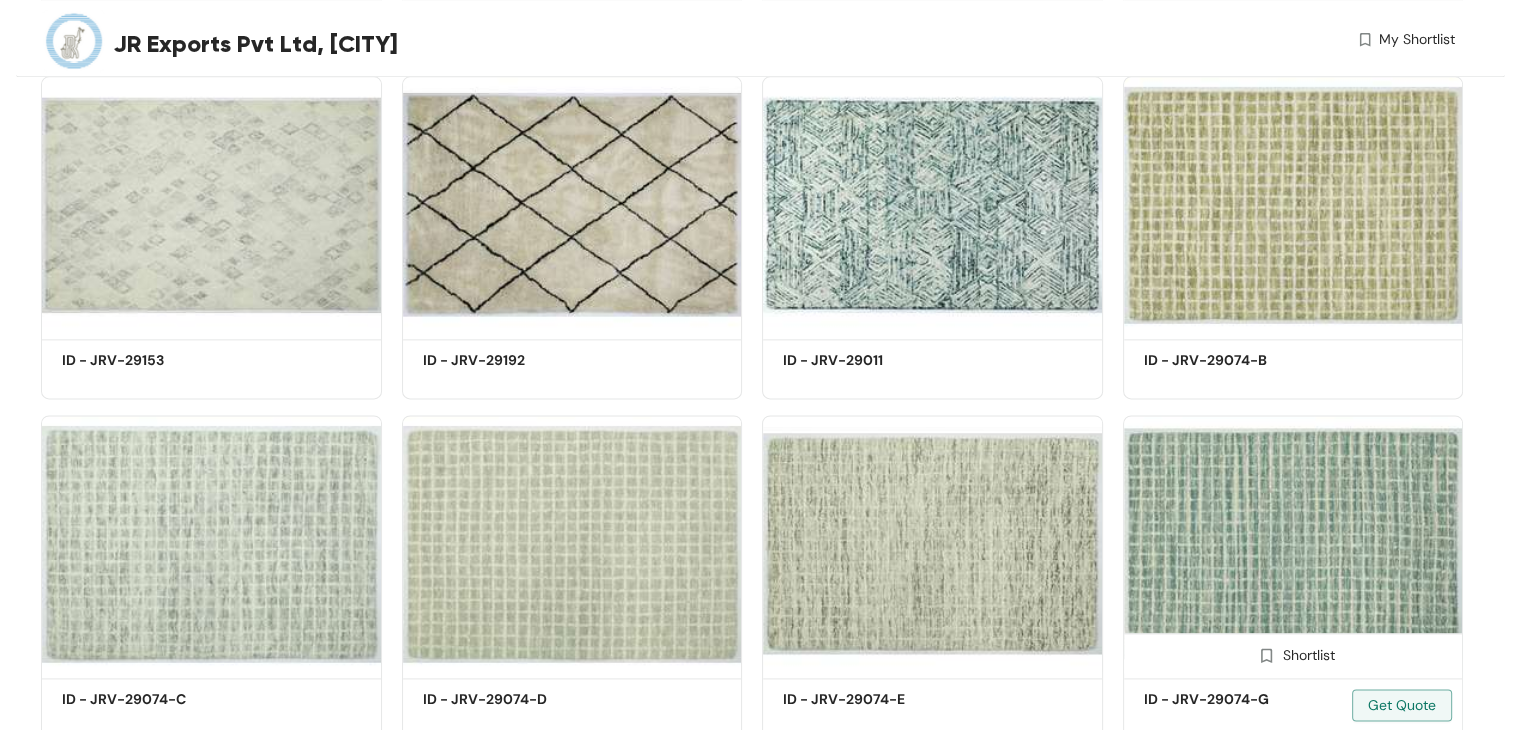 click at bounding box center [1293, 543] 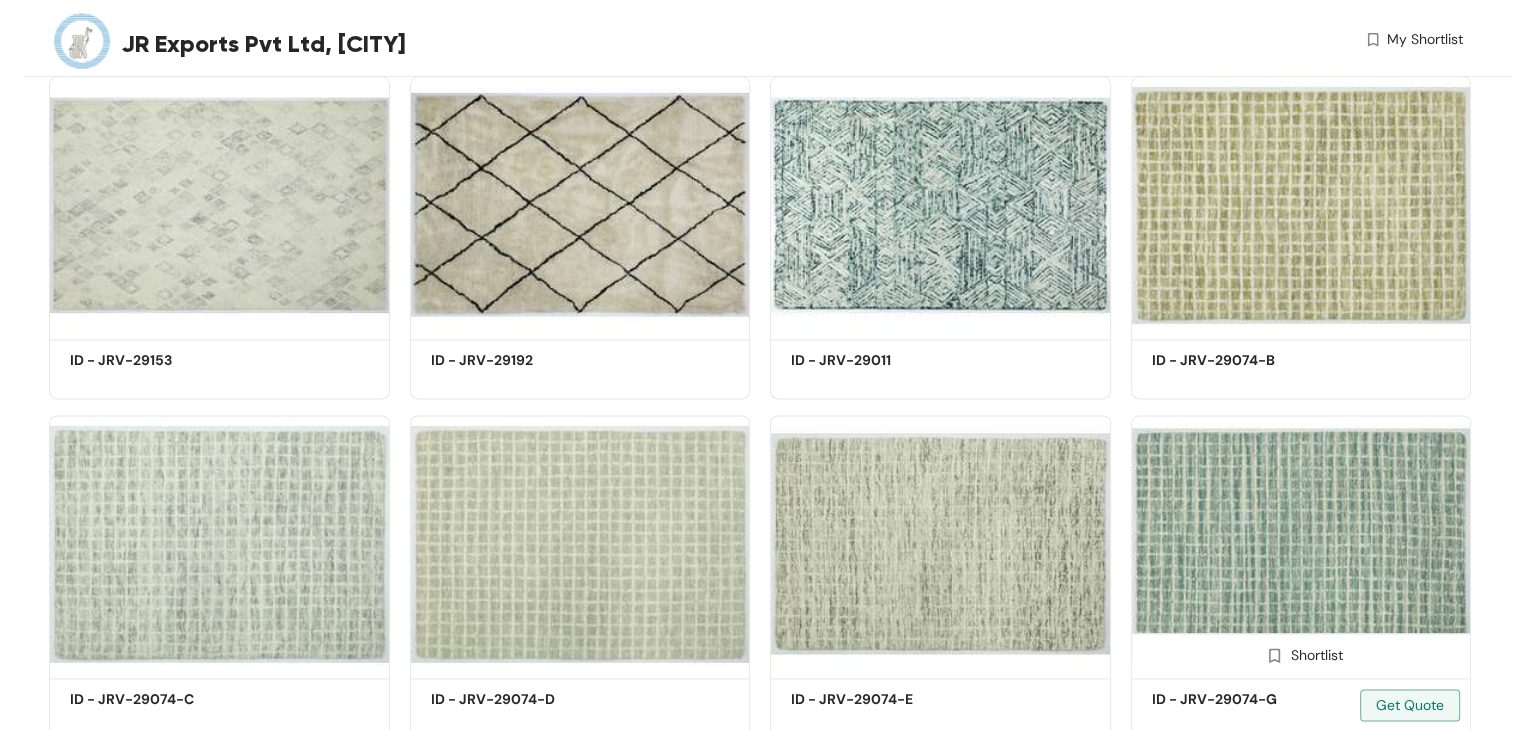 scroll, scrollTop: 0, scrollLeft: 0, axis: both 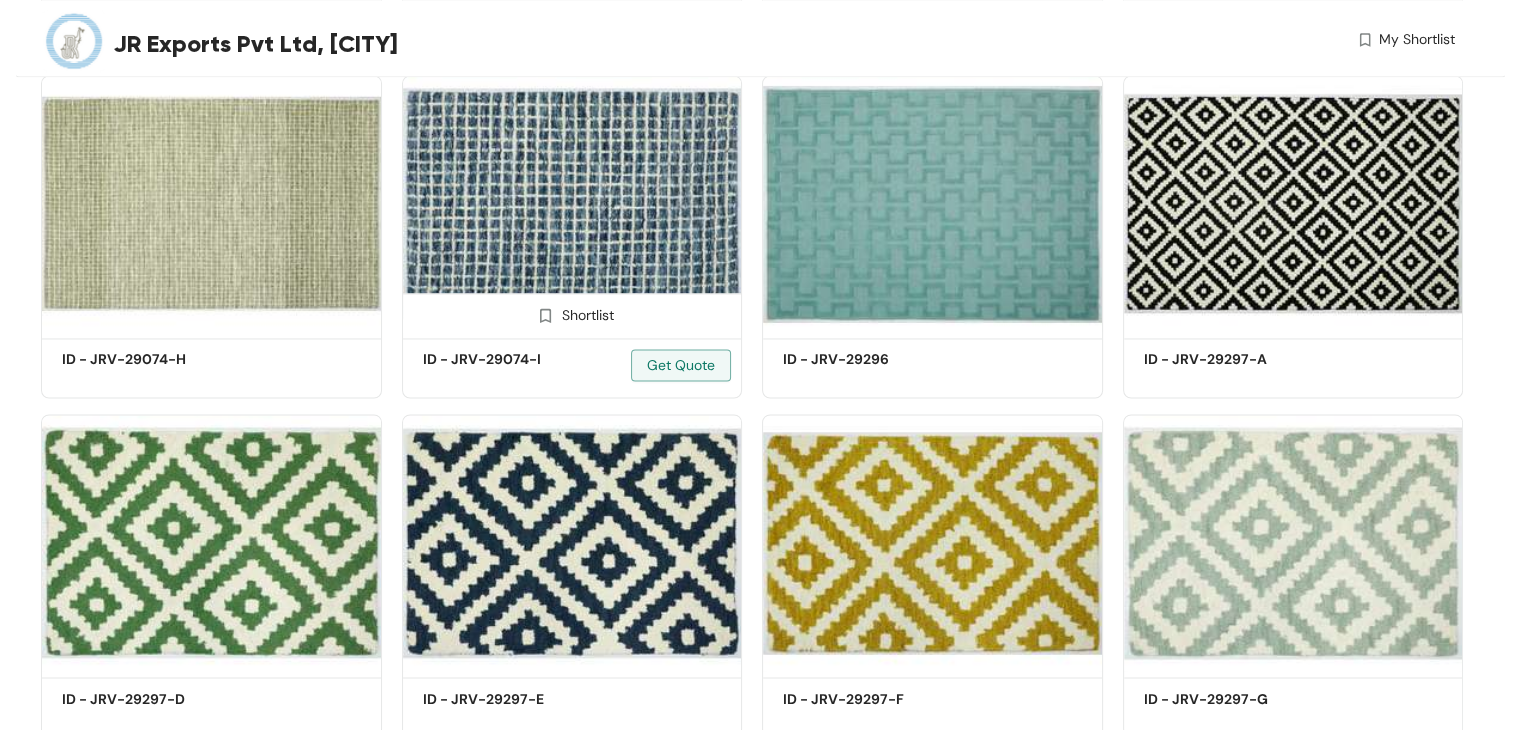 click at bounding box center (572, 203) 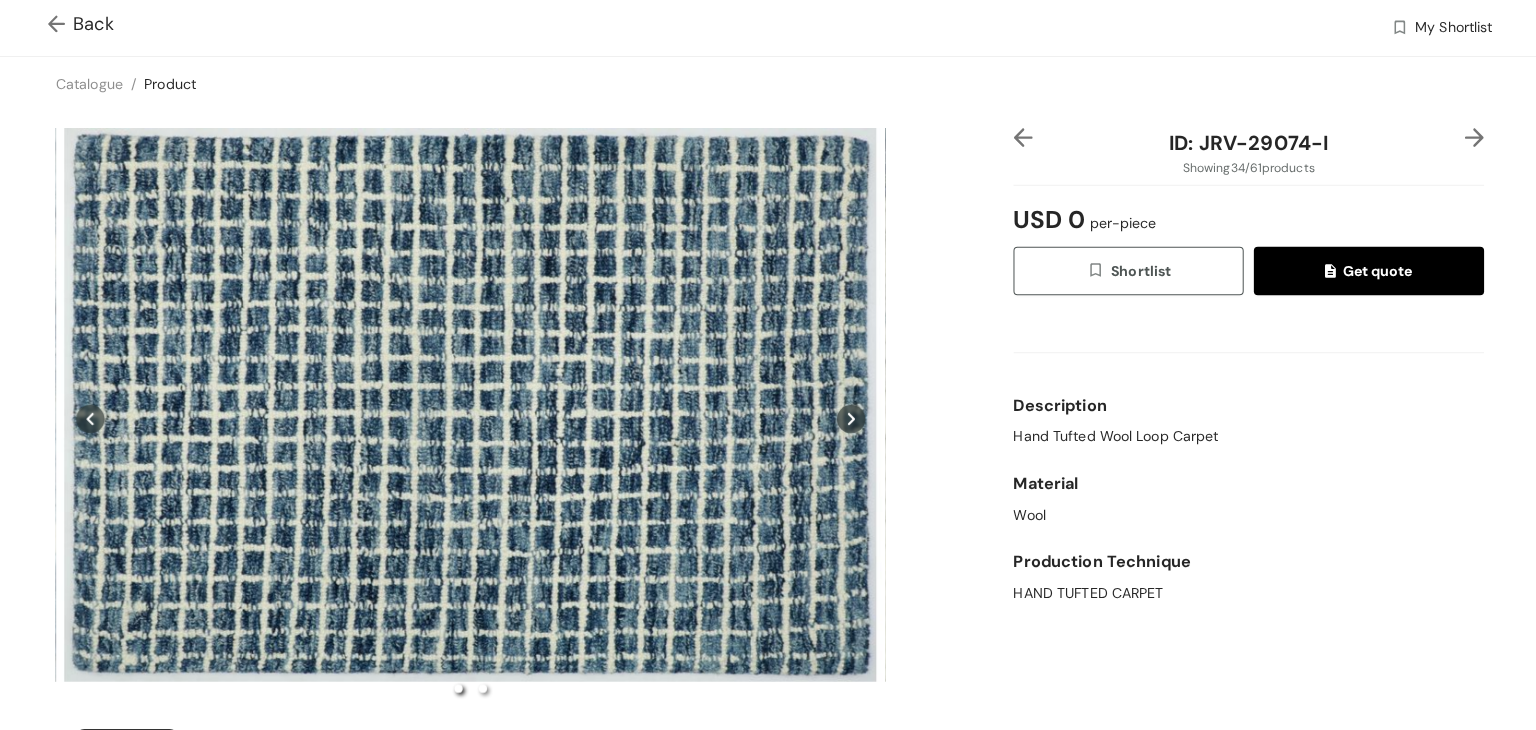 click on "Back  My Shortlist" at bounding box center [768, 30] 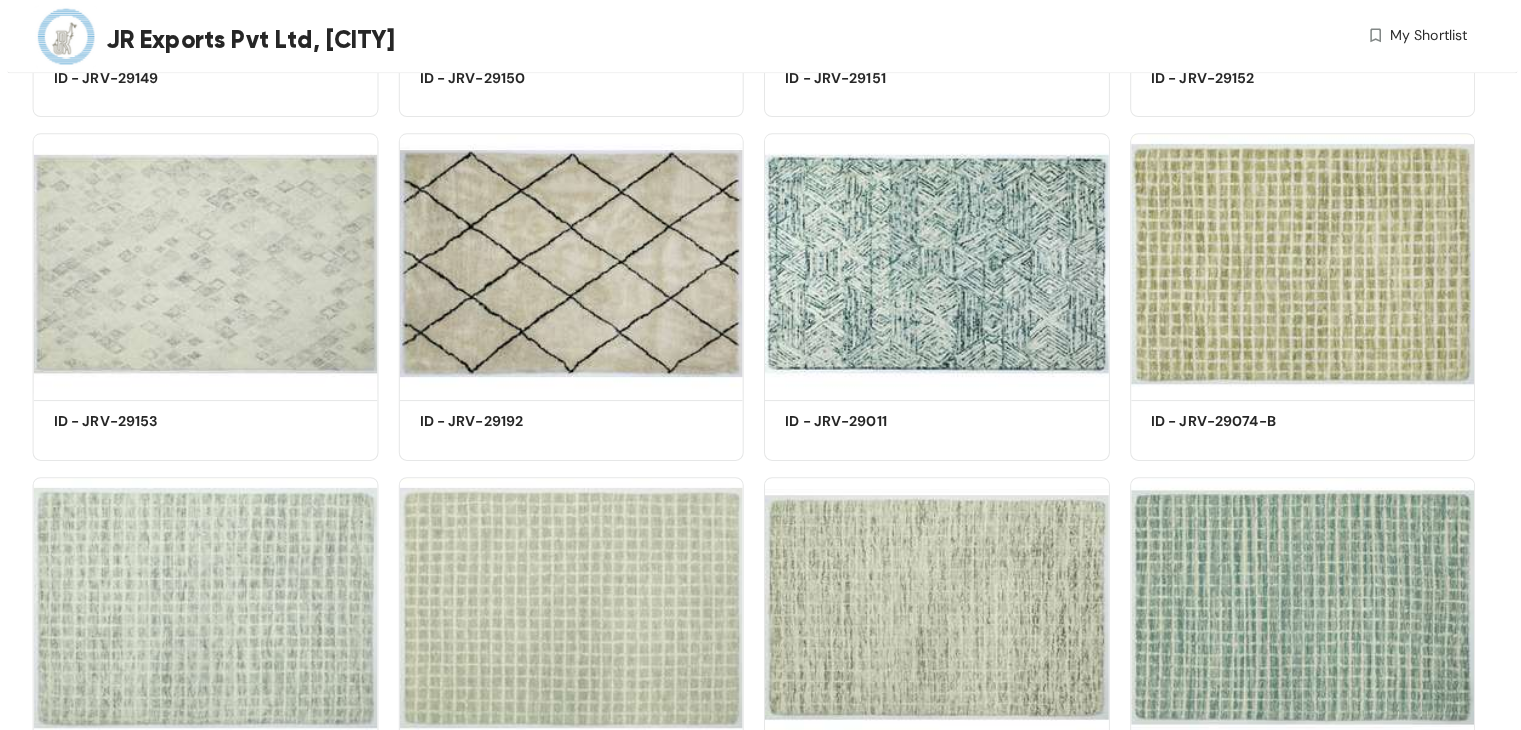 scroll, scrollTop: 3188, scrollLeft: 0, axis: vertical 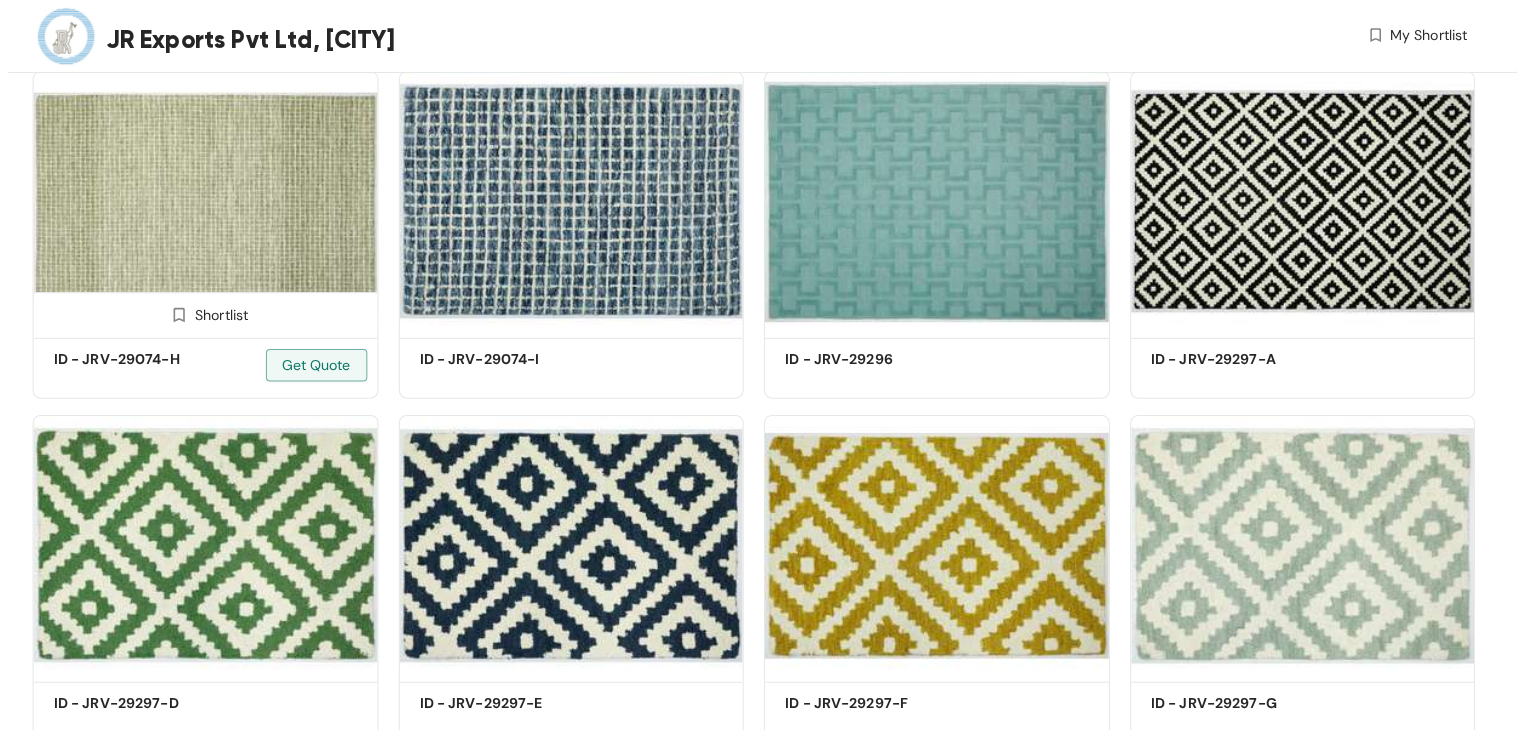 click at bounding box center [211, 203] 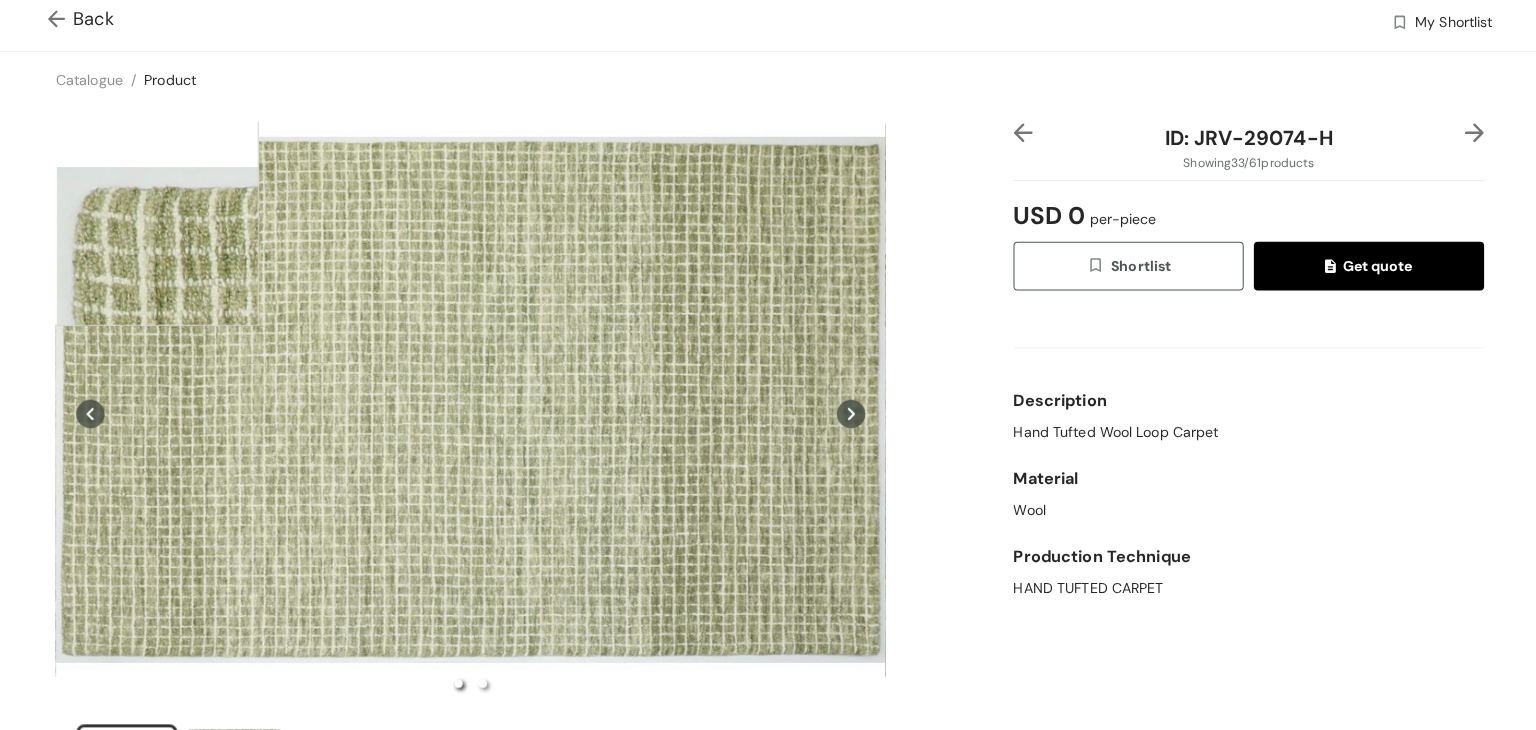 scroll, scrollTop: 0, scrollLeft: 0, axis: both 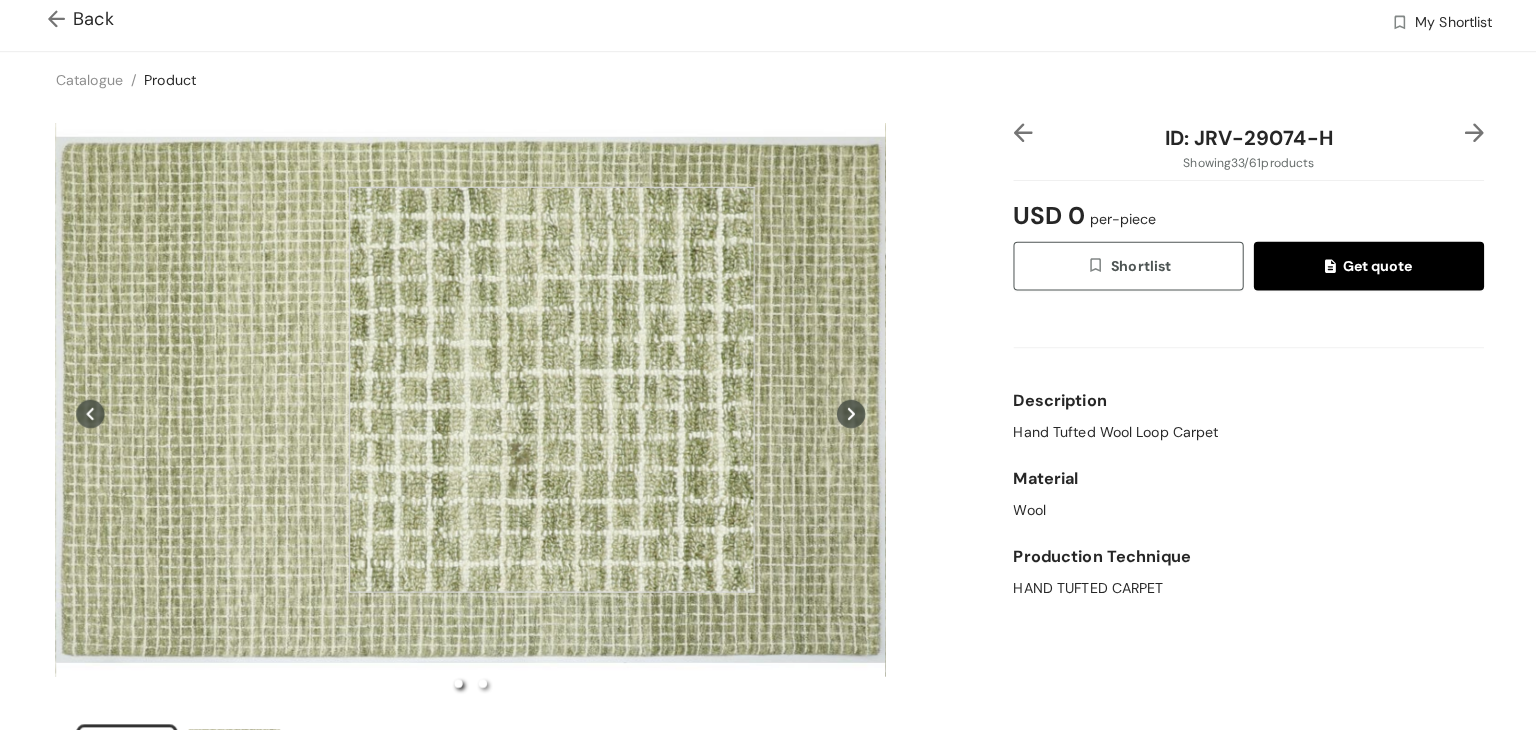 click at bounding box center (553, 394) 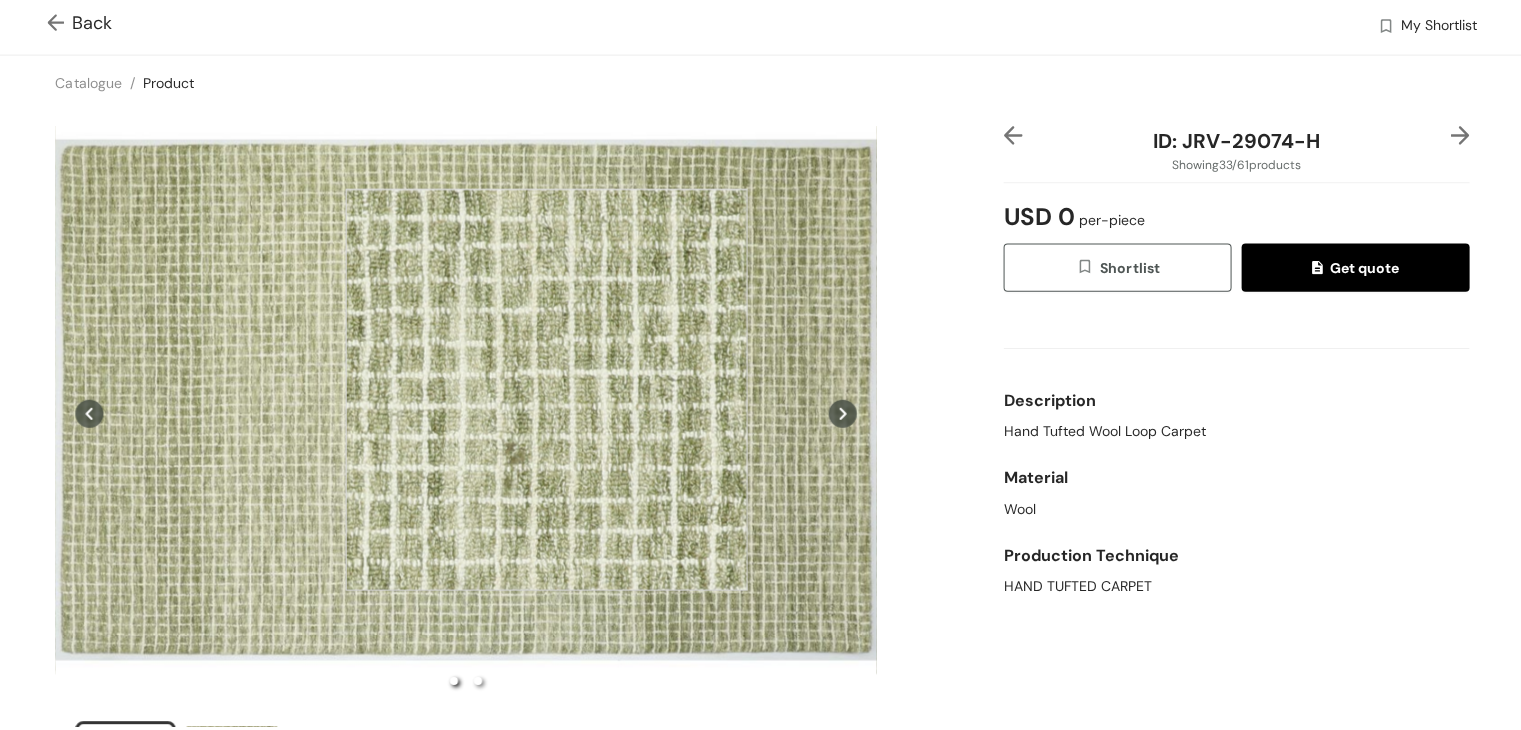 scroll, scrollTop: 0, scrollLeft: 0, axis: both 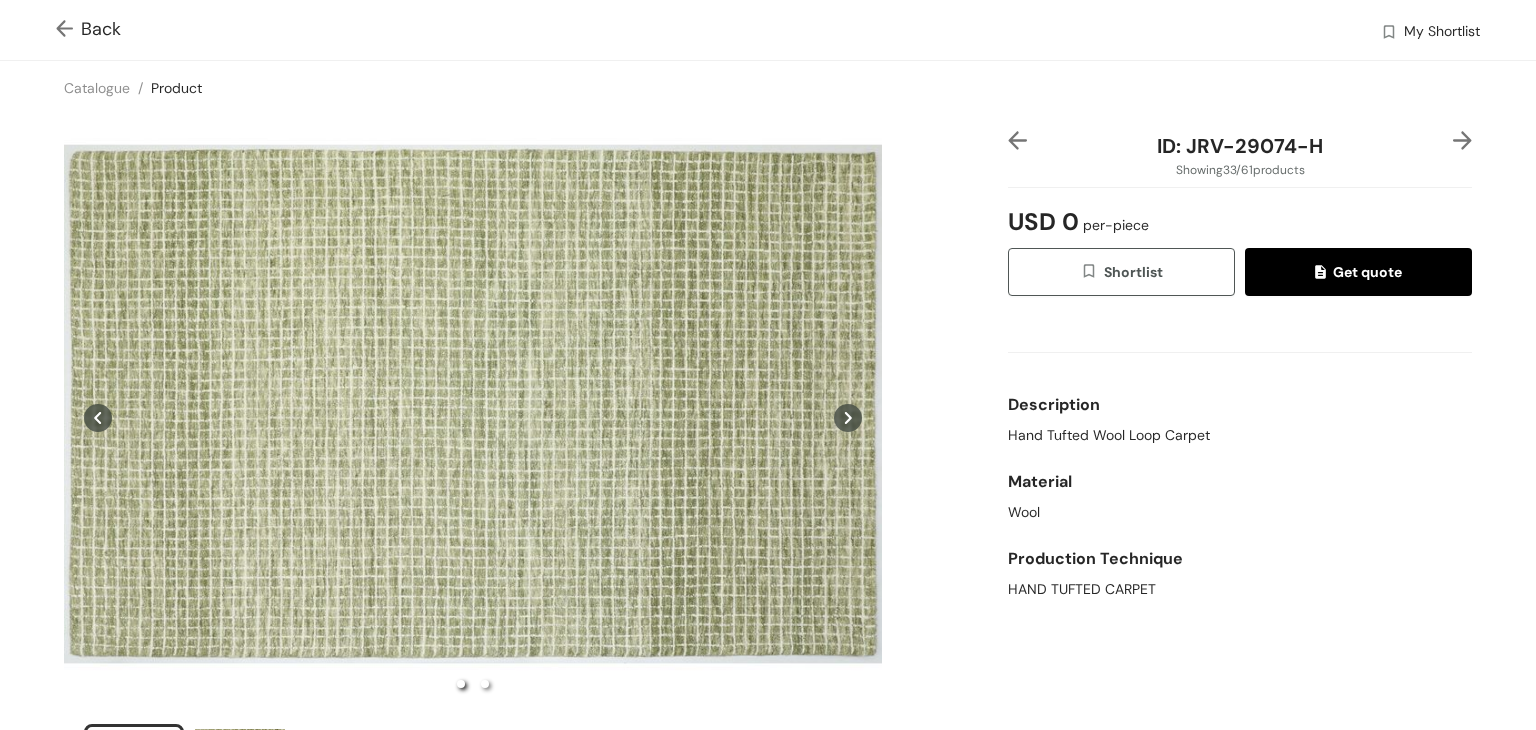 click at bounding box center (68, 30) 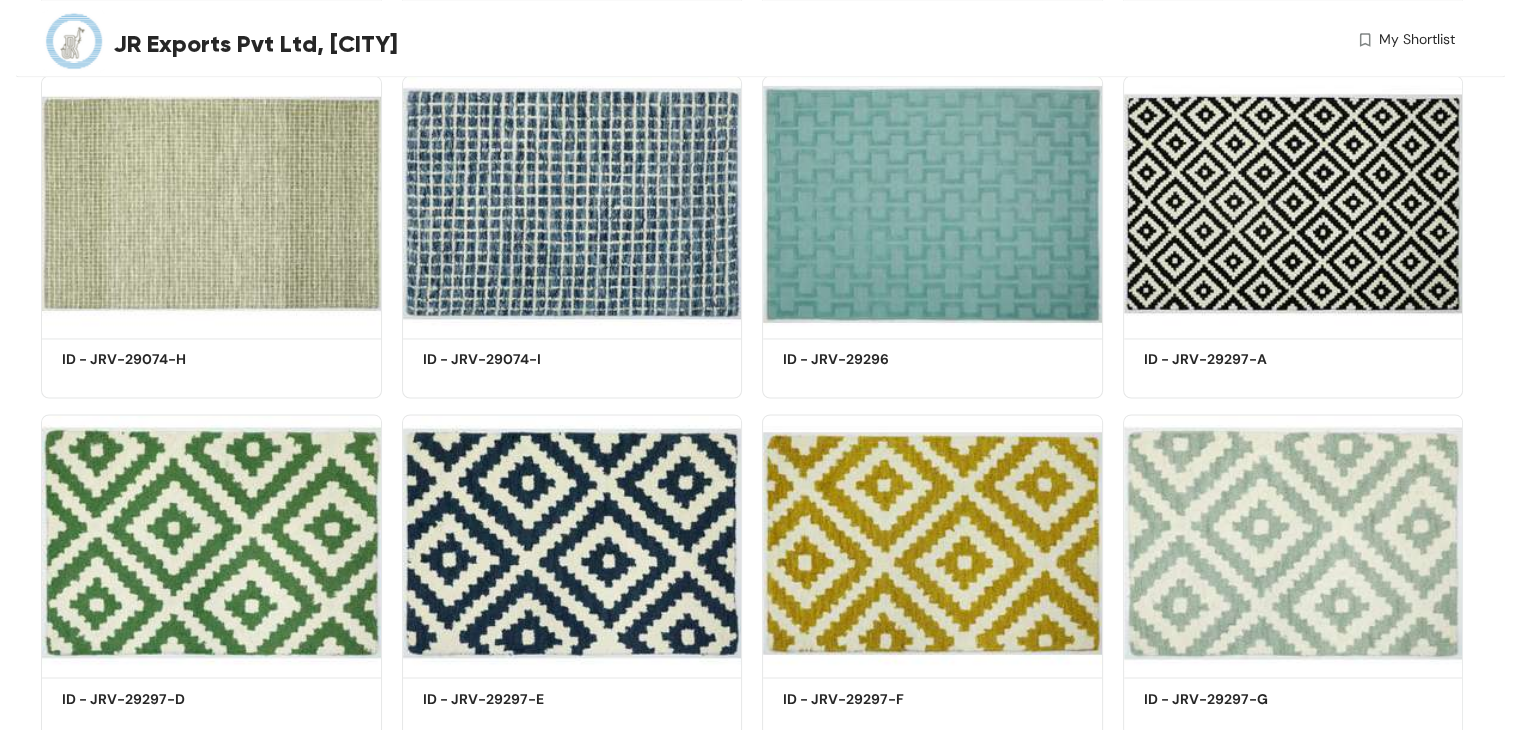 scroll, scrollTop: 3868, scrollLeft: 0, axis: vertical 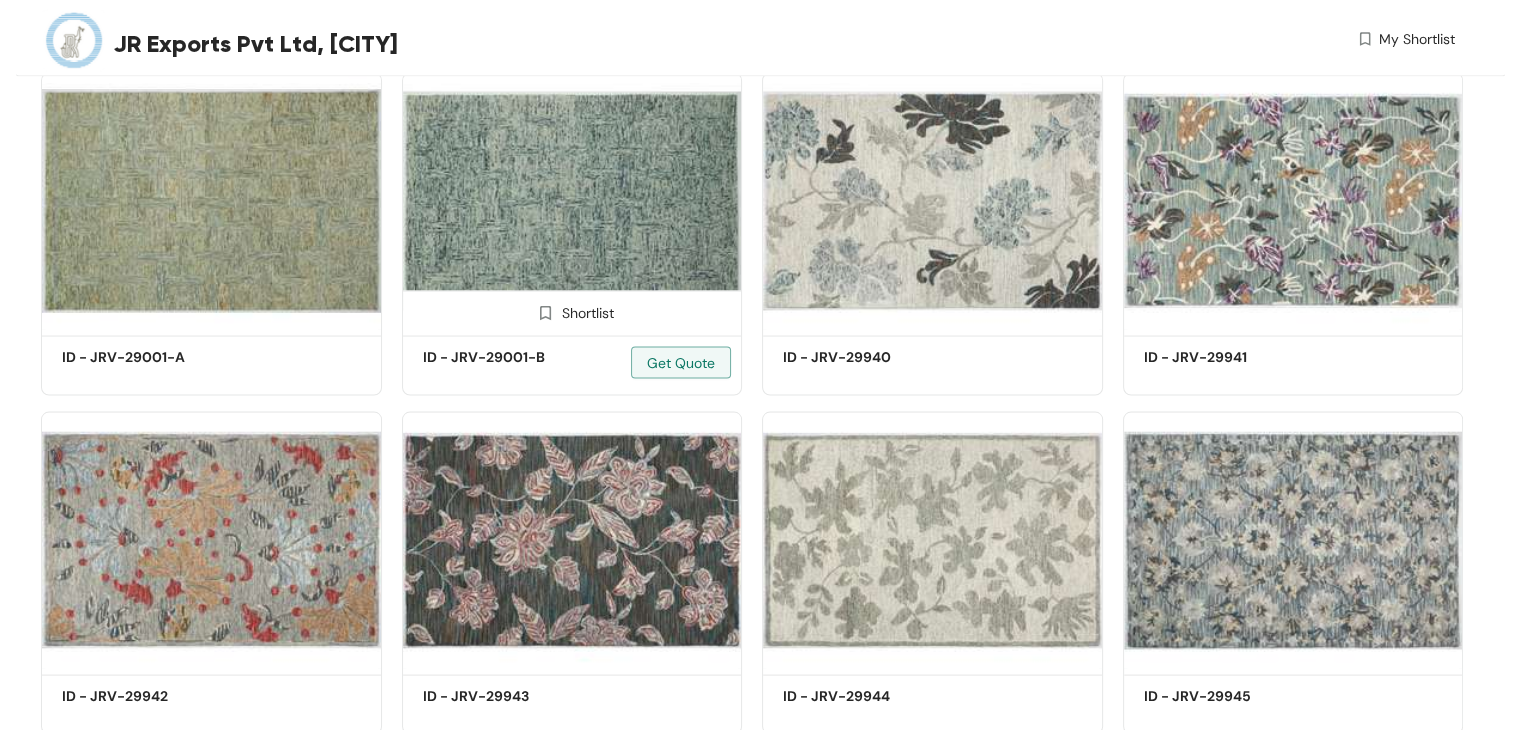 click at bounding box center [572, 201] 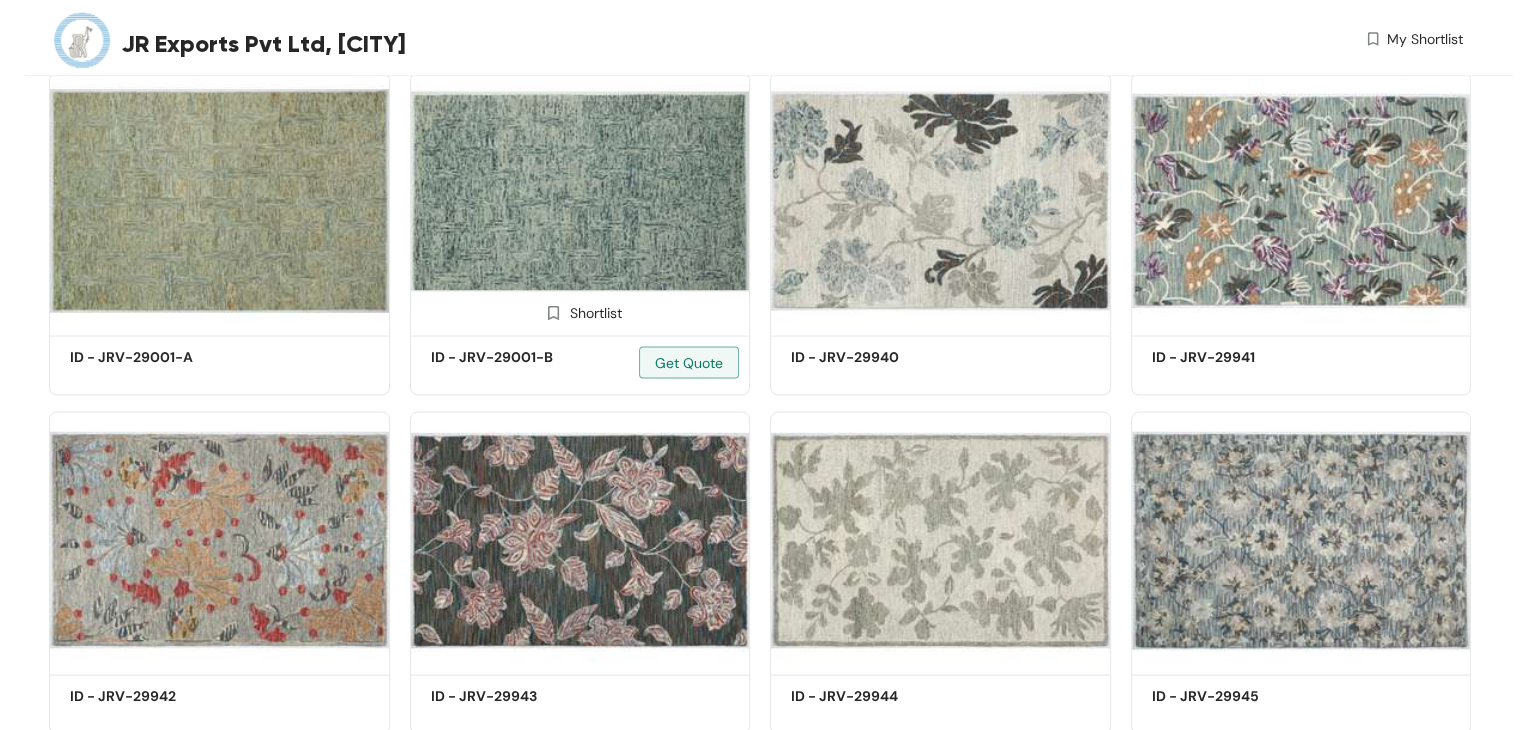 scroll, scrollTop: 0, scrollLeft: 0, axis: both 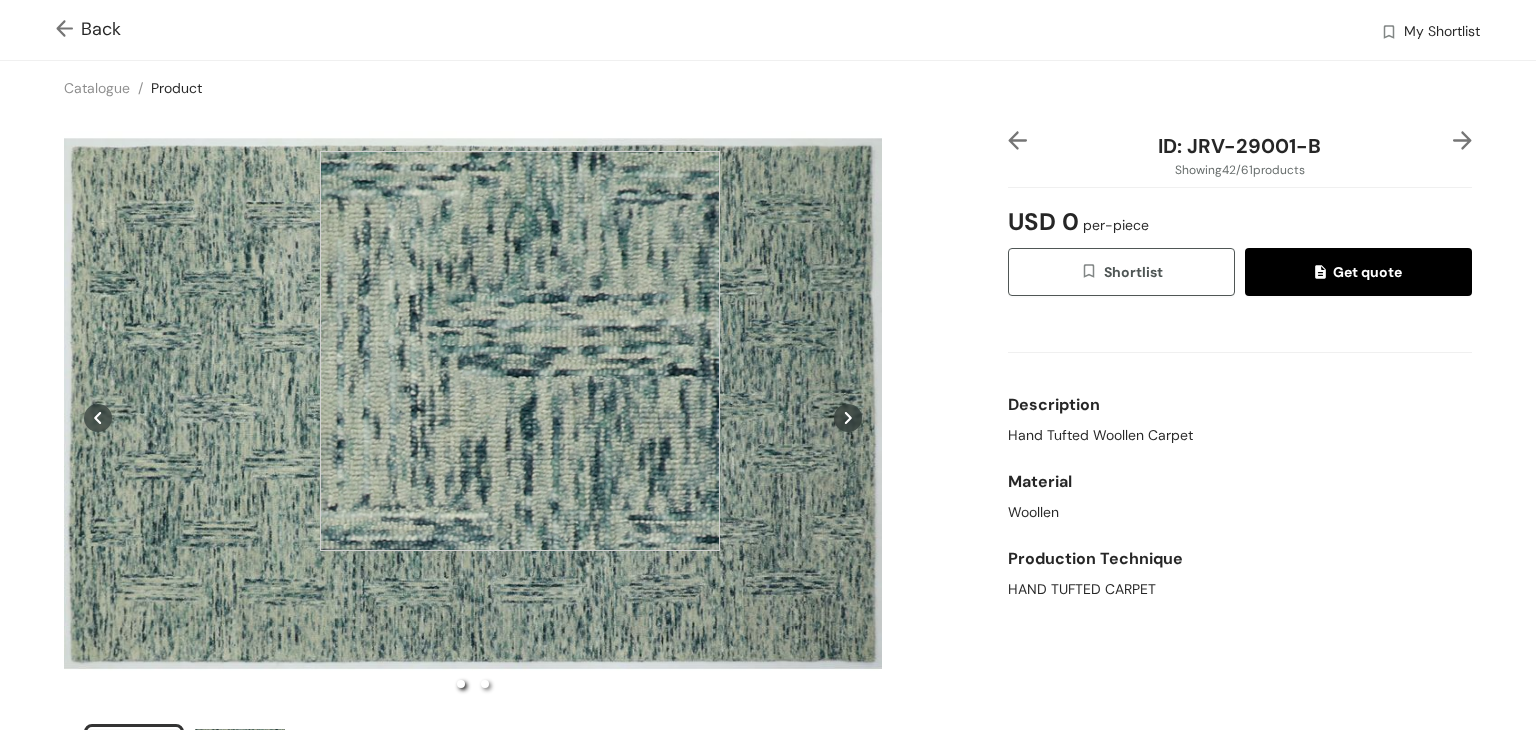 click at bounding box center [520, 351] 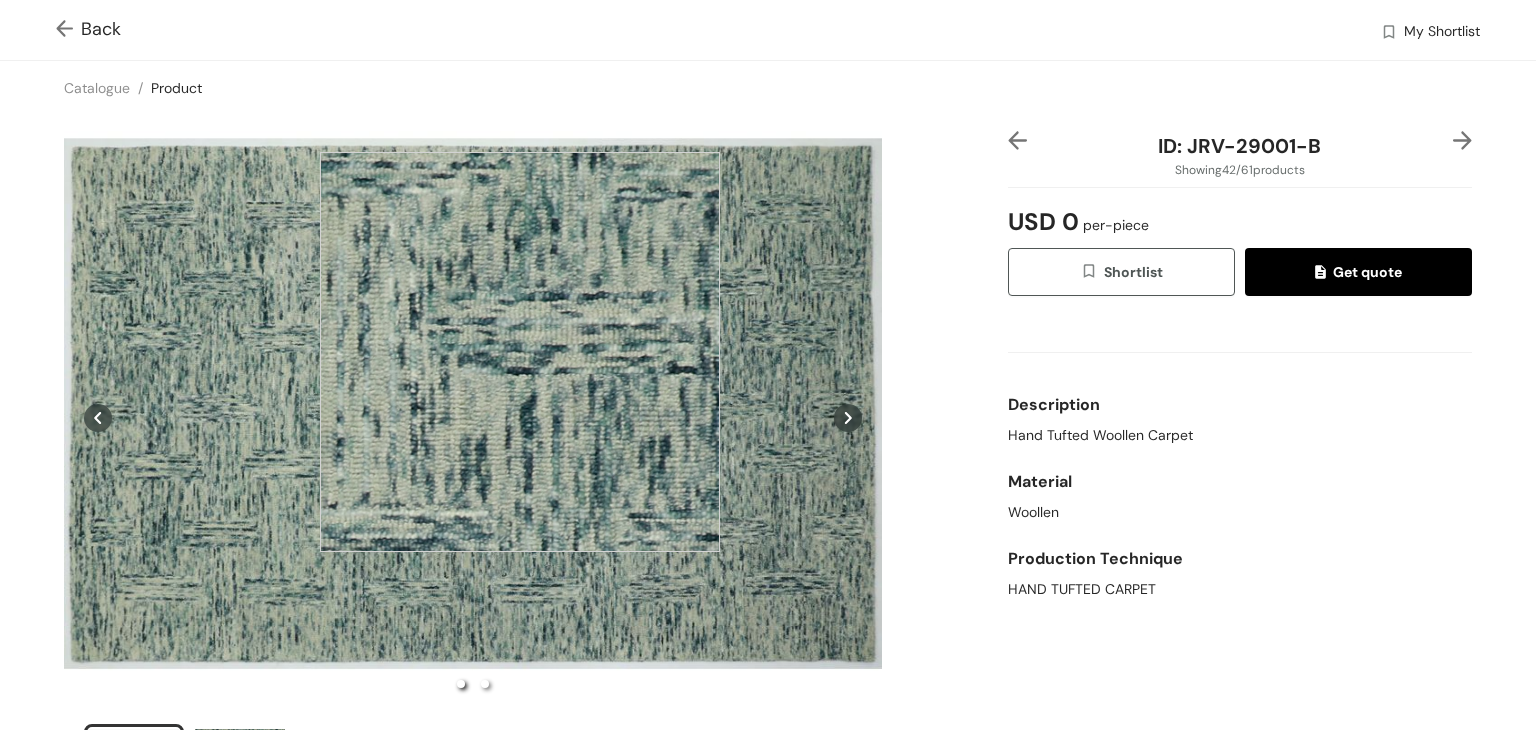 drag, startPoint x: 520, startPoint y: 352, endPoint x: 513, endPoint y: 302, distance: 50.48762 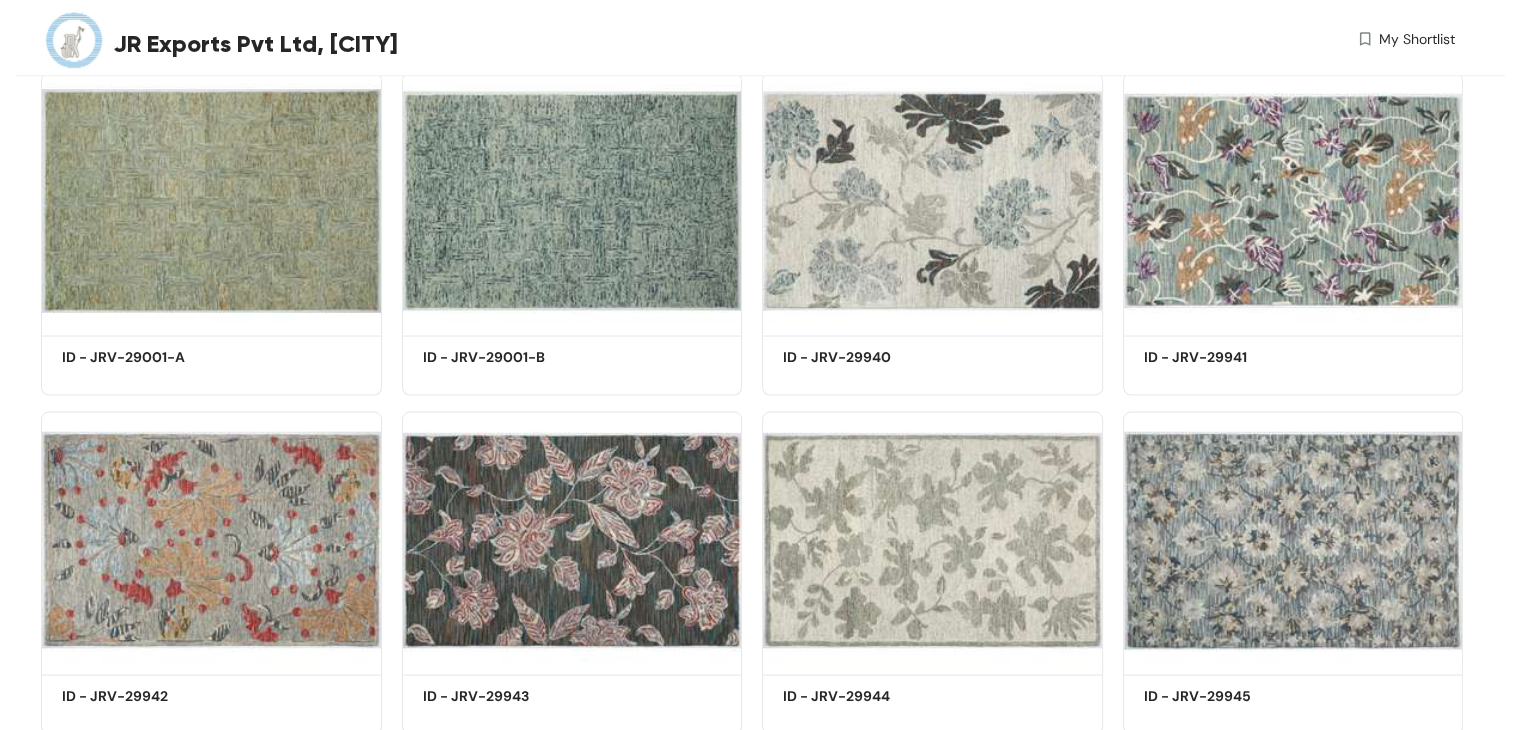 scroll, scrollTop: 4886, scrollLeft: 0, axis: vertical 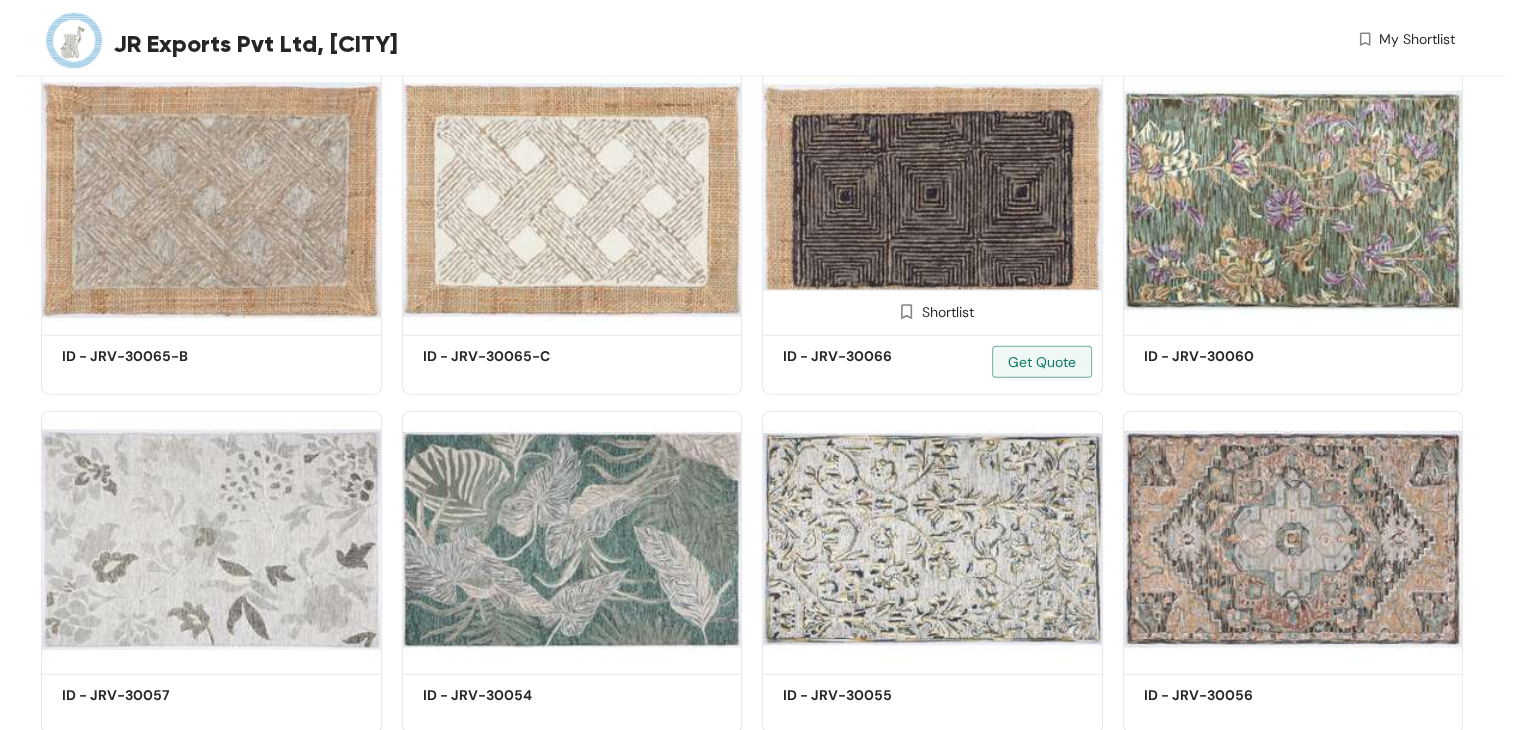 click at bounding box center [932, 200] 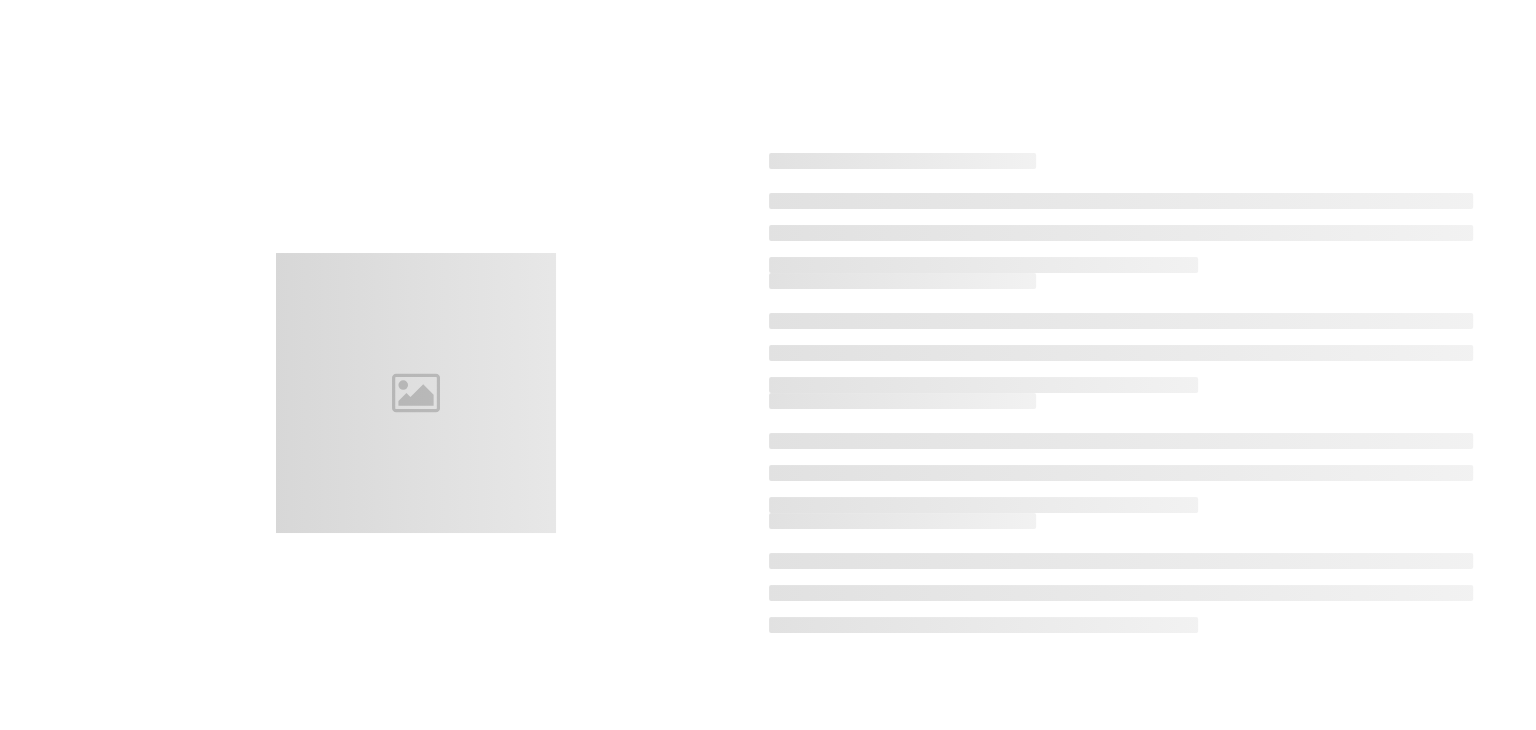 scroll, scrollTop: 0, scrollLeft: 0, axis: both 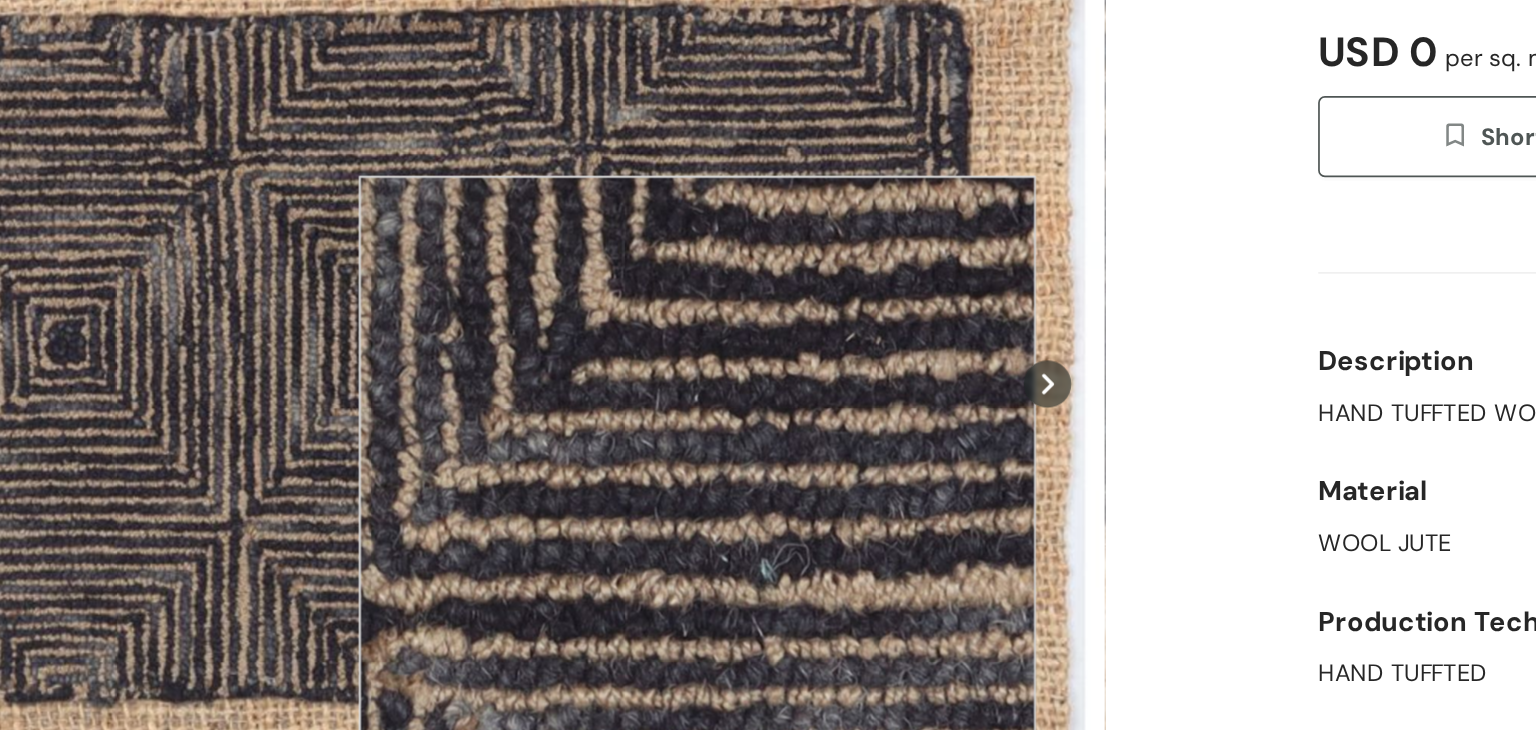 drag, startPoint x: 663, startPoint y: 479, endPoint x: 590, endPoint y: 533, distance: 90.80198 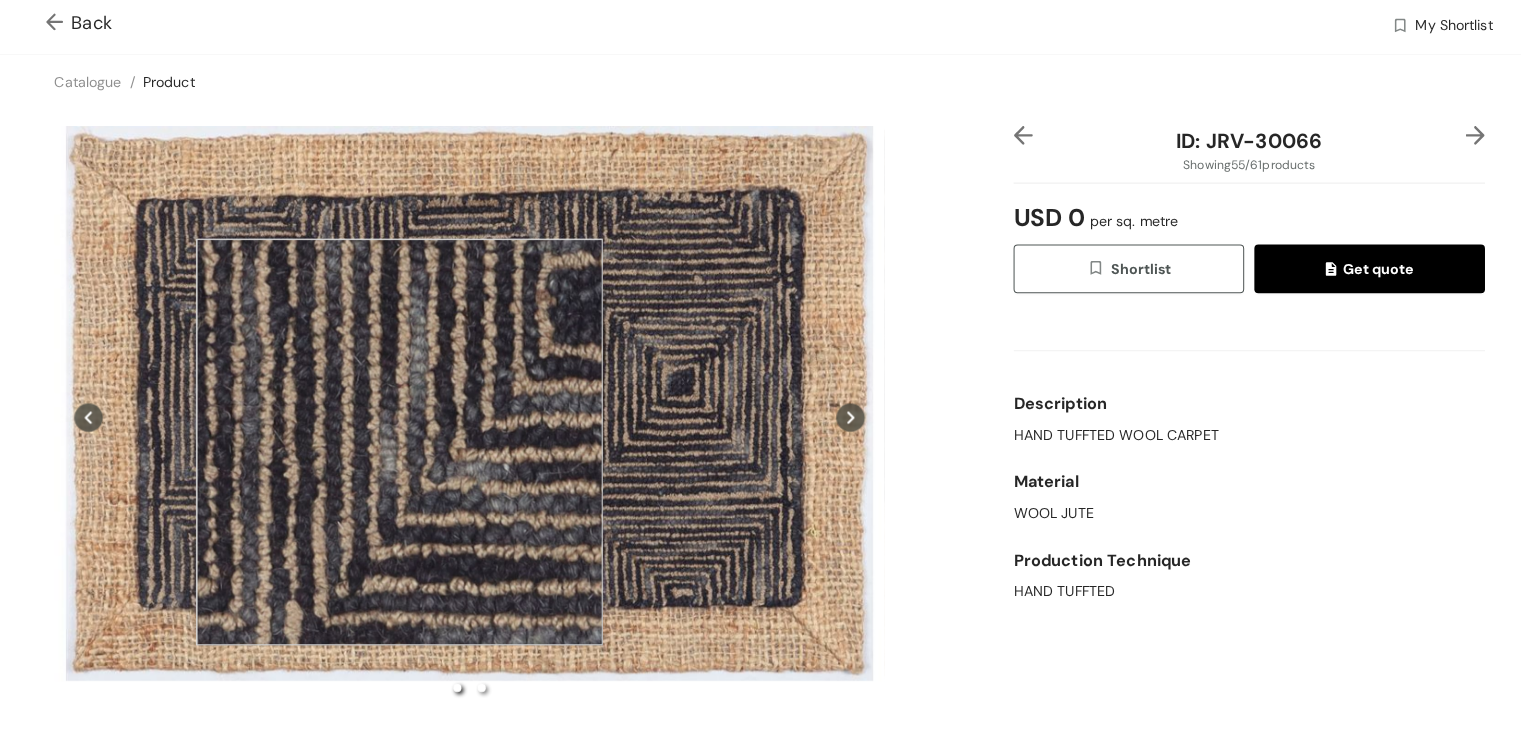 scroll, scrollTop: 2, scrollLeft: 0, axis: vertical 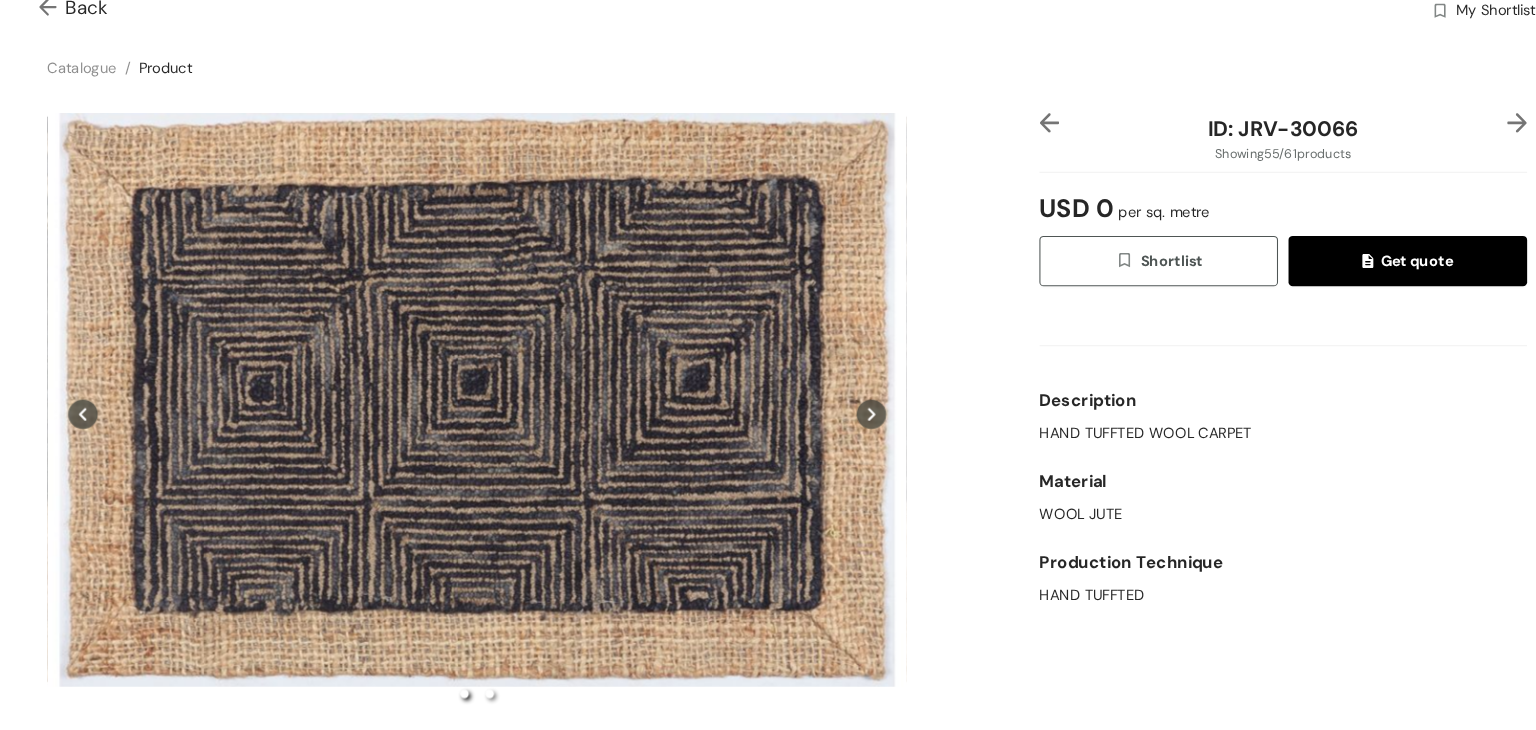 click at bounding box center (68, 30) 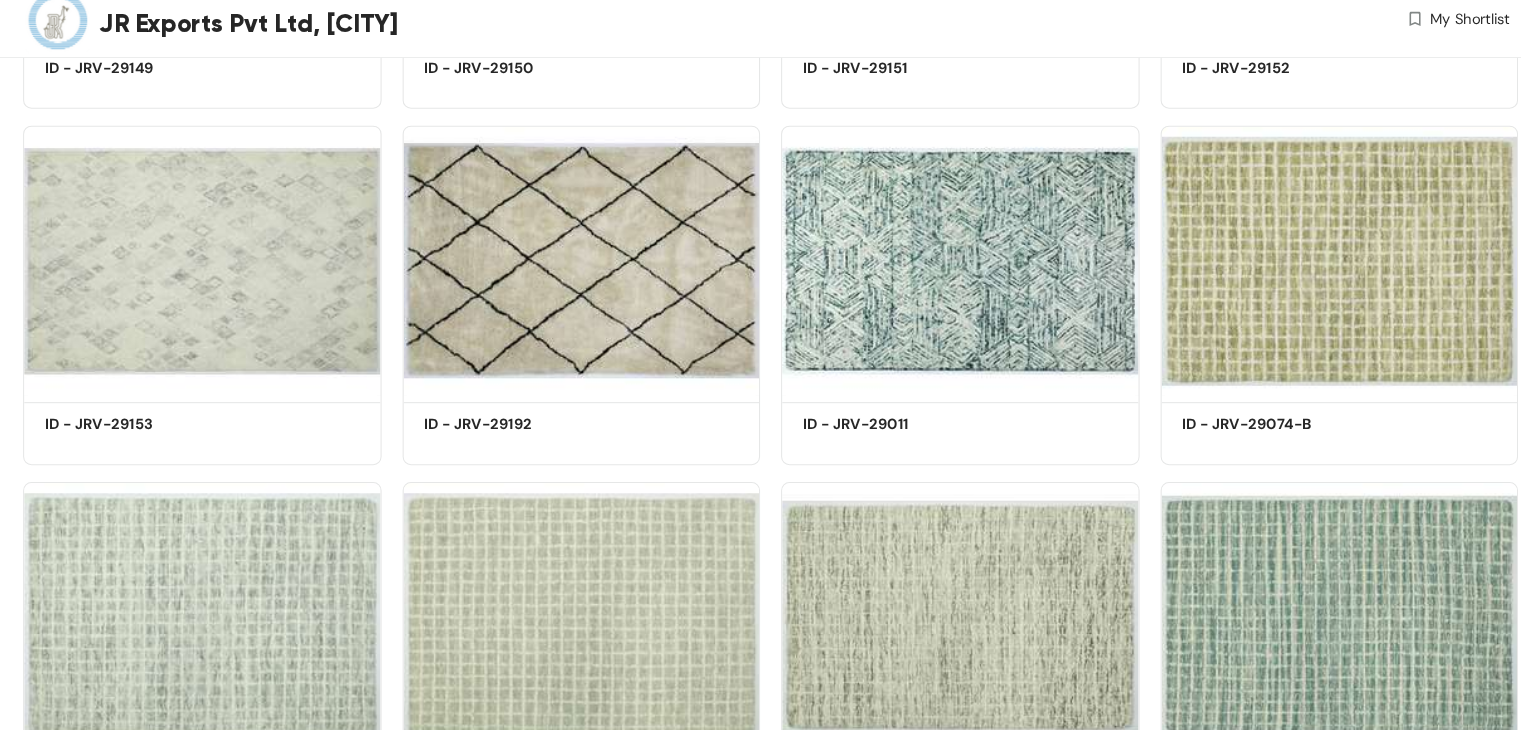 scroll, scrollTop: 4886, scrollLeft: 0, axis: vertical 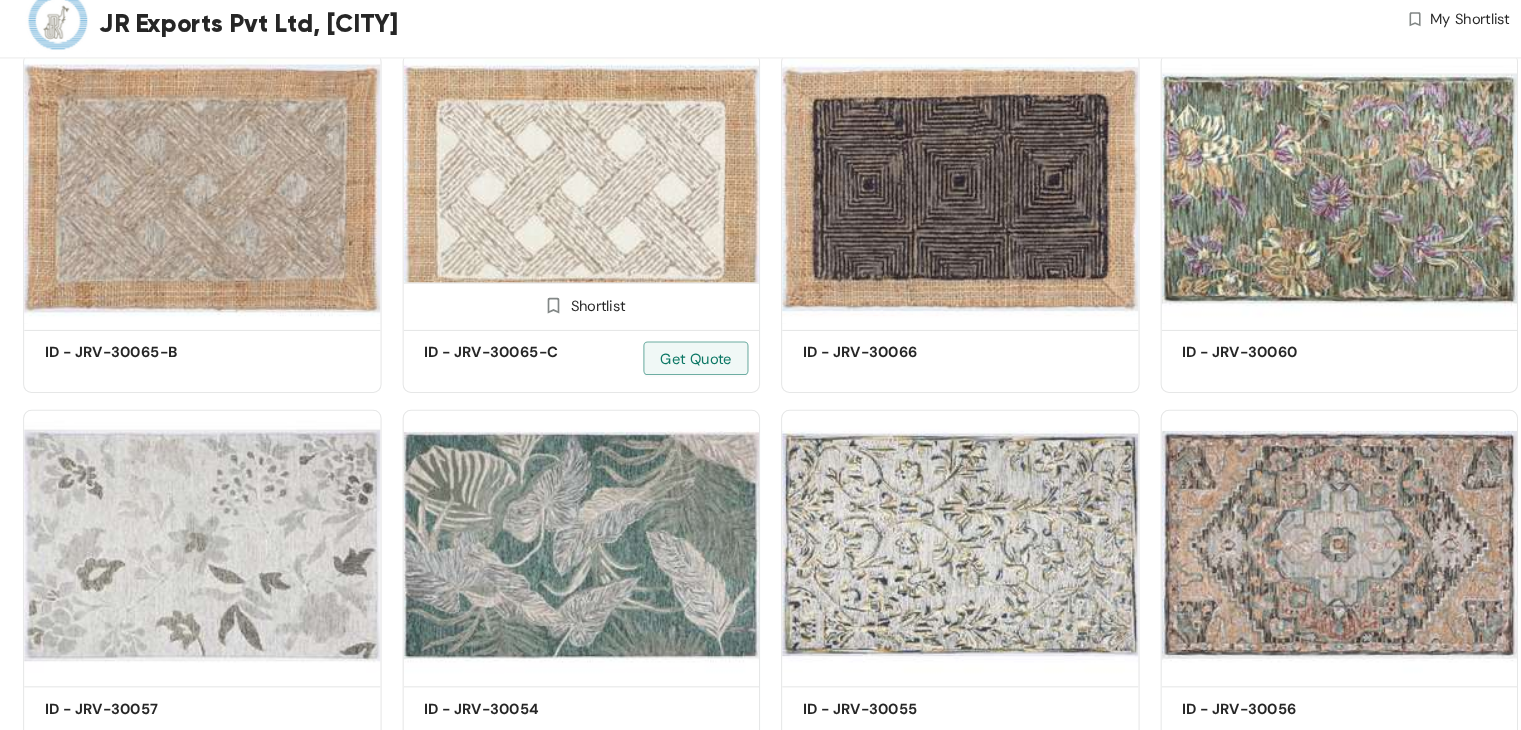 click at bounding box center [572, 200] 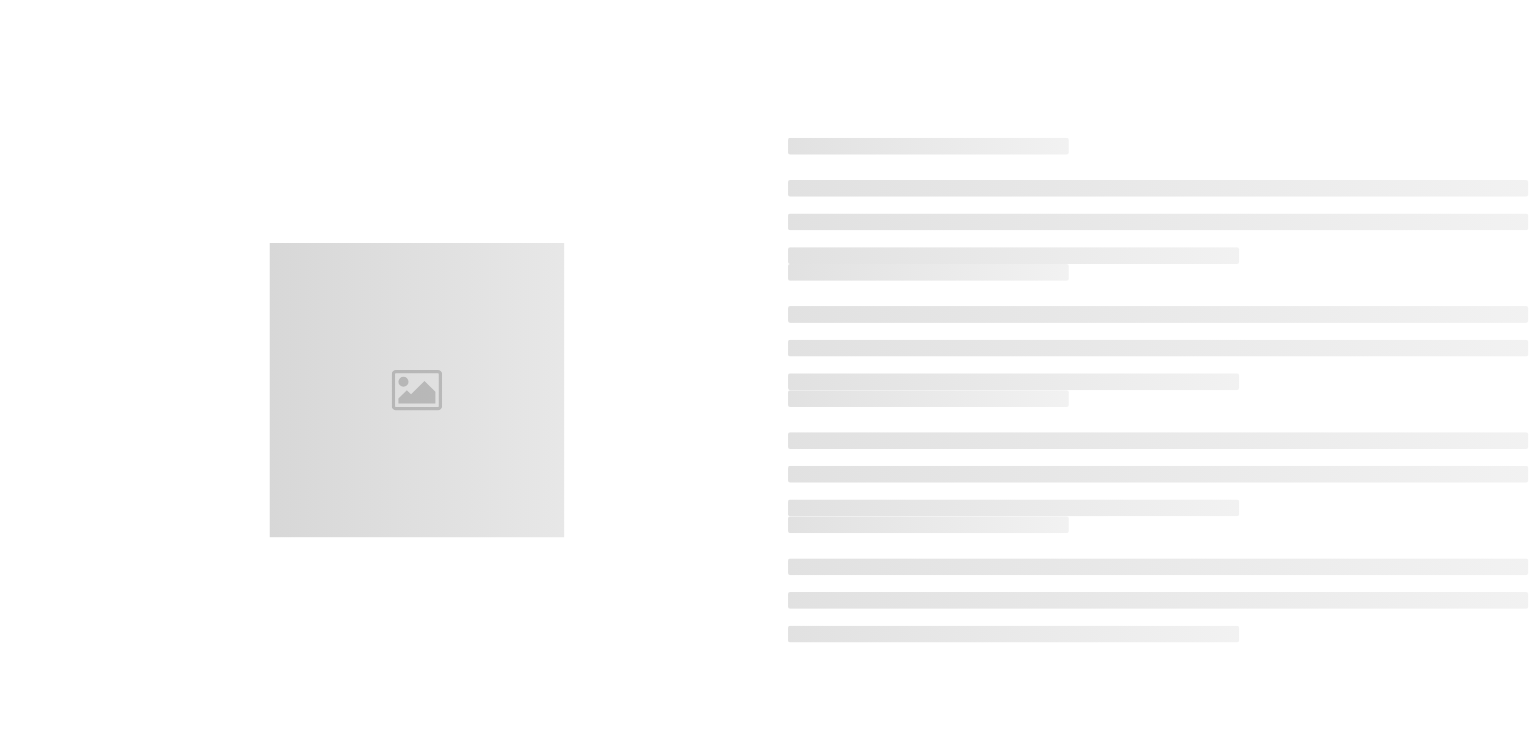 scroll, scrollTop: 0, scrollLeft: 0, axis: both 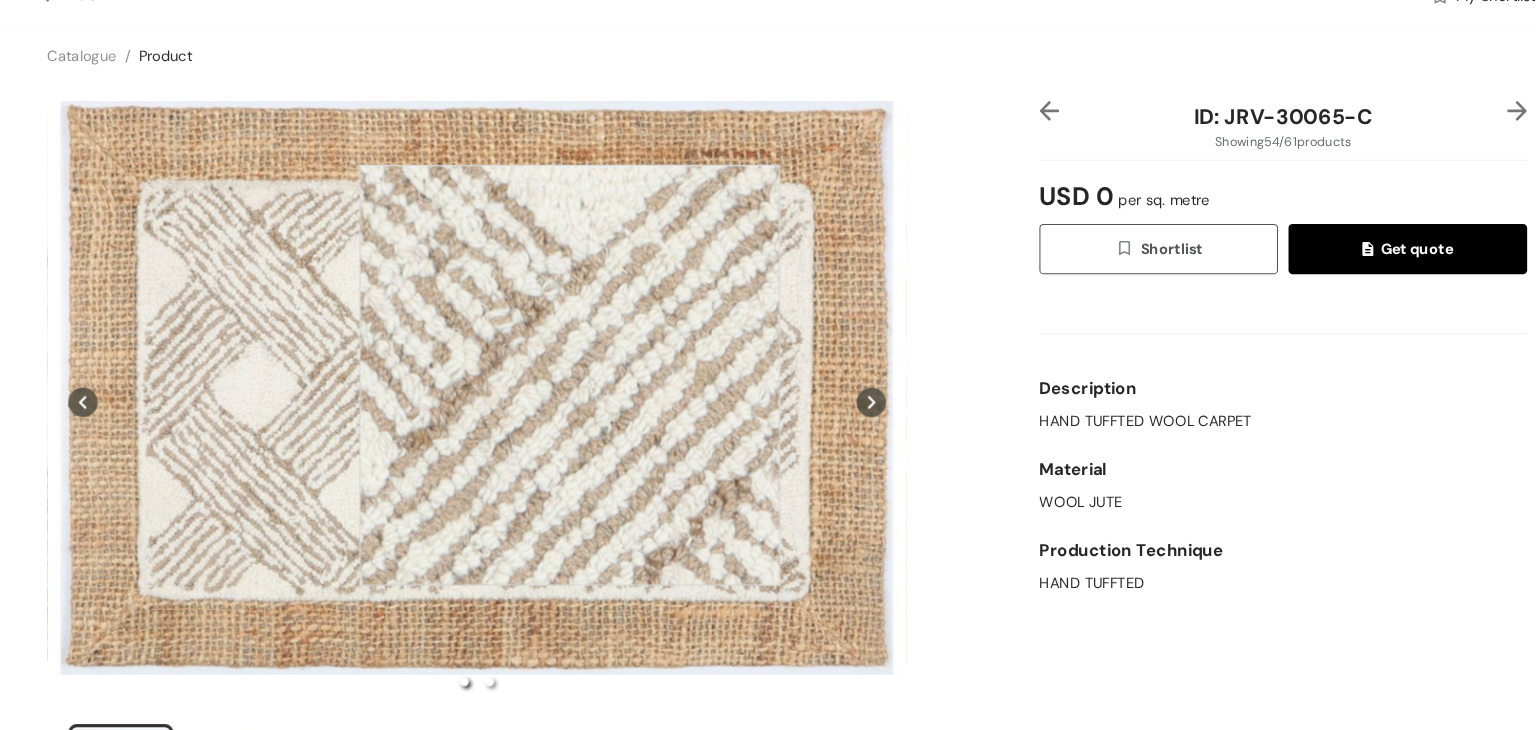 drag, startPoint x: 564, startPoint y: 389, endPoint x: 545, endPoint y: 401, distance: 22.472204 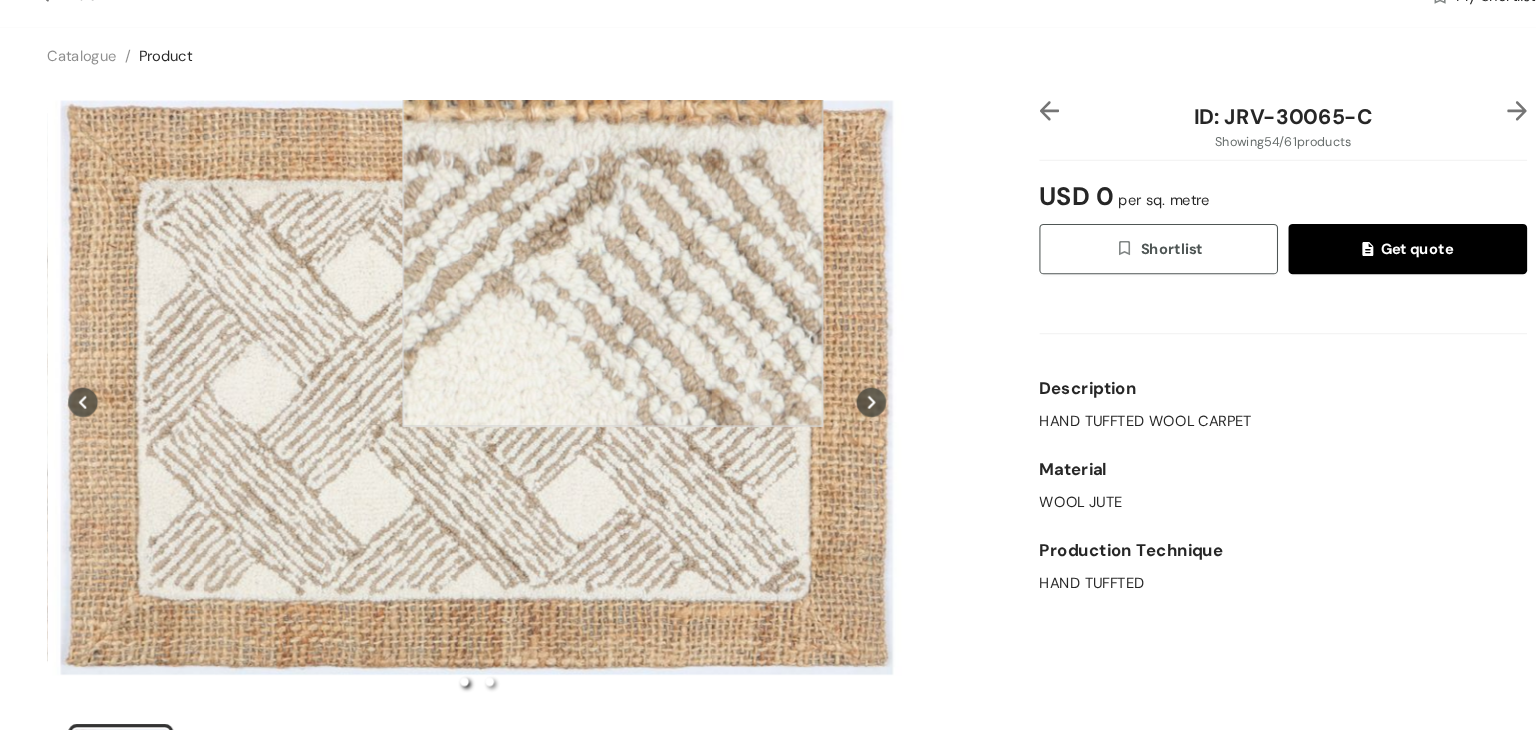 drag, startPoint x: 545, startPoint y: 401, endPoint x: 601, endPoint y: 241, distance: 169.51697 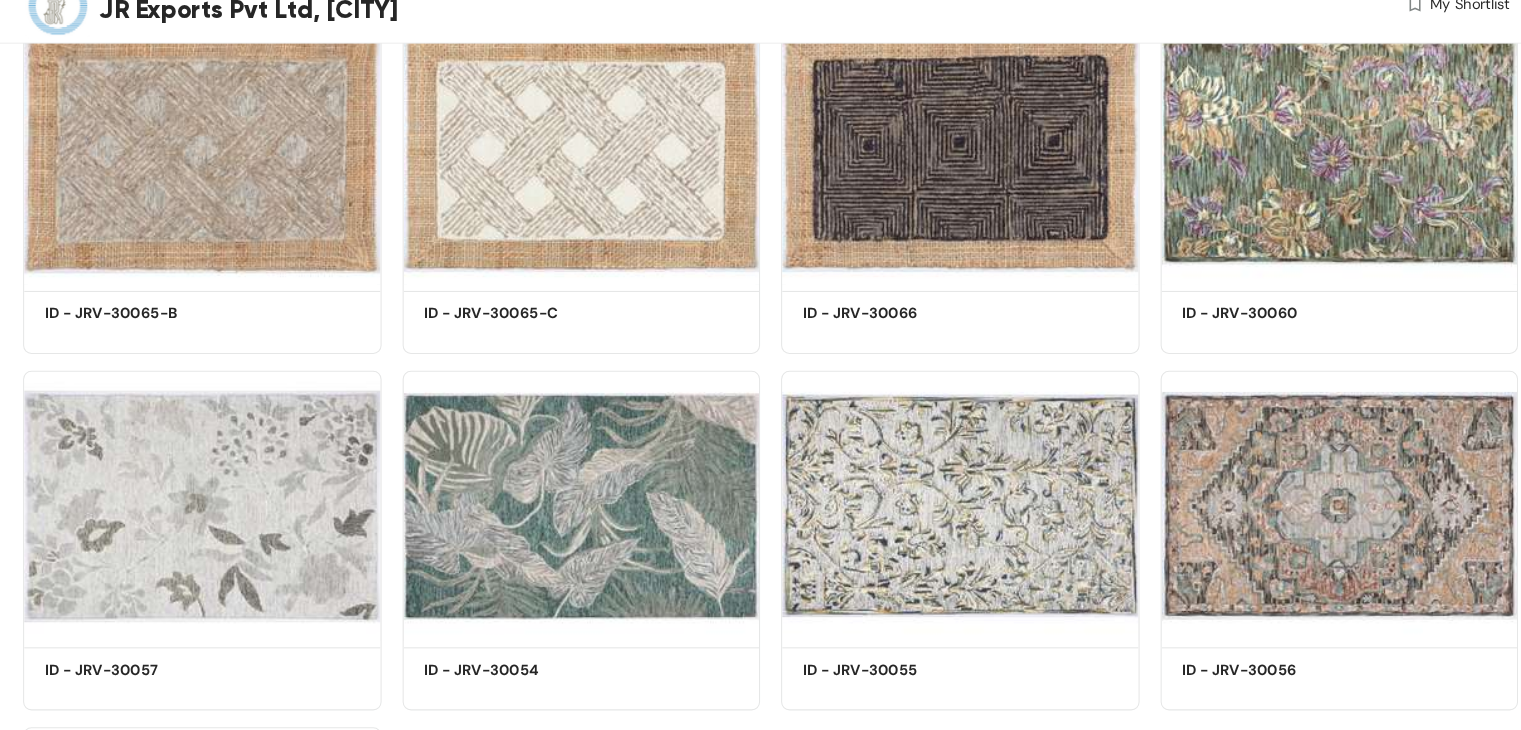 scroll, scrollTop: 4886, scrollLeft: 0, axis: vertical 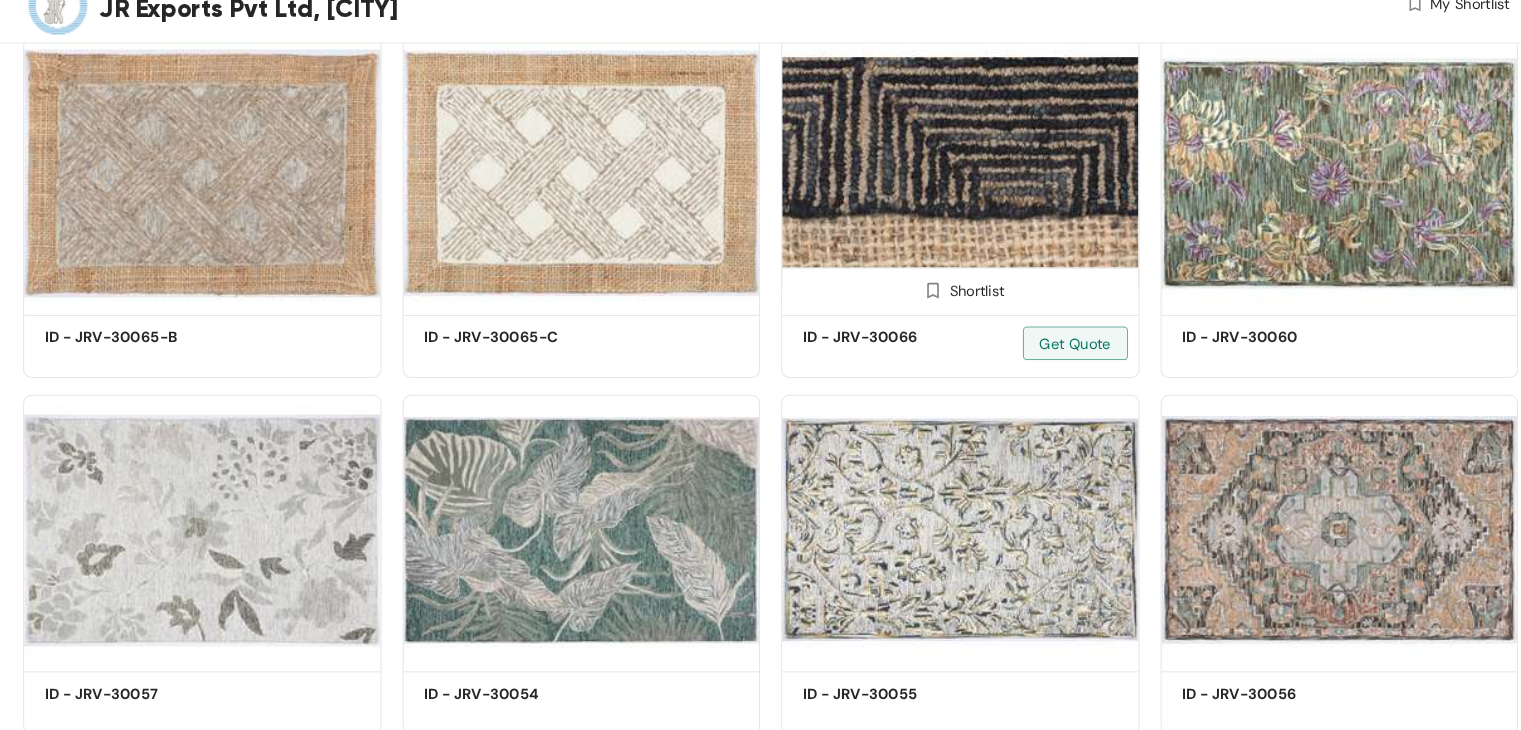 click at bounding box center [932, 200] 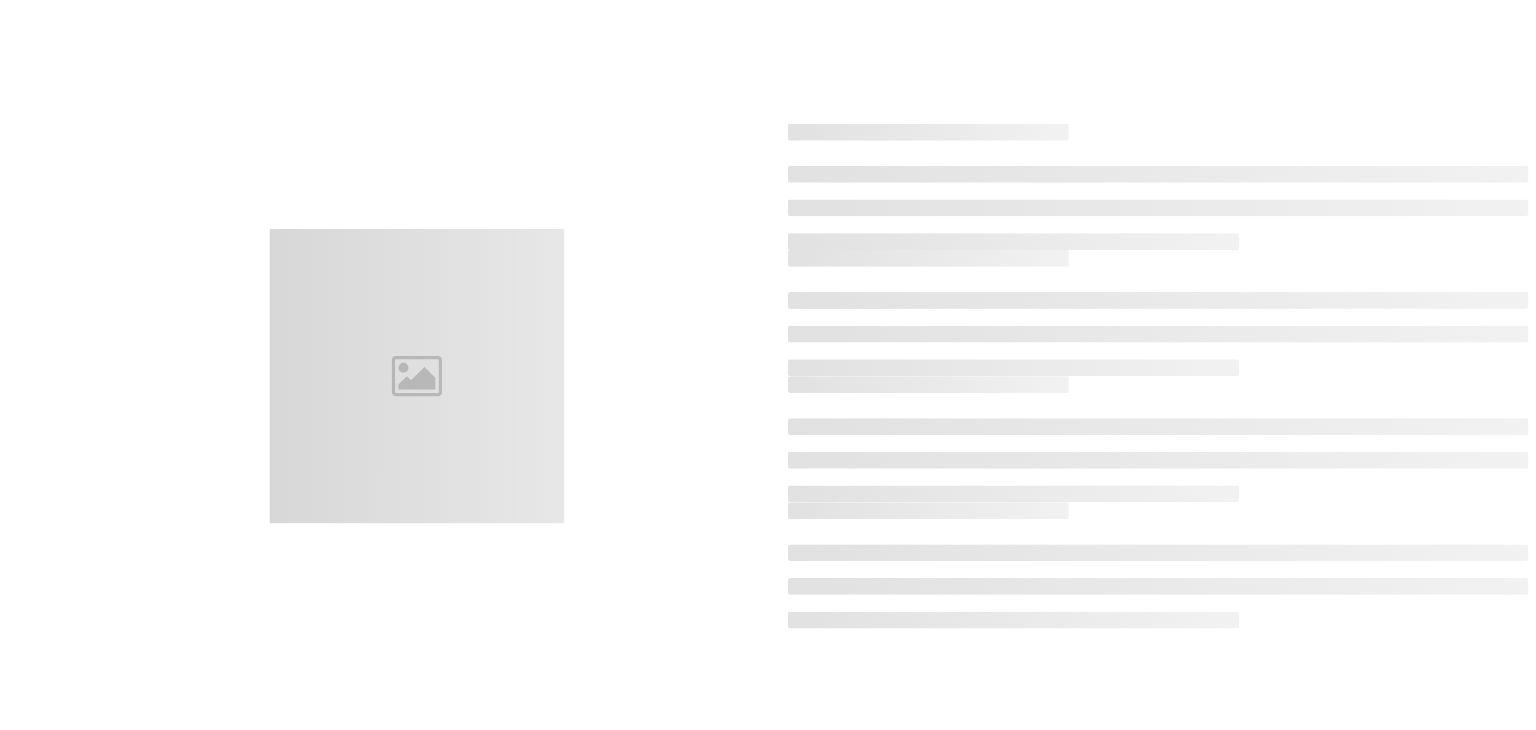 scroll, scrollTop: 0, scrollLeft: 0, axis: both 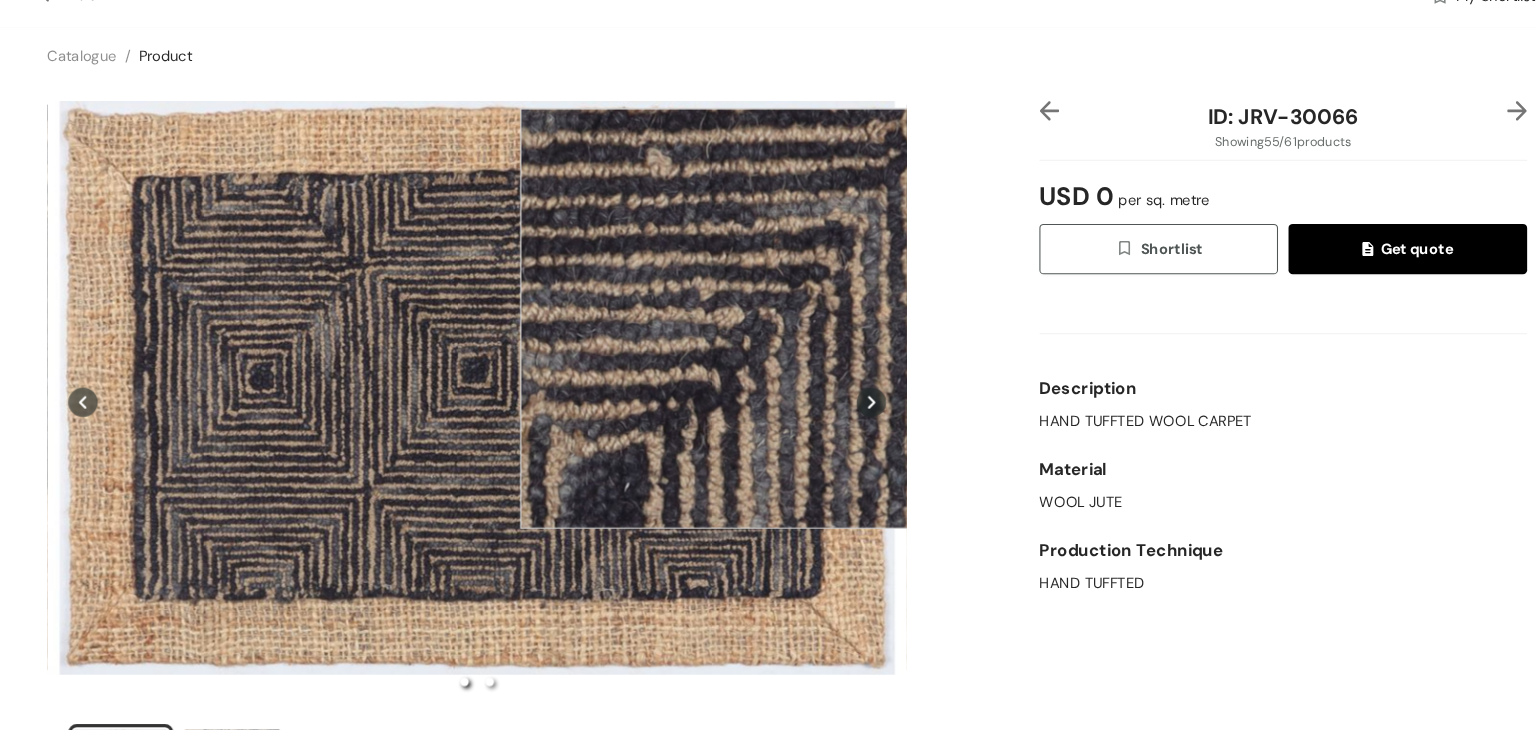 click at bounding box center (714, 338) 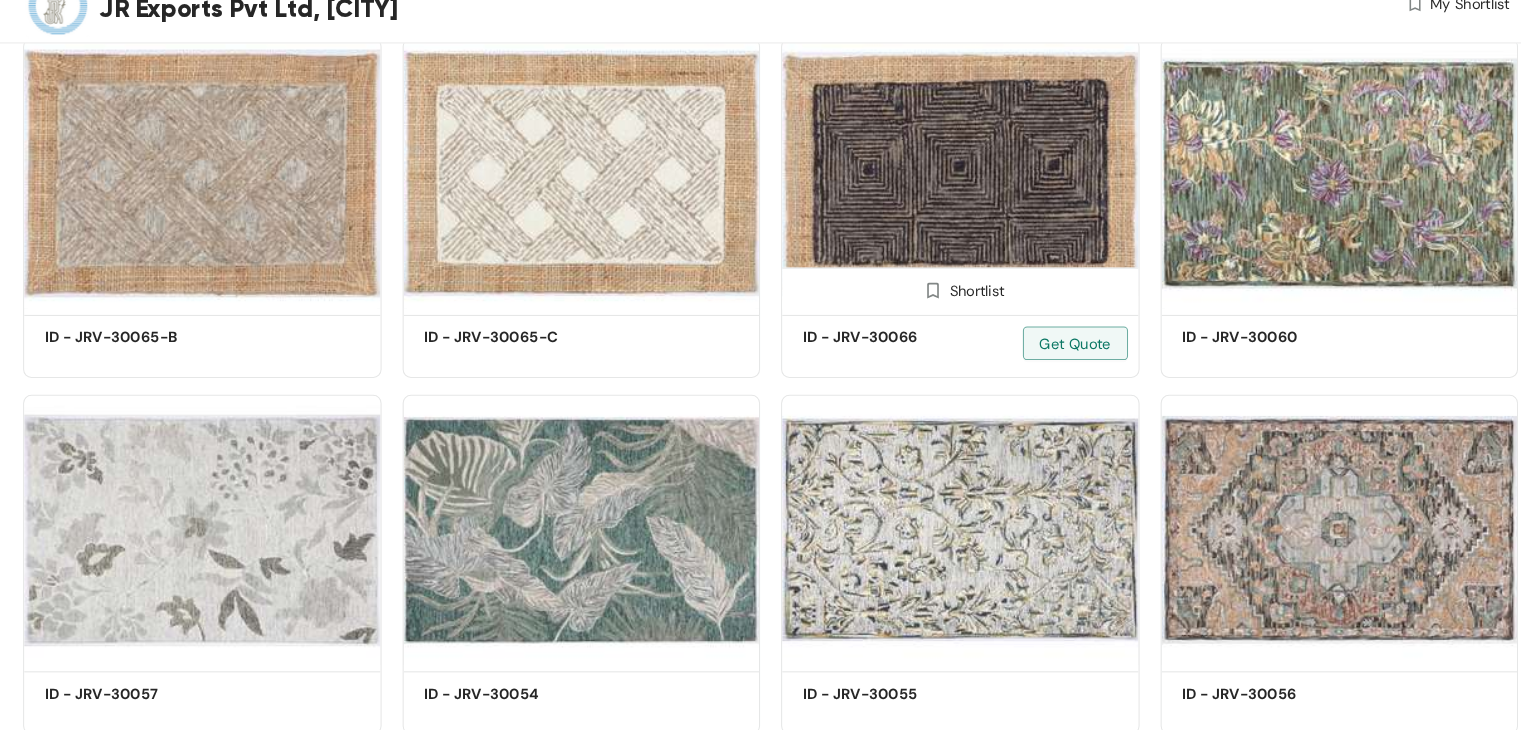 scroll, scrollTop: 828, scrollLeft: 0, axis: vertical 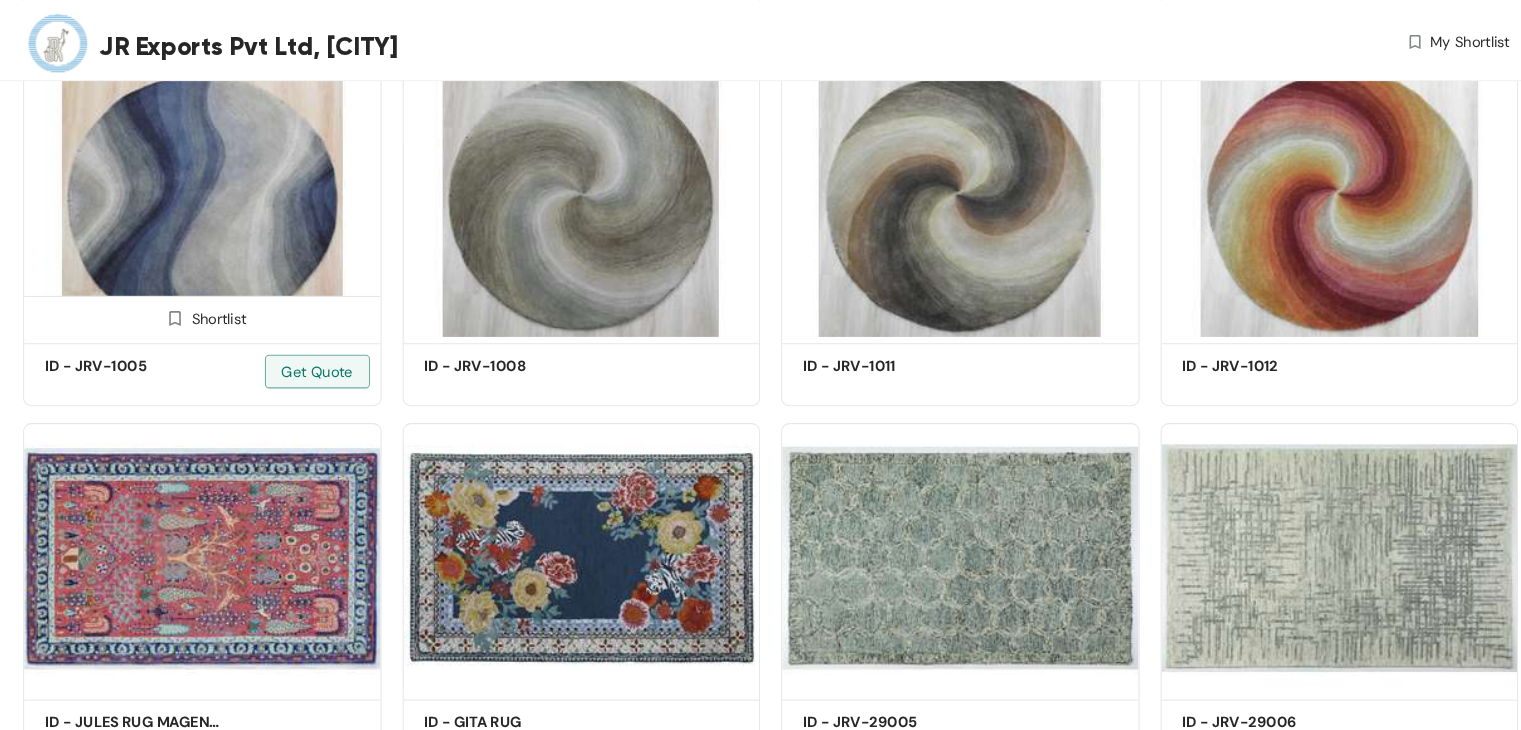 click at bounding box center (211, 191) 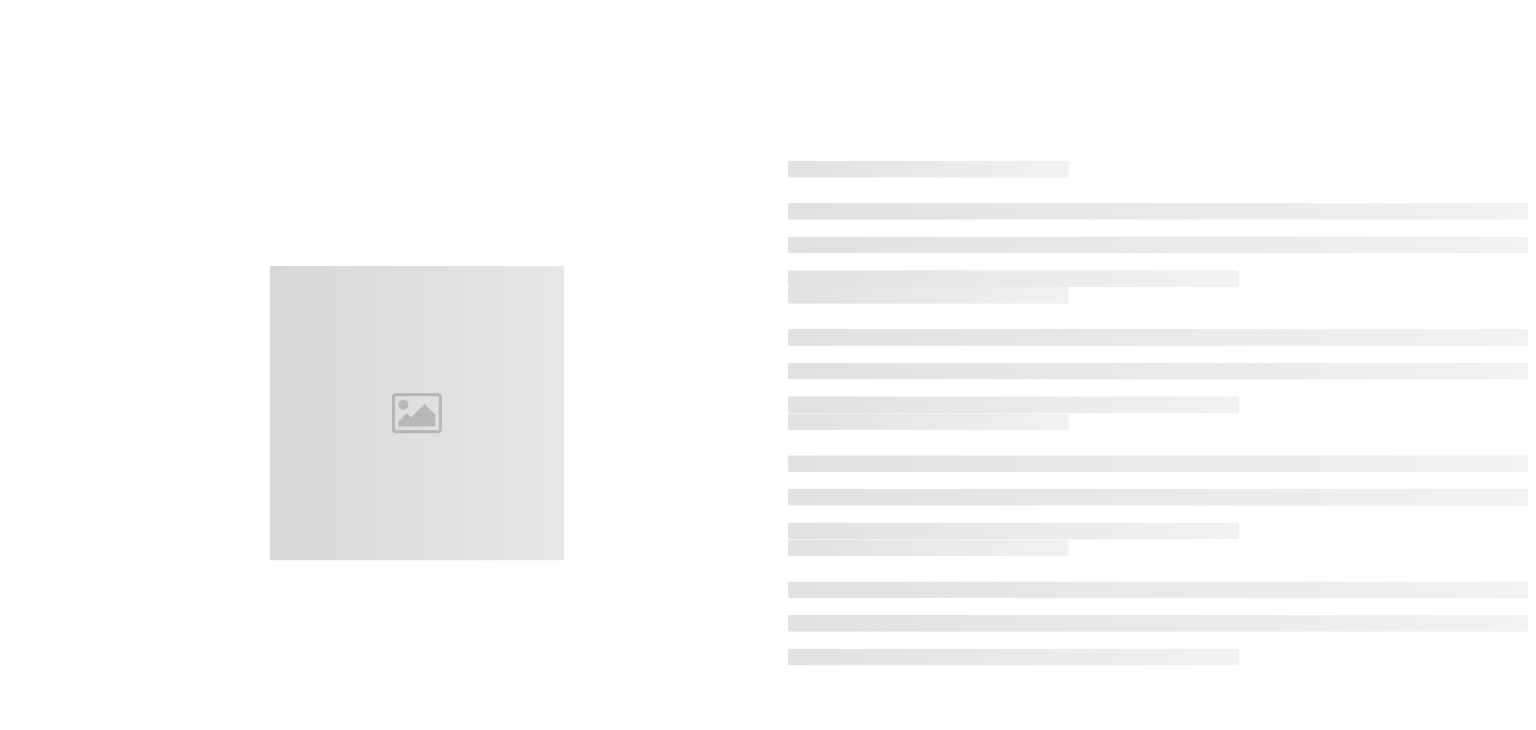 scroll, scrollTop: 0, scrollLeft: 0, axis: both 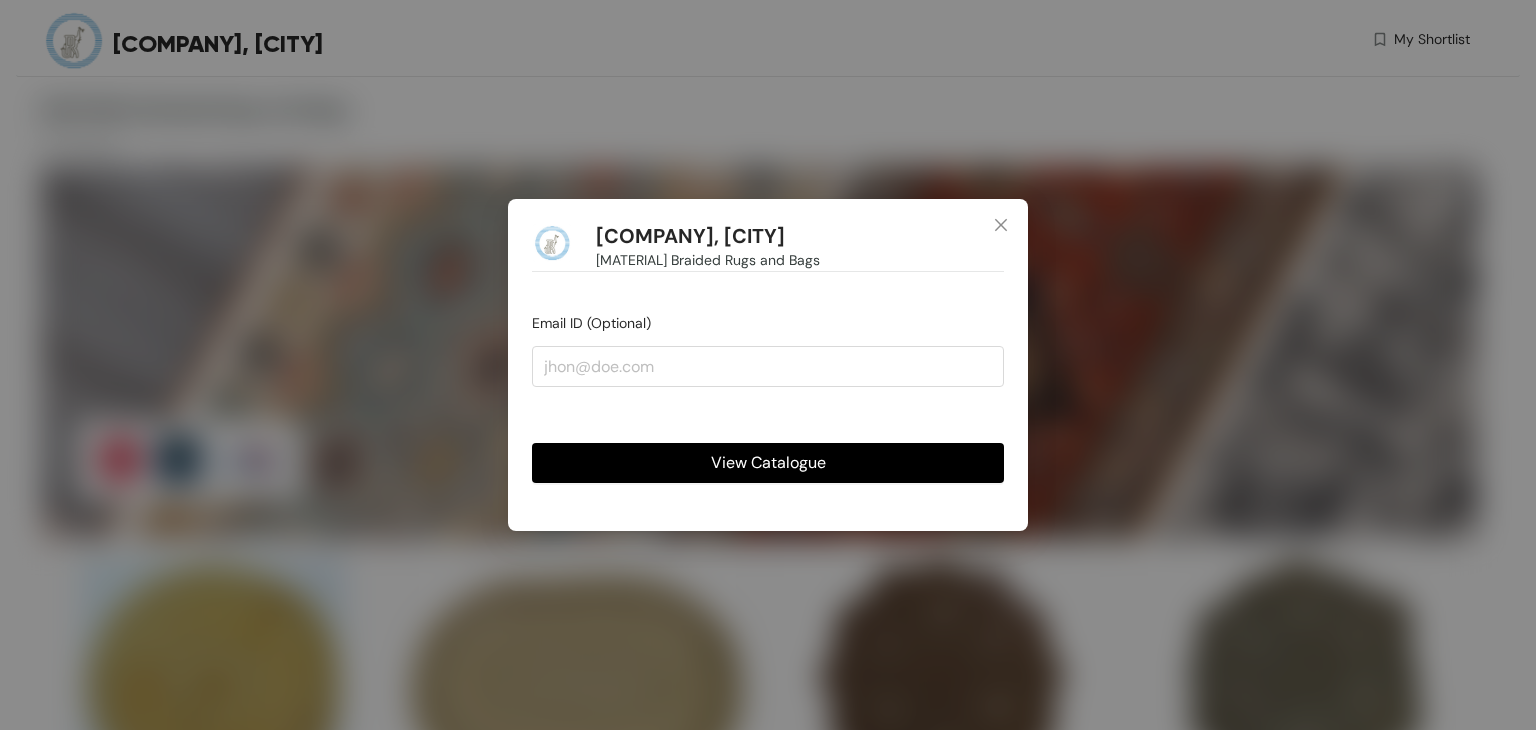 click on "View Catalogue" at bounding box center [768, 462] 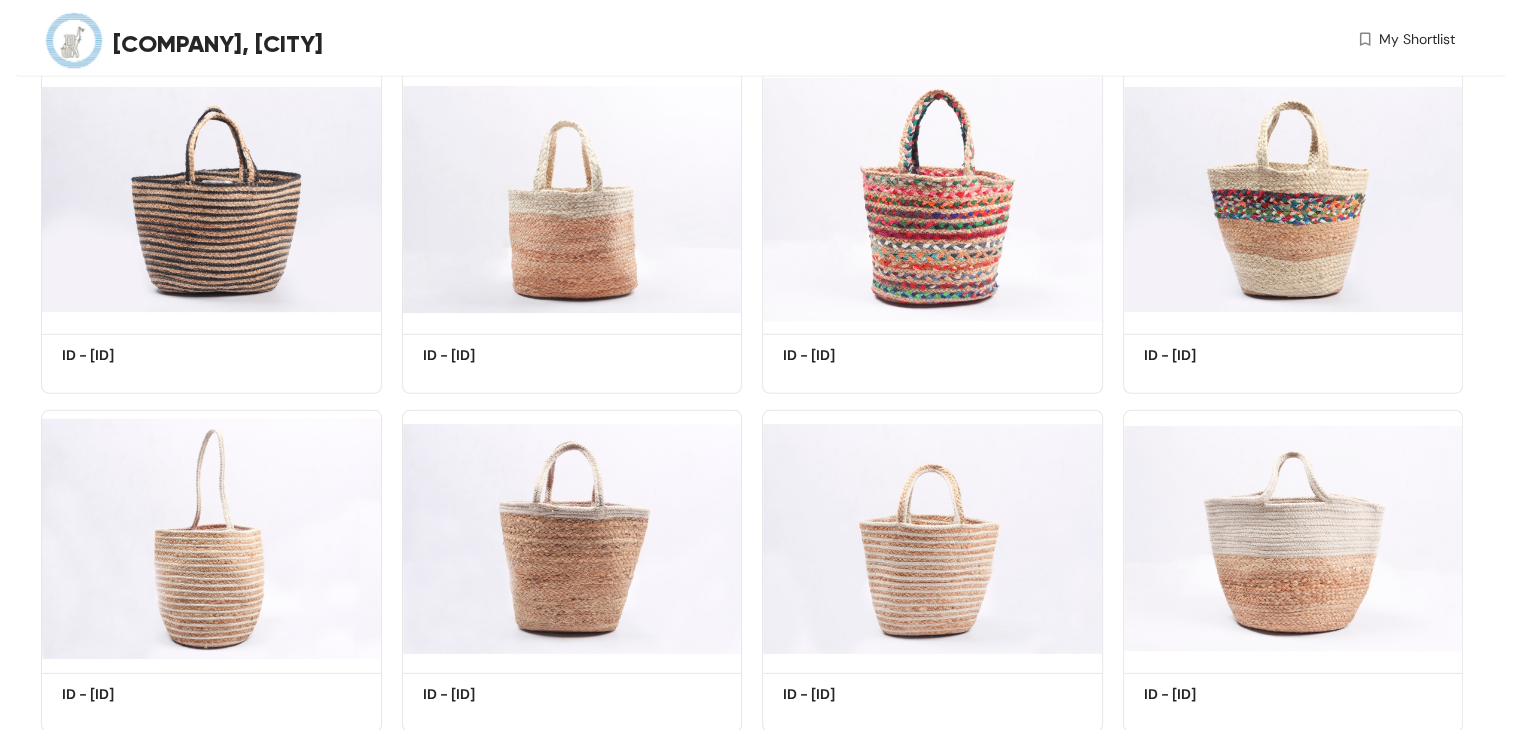 scroll, scrollTop: 2848, scrollLeft: 0, axis: vertical 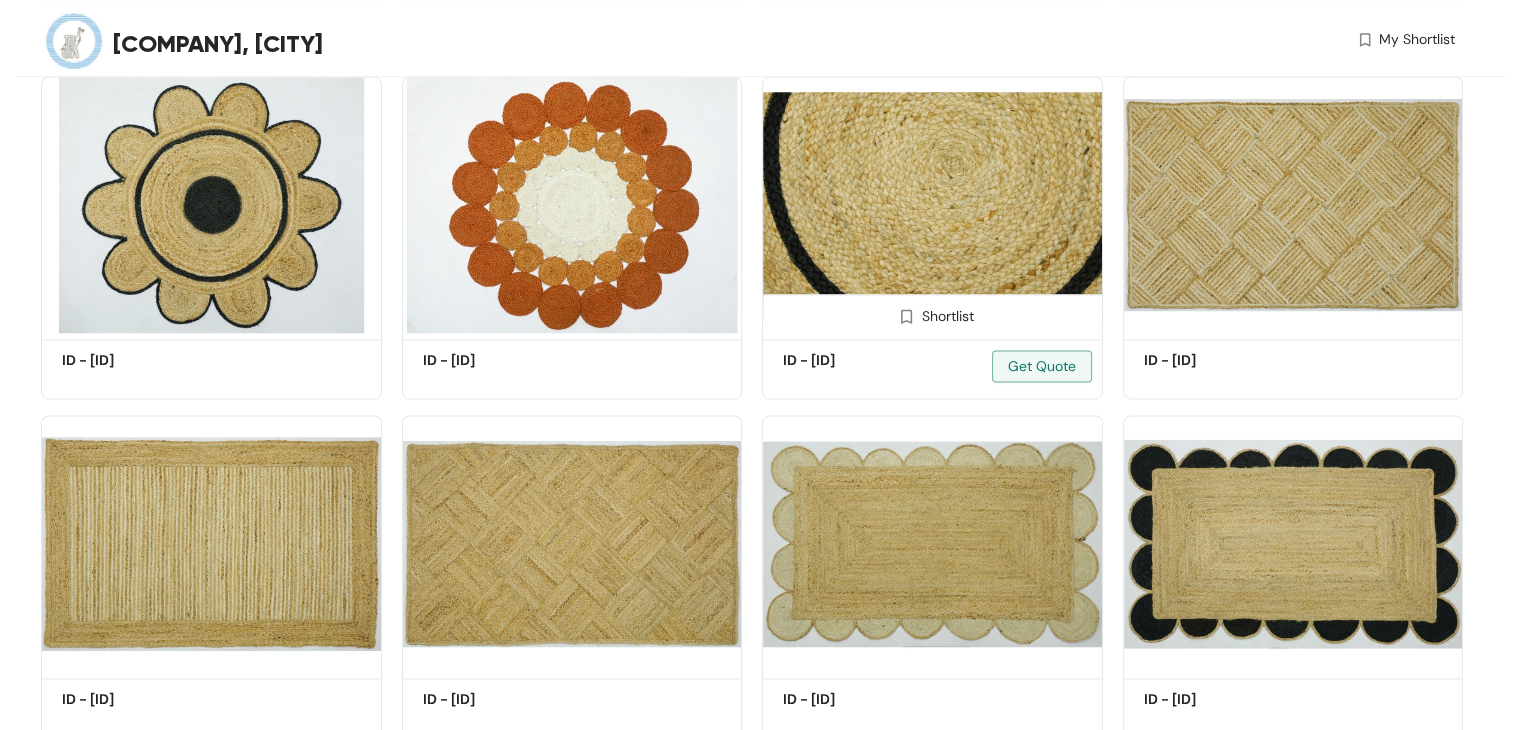 click at bounding box center (932, 204) 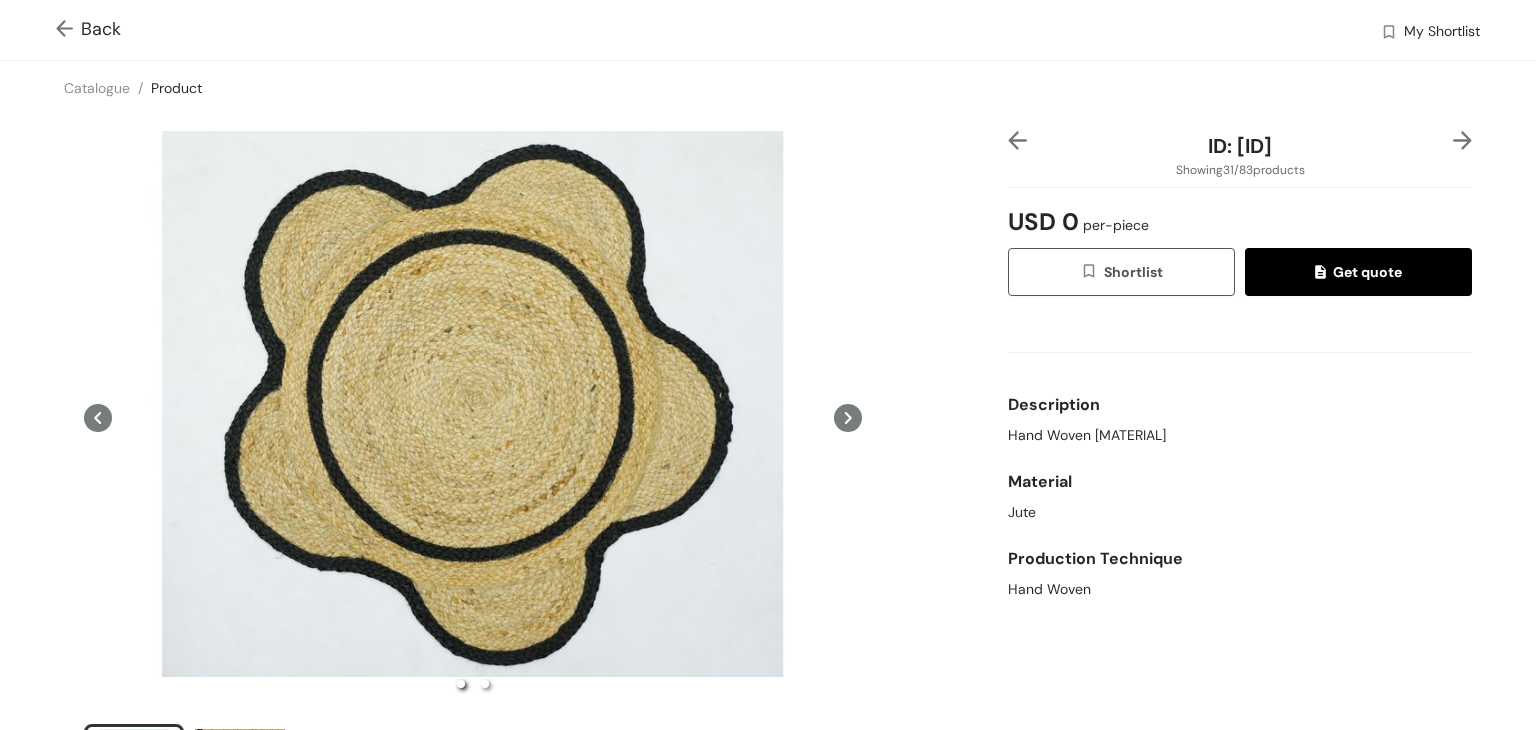 click at bounding box center [68, 30] 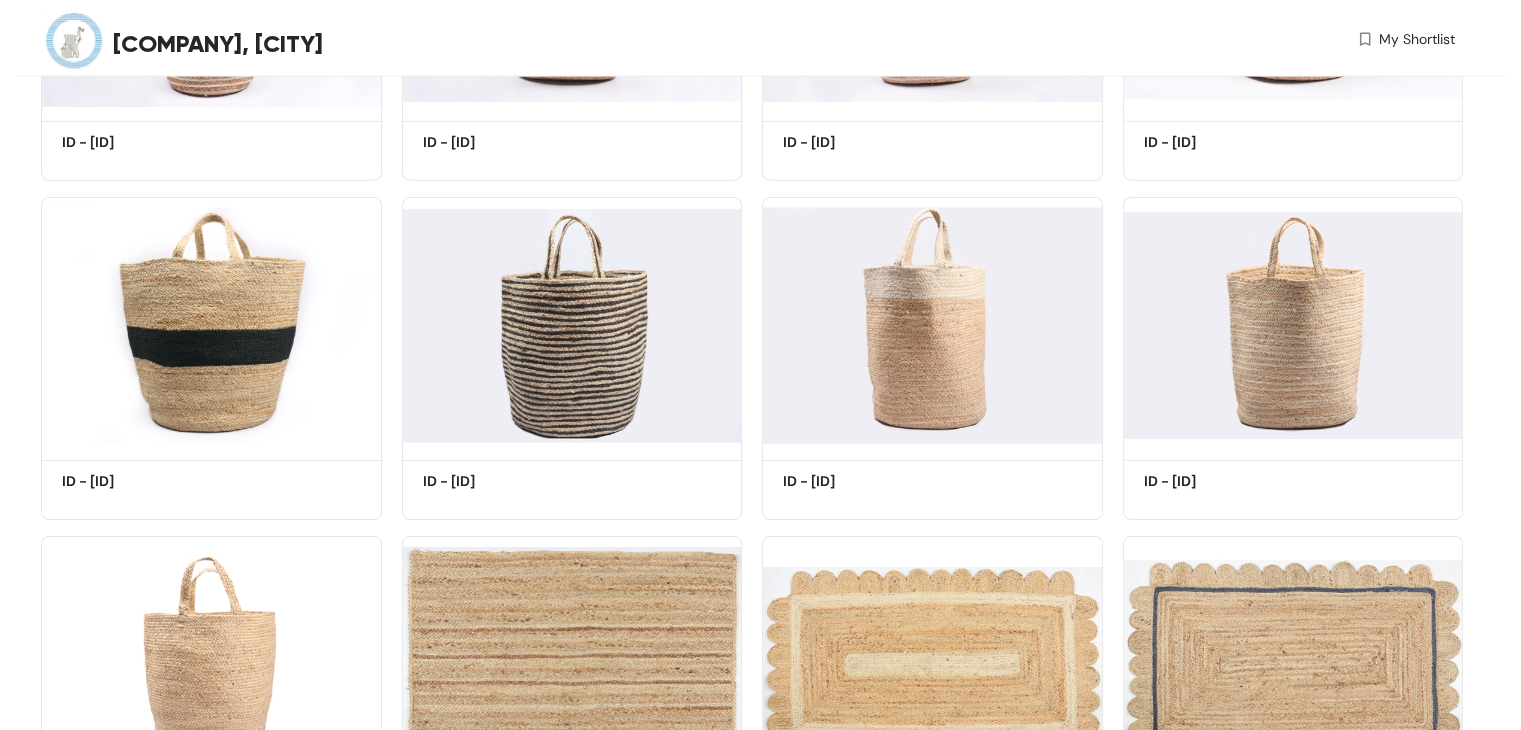scroll, scrollTop: 6455, scrollLeft: 0, axis: vertical 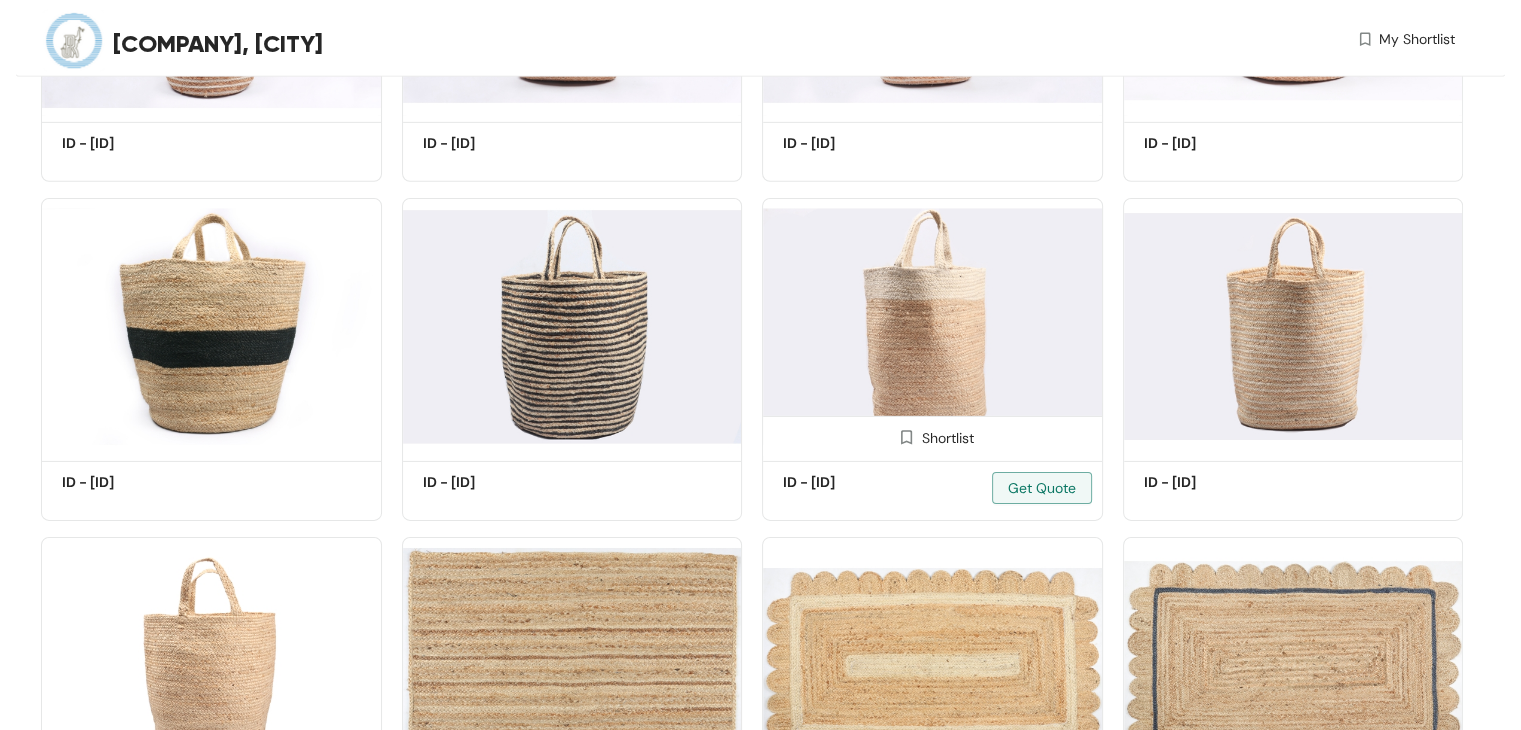 click at bounding box center (932, 326) 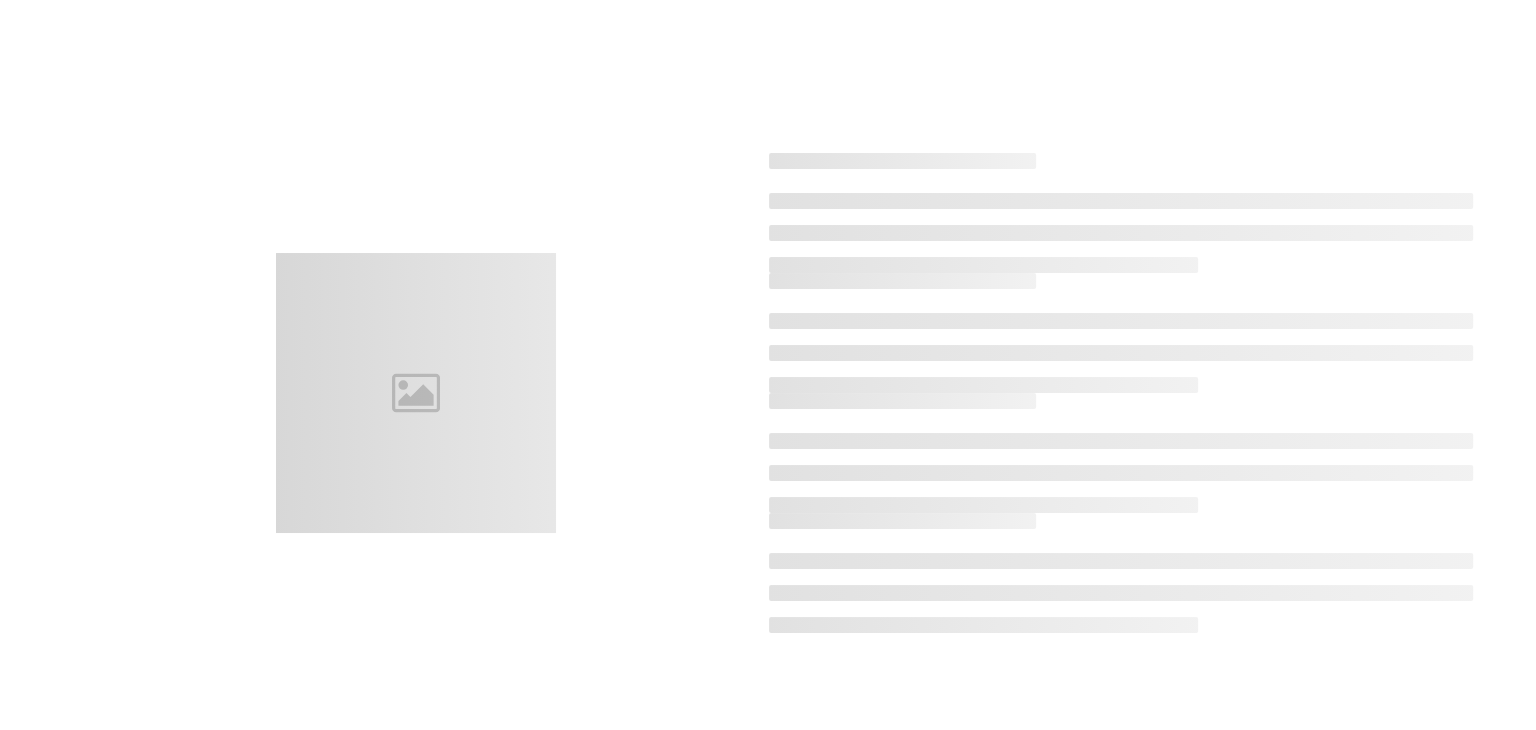 scroll, scrollTop: 0, scrollLeft: 0, axis: both 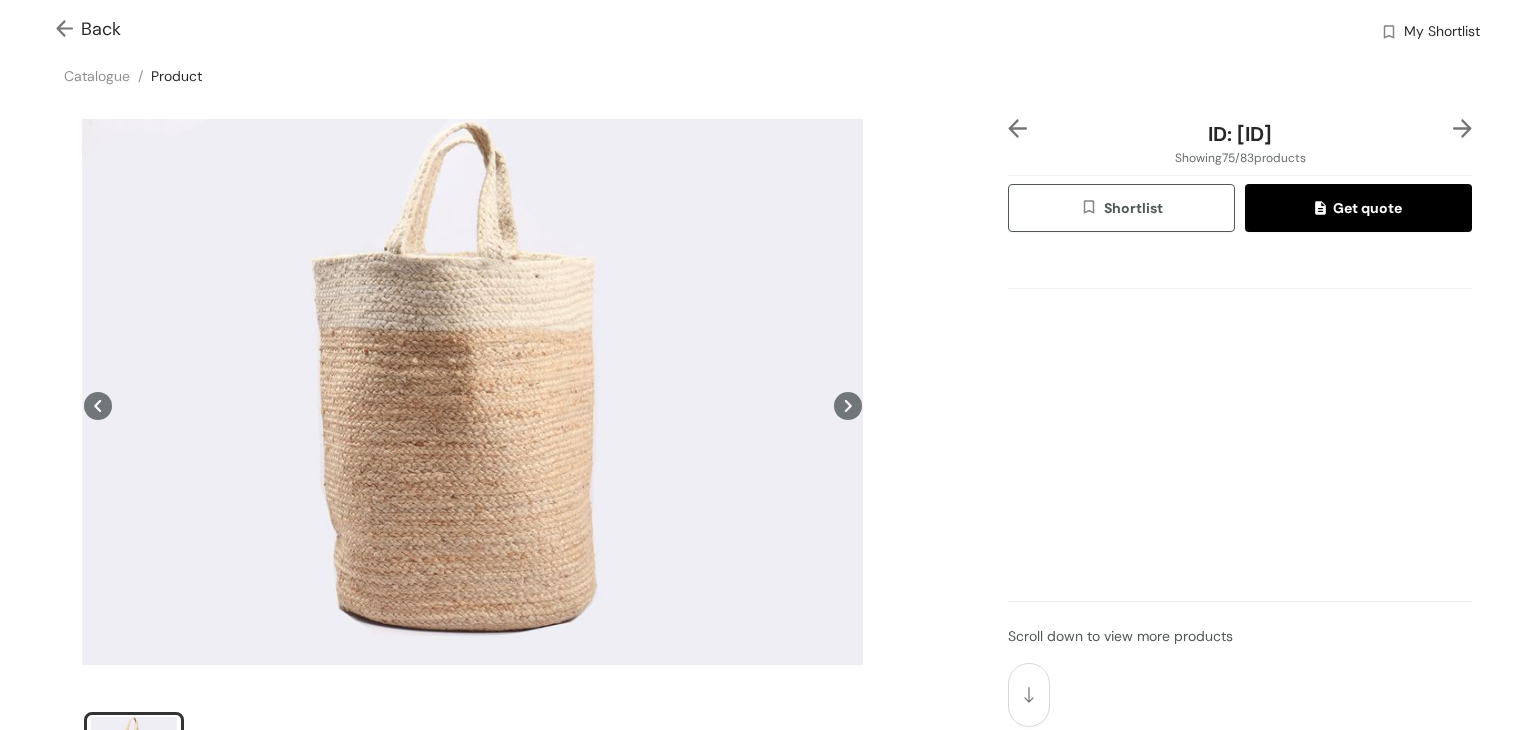 click at bounding box center (68, 30) 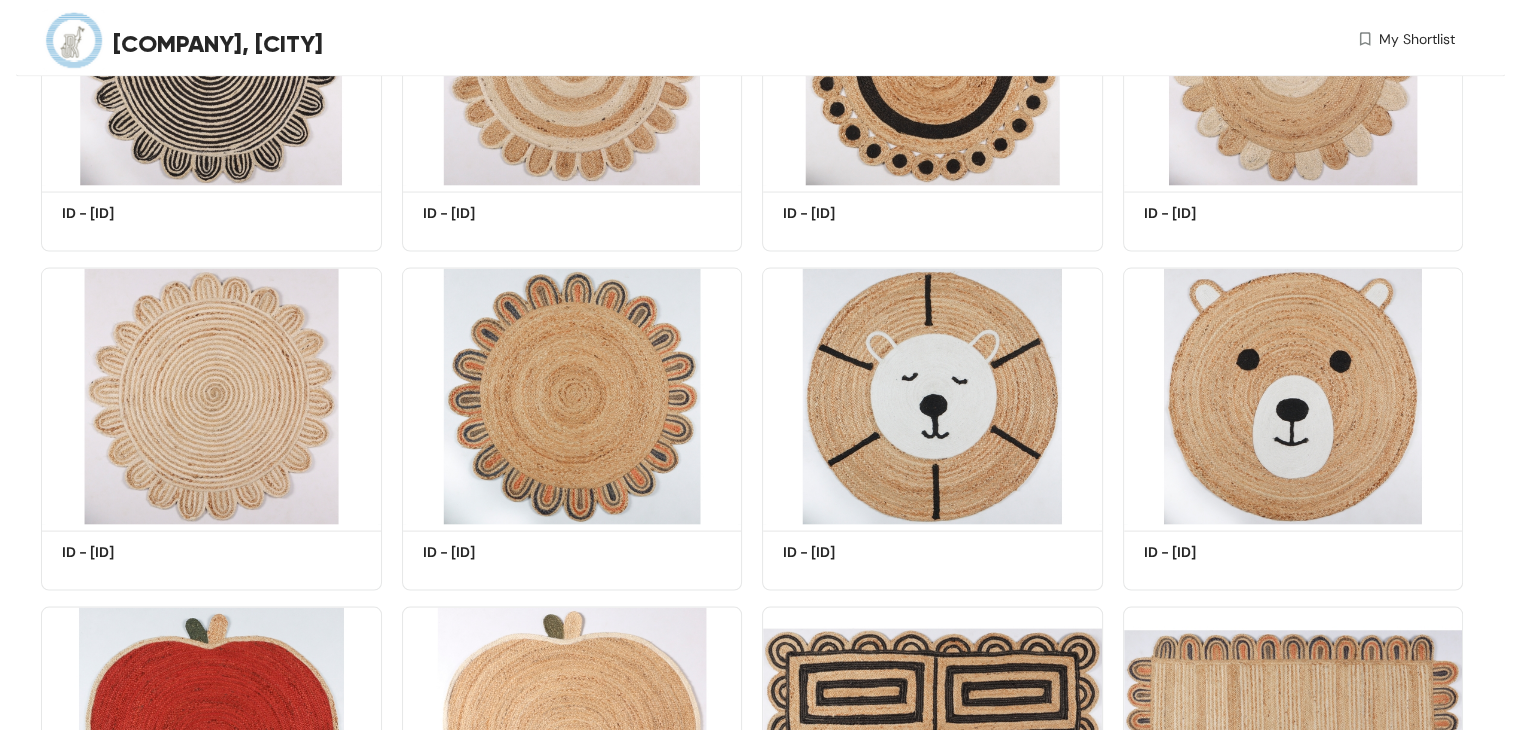 scroll, scrollTop: 6455, scrollLeft: 0, axis: vertical 